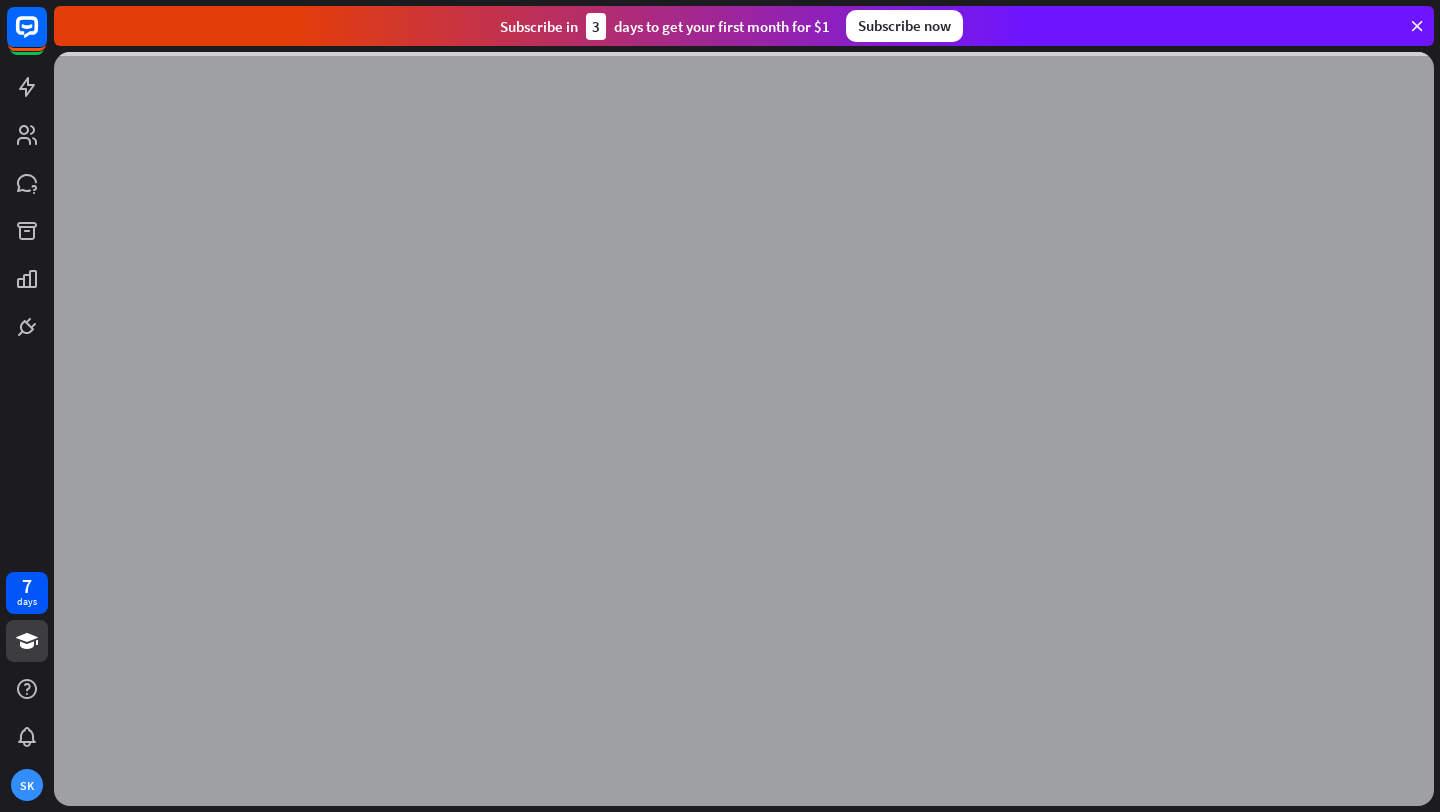 scroll, scrollTop: 0, scrollLeft: 0, axis: both 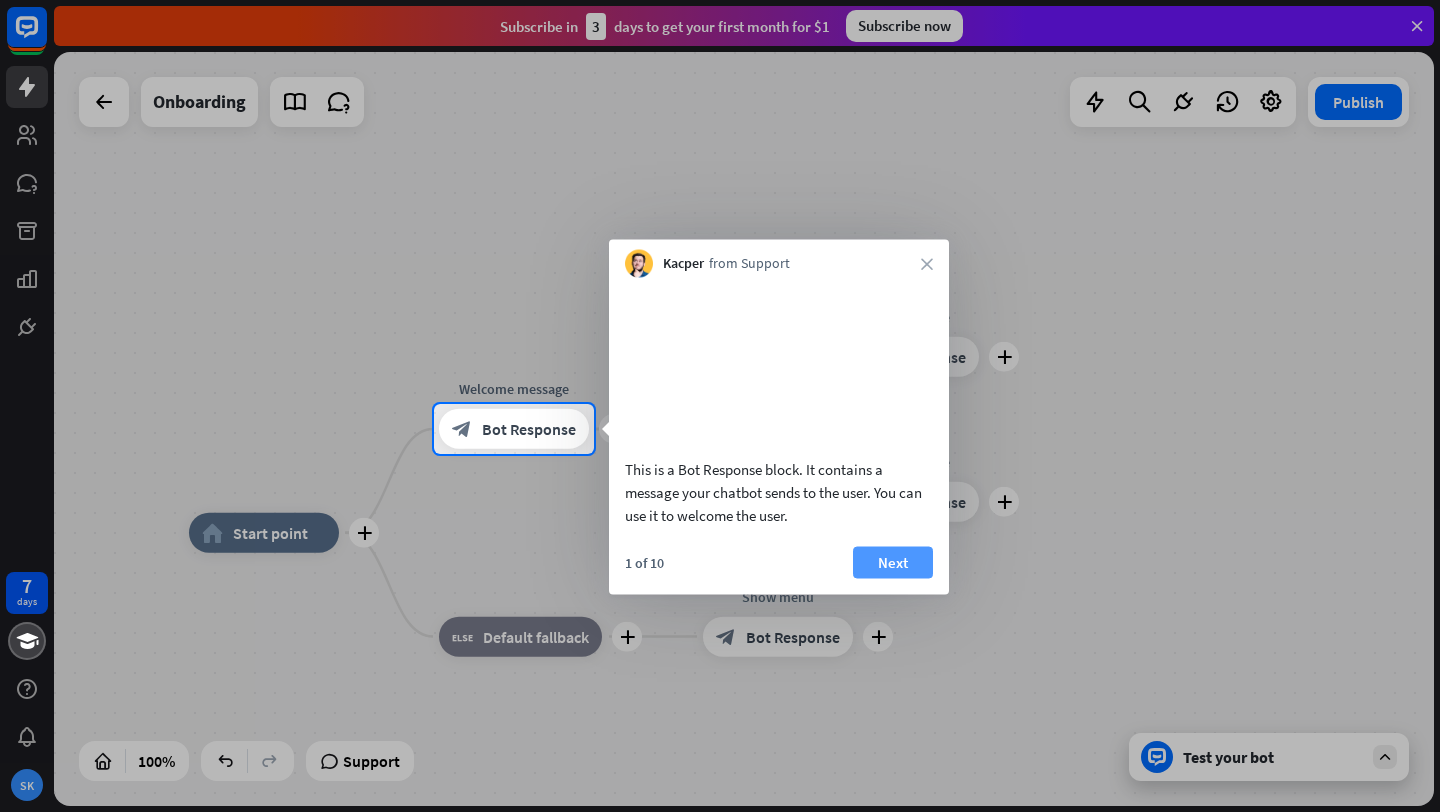 click on "Next" at bounding box center (893, 562) 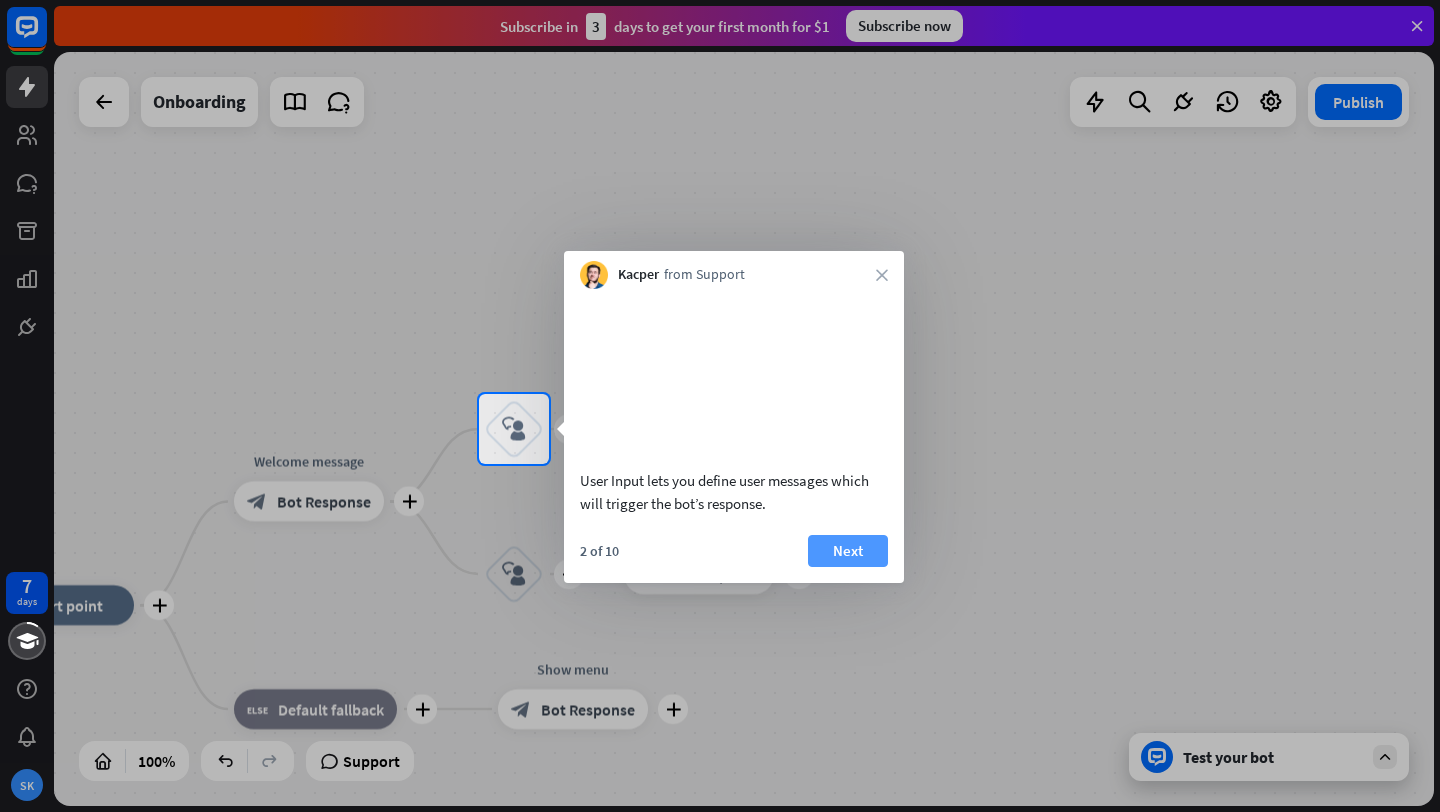 click on "Next" at bounding box center (848, 551) 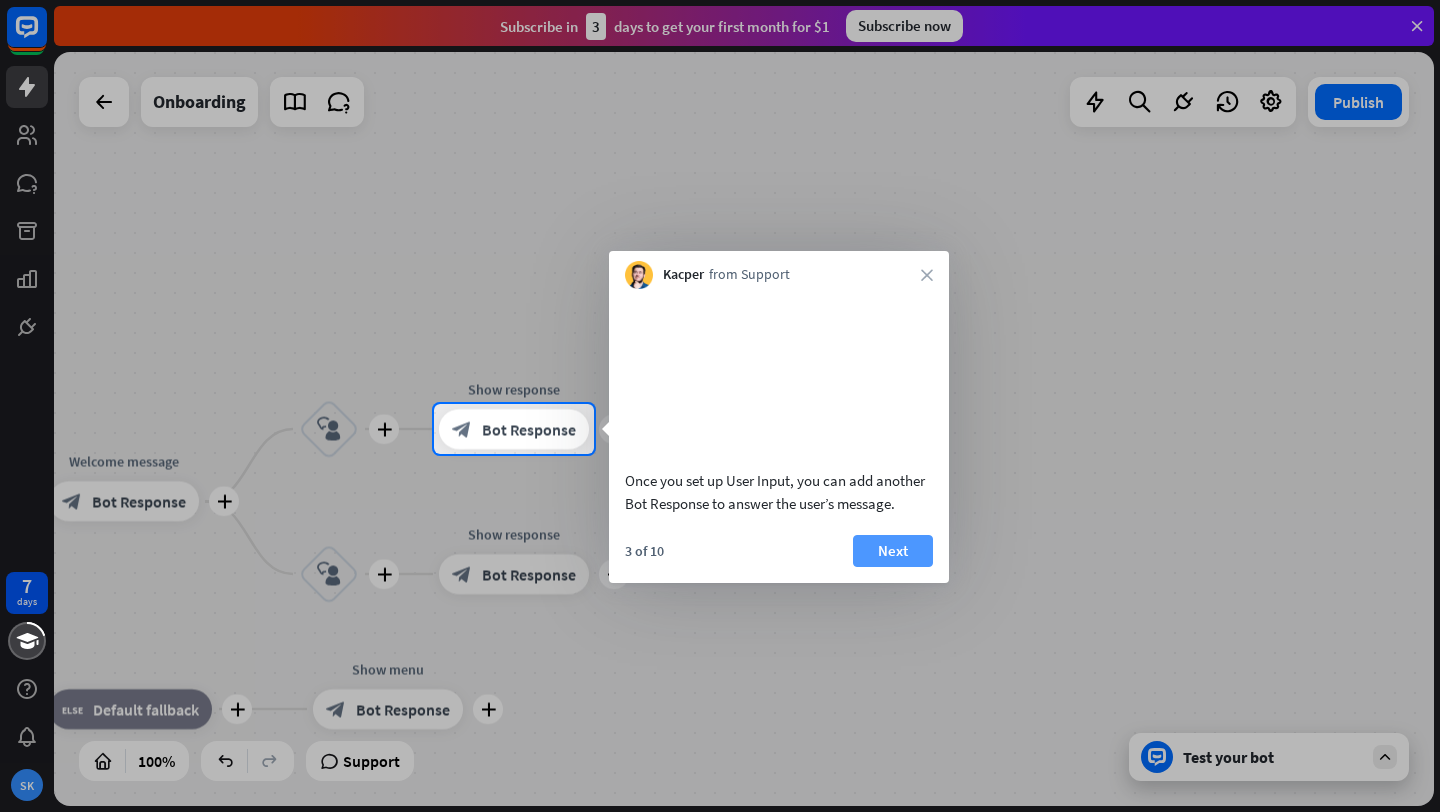 click on "Next" at bounding box center [893, 551] 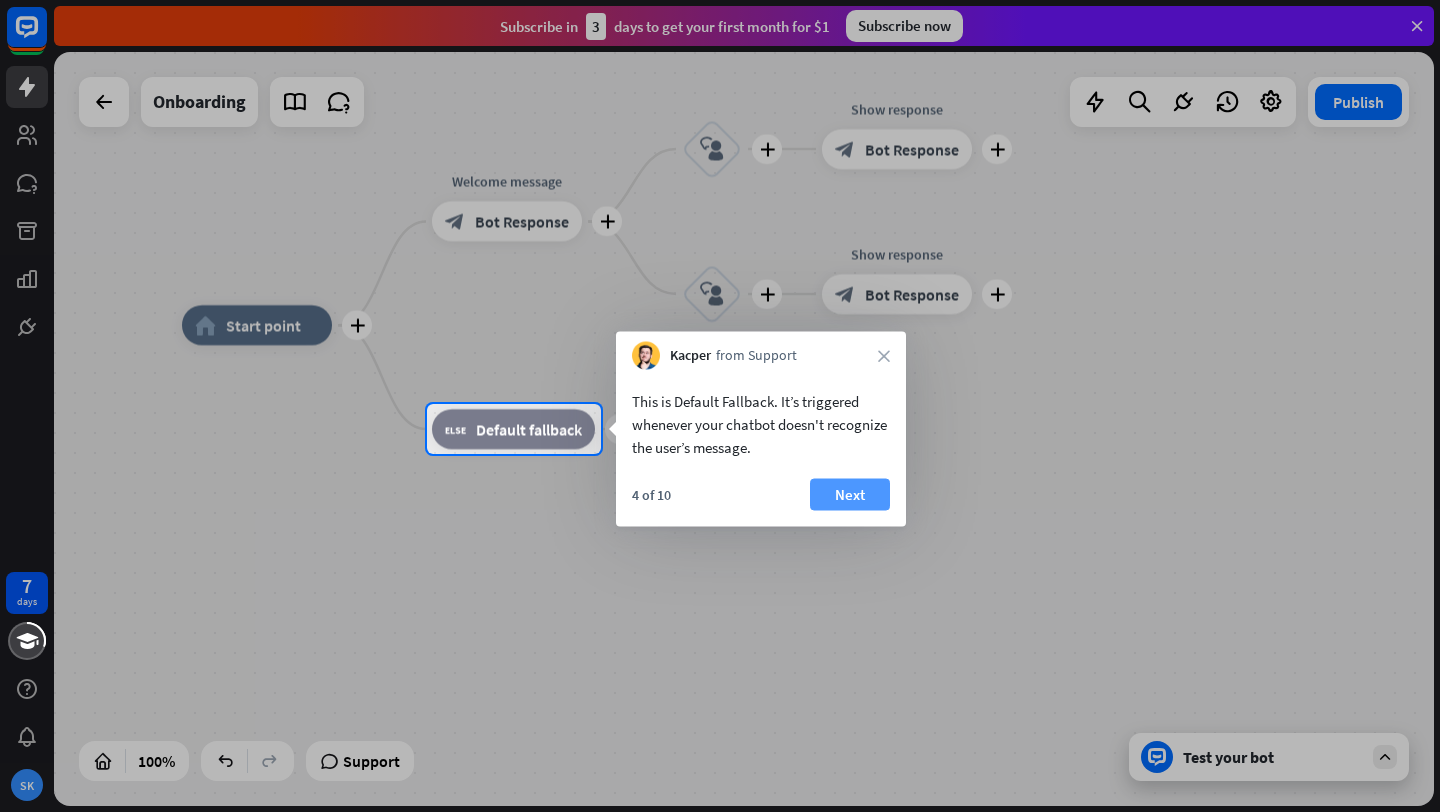 click on "Next" at bounding box center [850, 495] 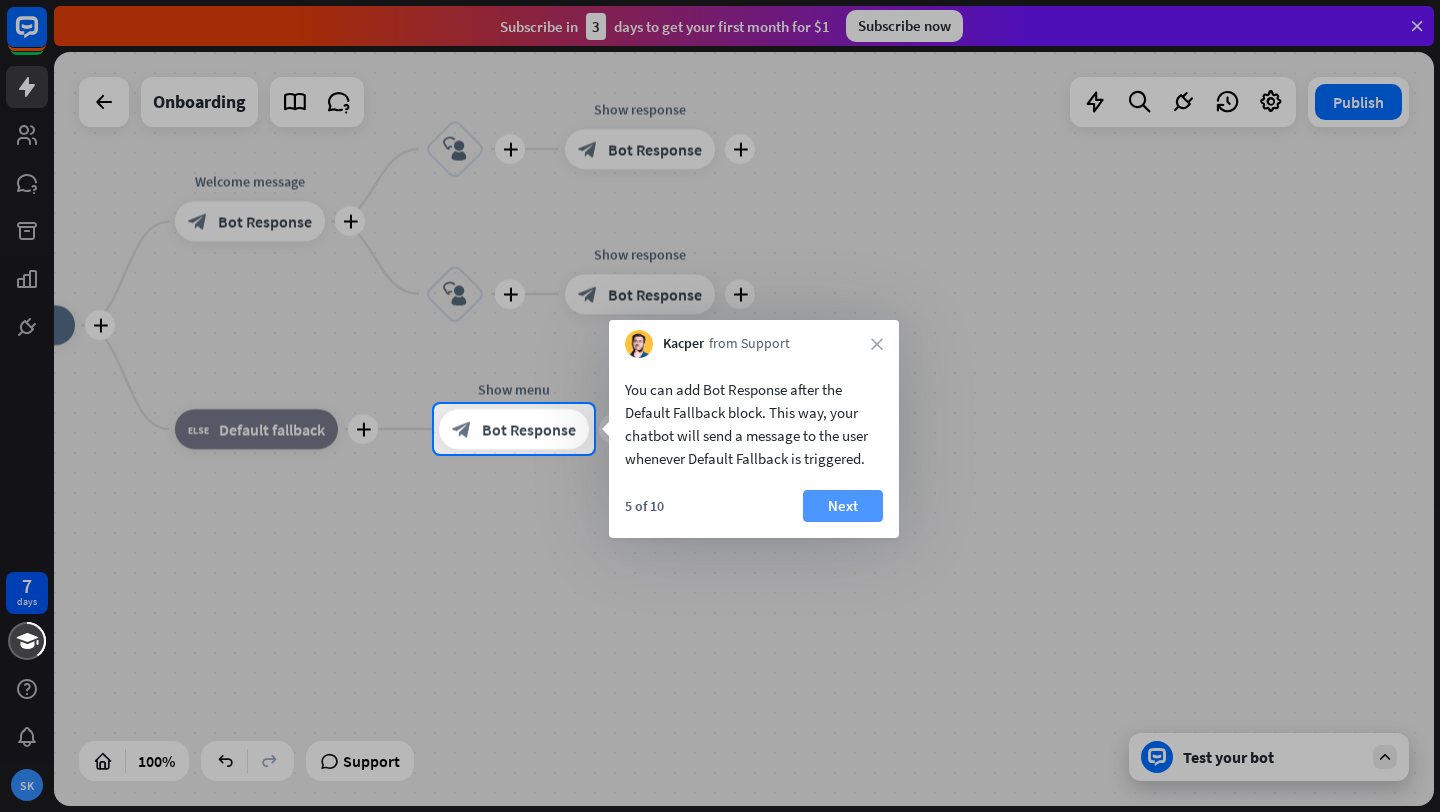 click on "Next" at bounding box center [843, 506] 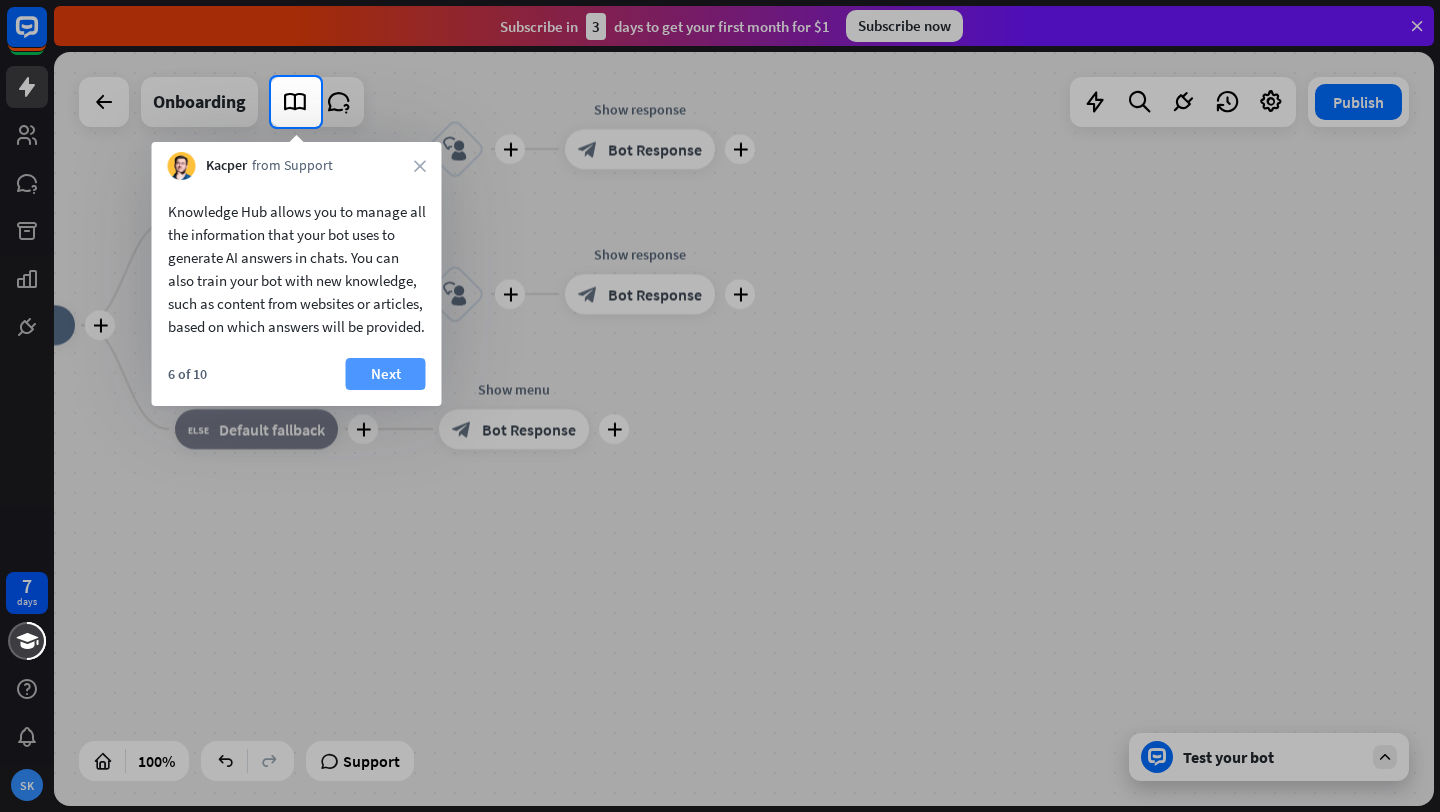 click on "Next" at bounding box center [386, 374] 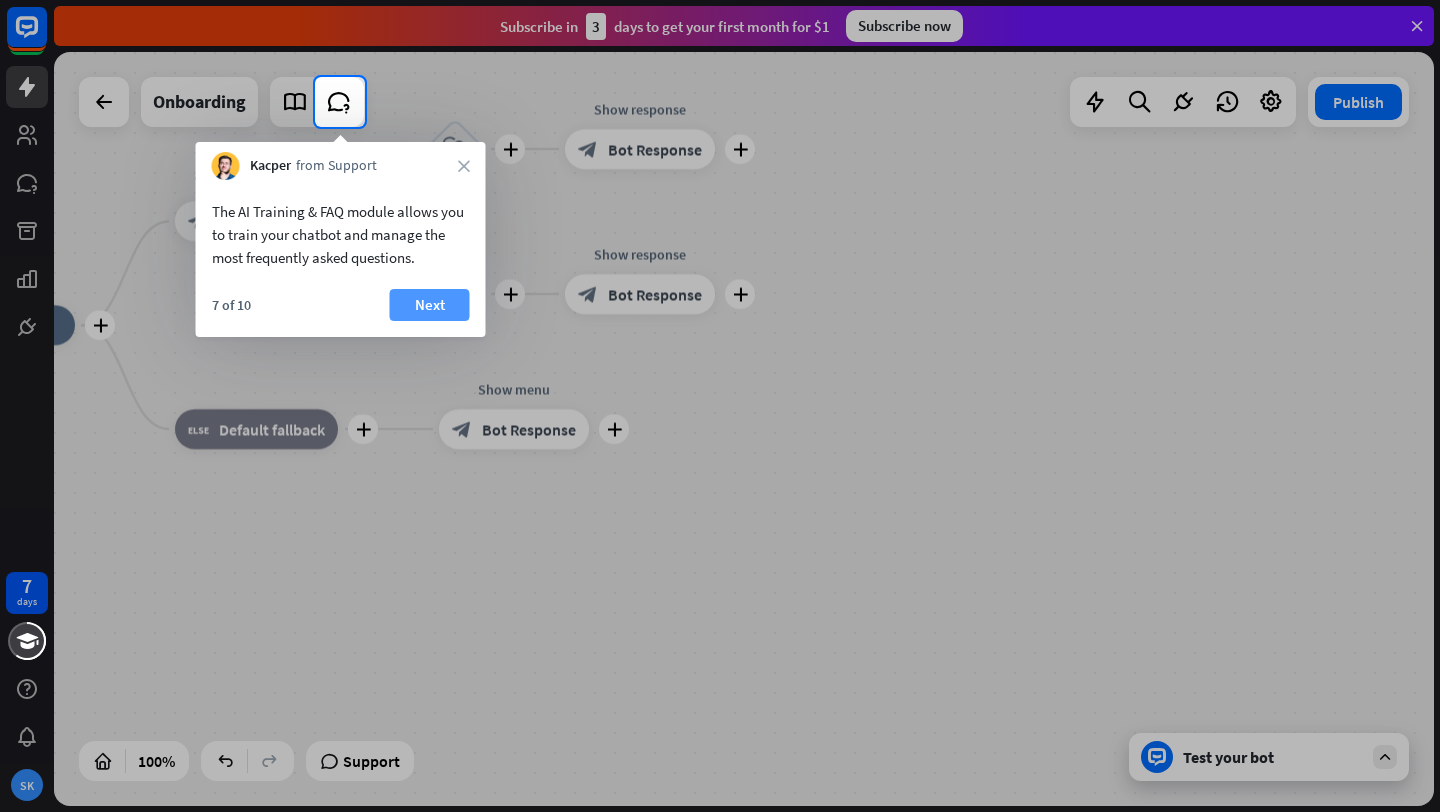 click on "Next" at bounding box center (430, 305) 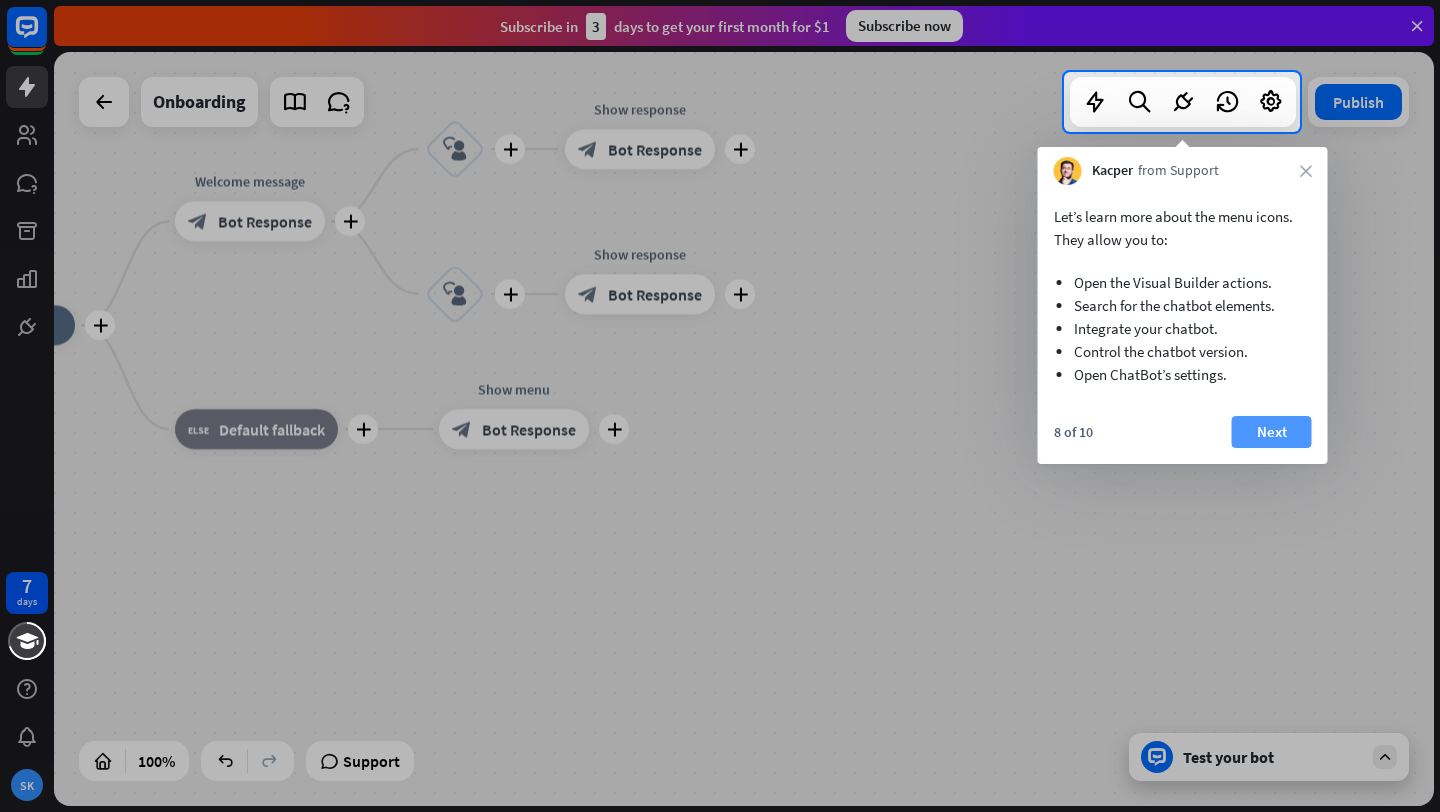 click on "Next" at bounding box center [1272, 432] 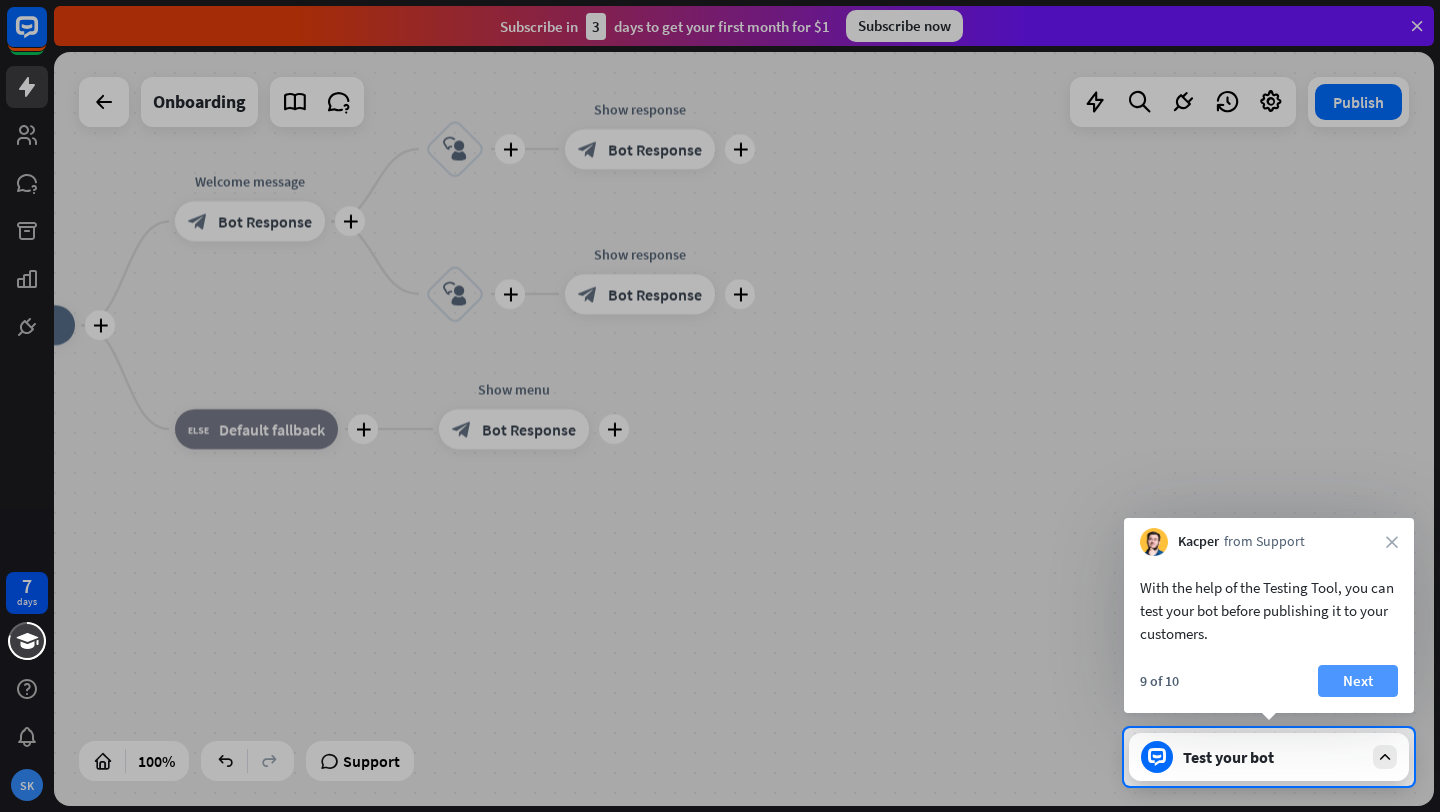 click on "Next" at bounding box center [1358, 681] 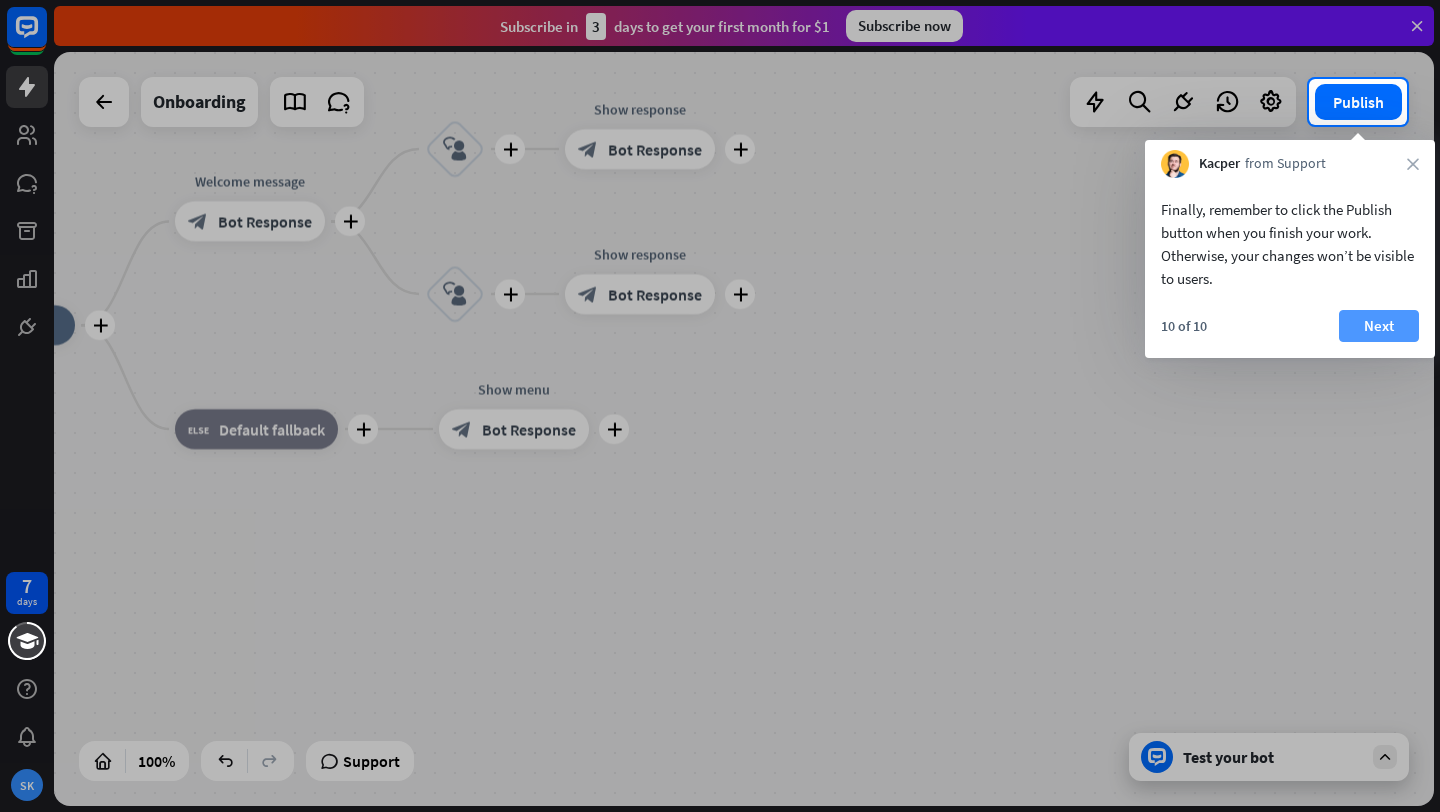 click on "Next" at bounding box center [1379, 326] 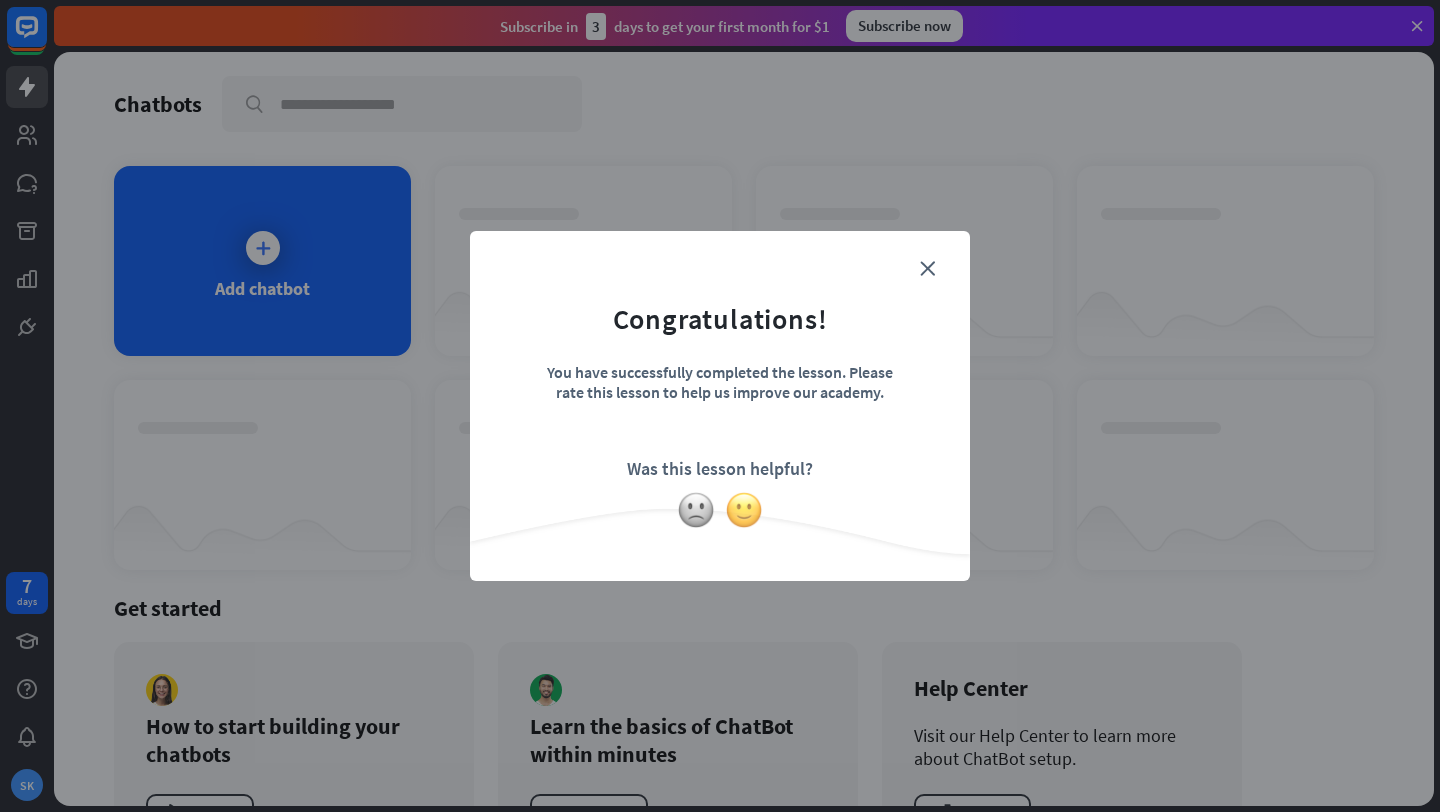 click at bounding box center [744, 510] 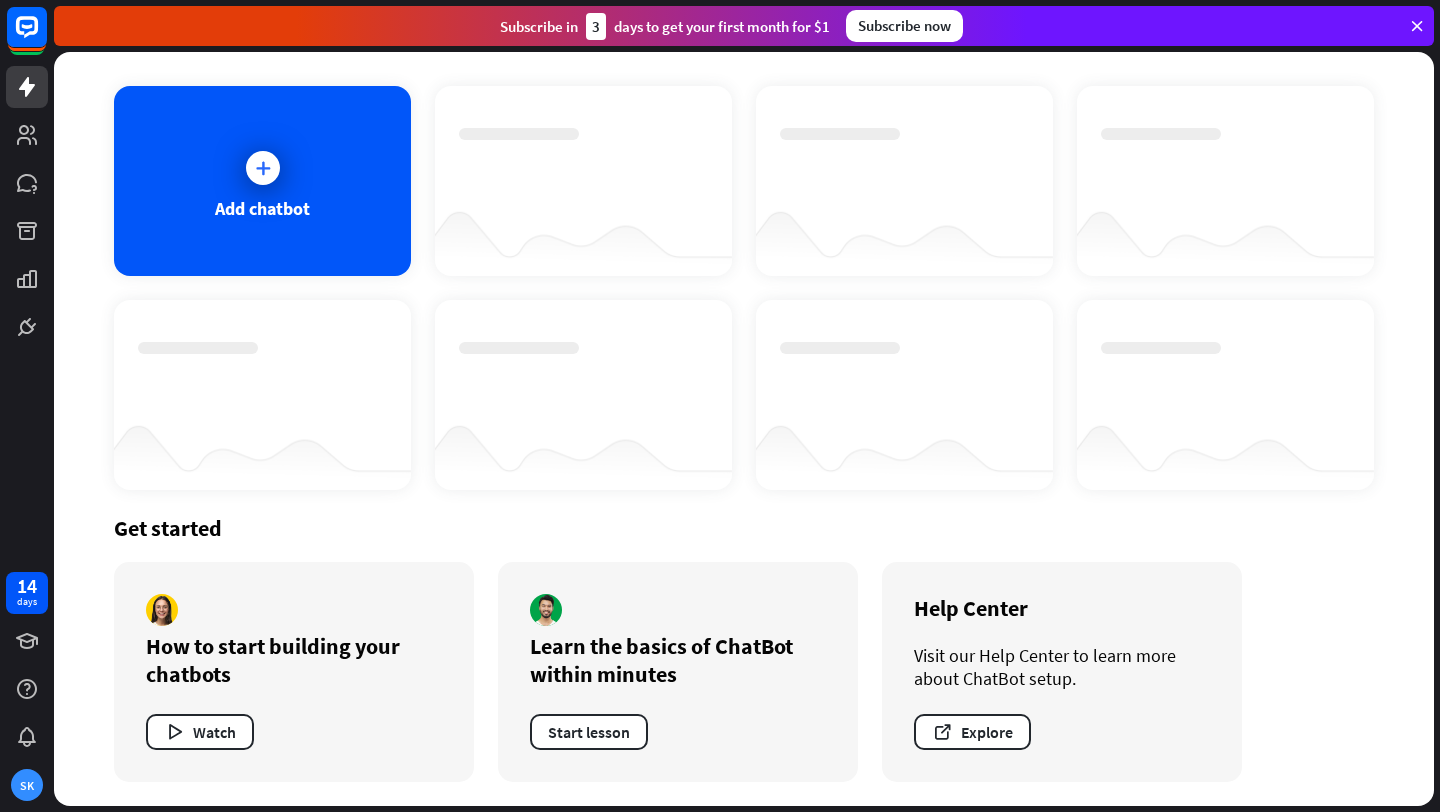 scroll, scrollTop: 0, scrollLeft: 0, axis: both 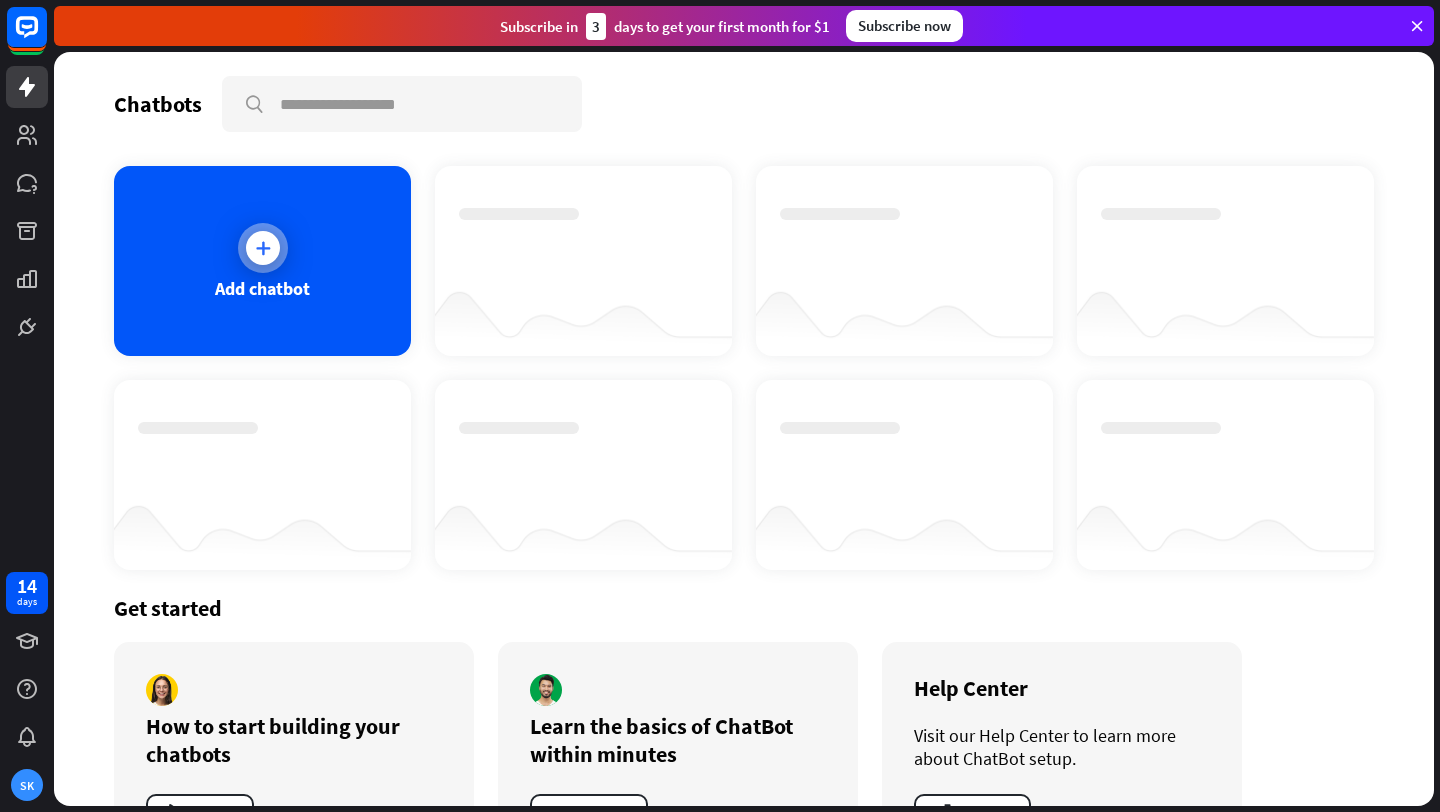 click at bounding box center (263, 248) 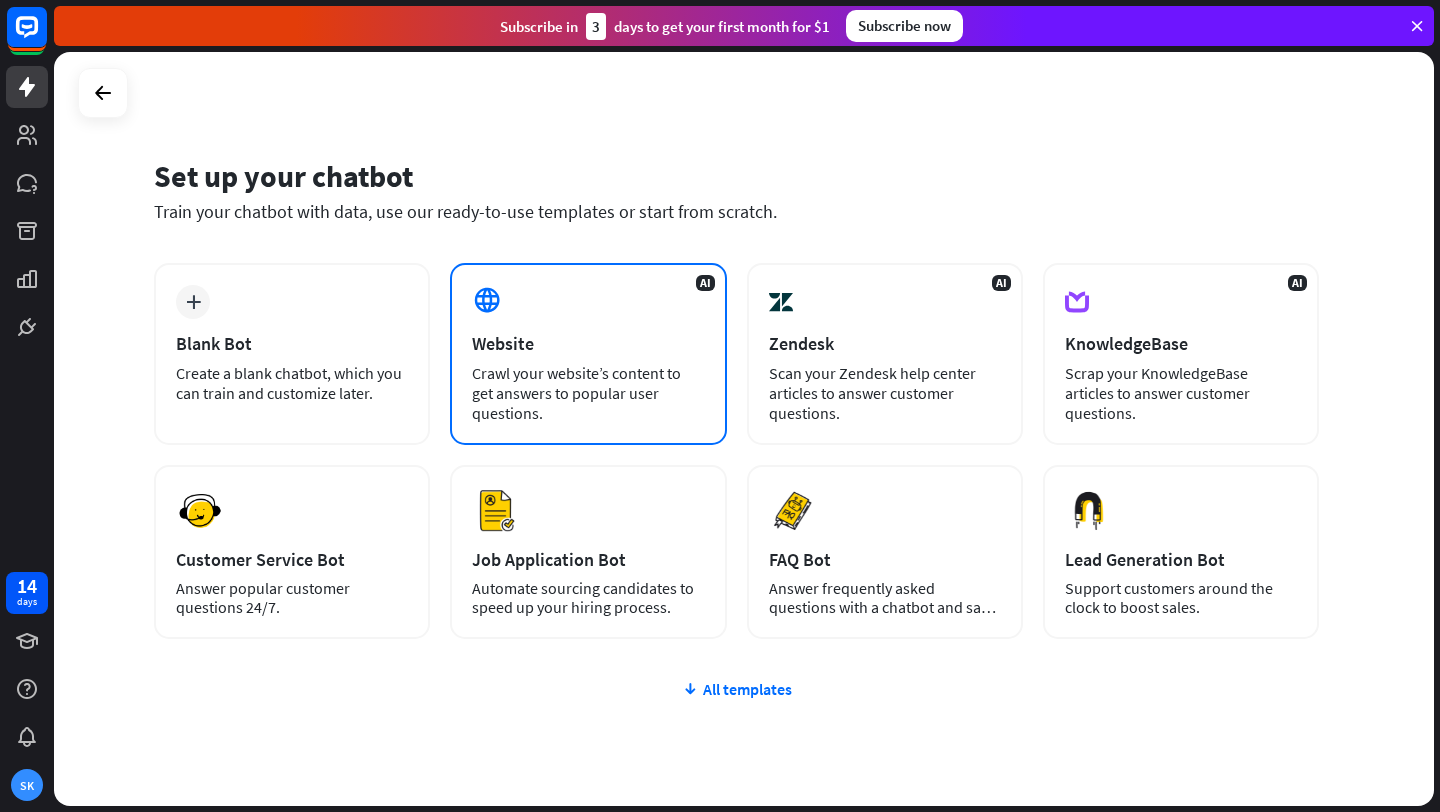 click on "Crawl your website’s content to get answers to
popular user questions." at bounding box center [588, 393] 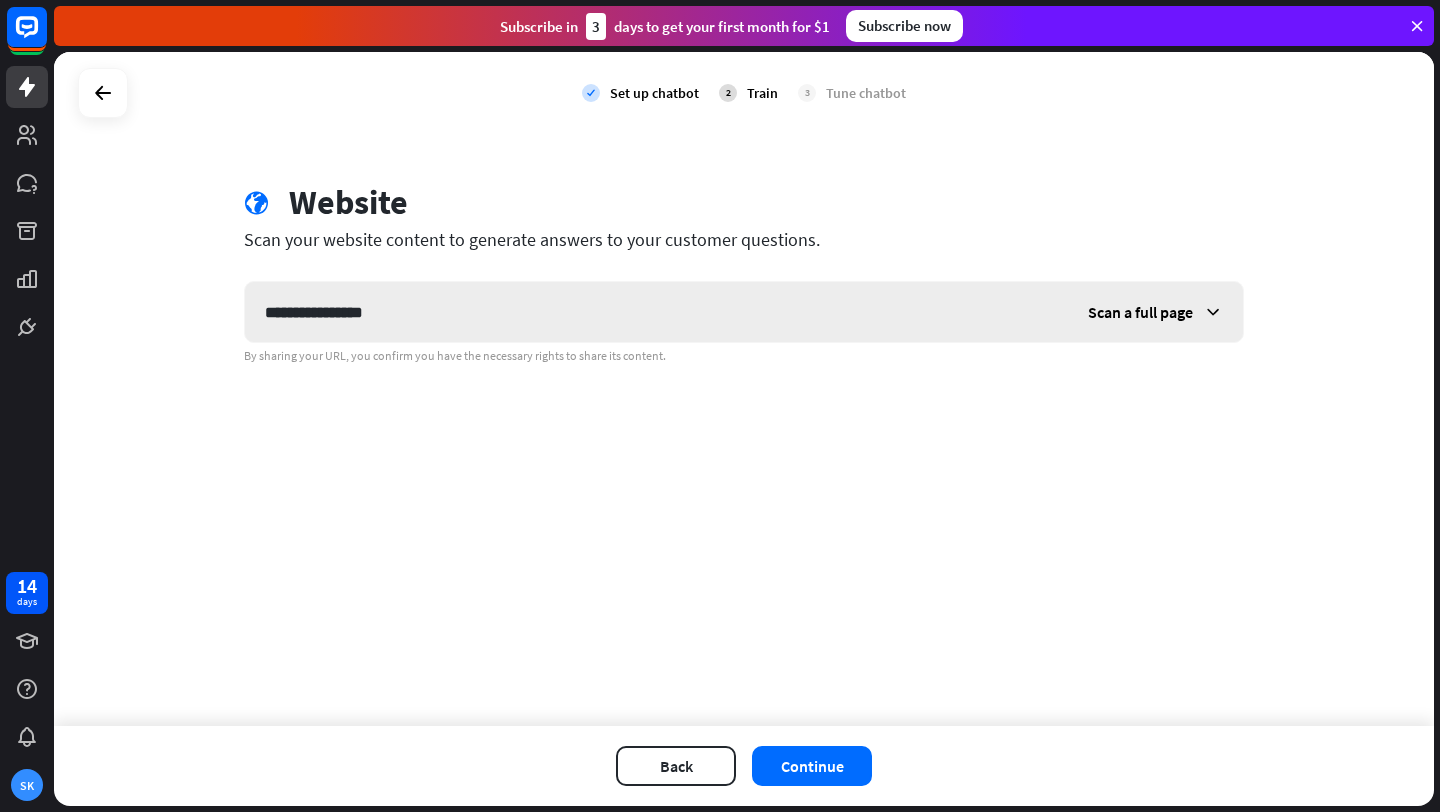 type on "**********" 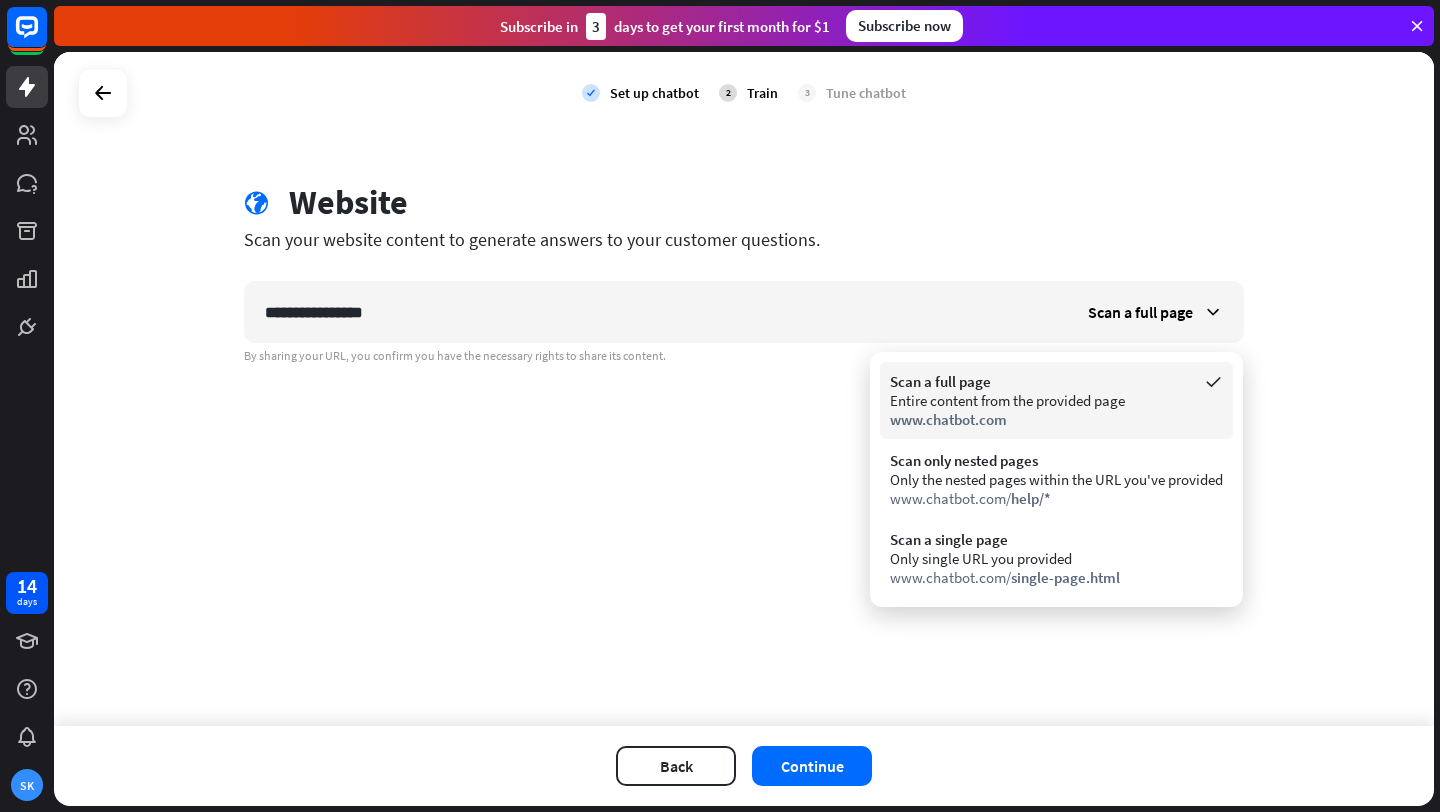 click on "Scan a full page" at bounding box center [1056, 381] 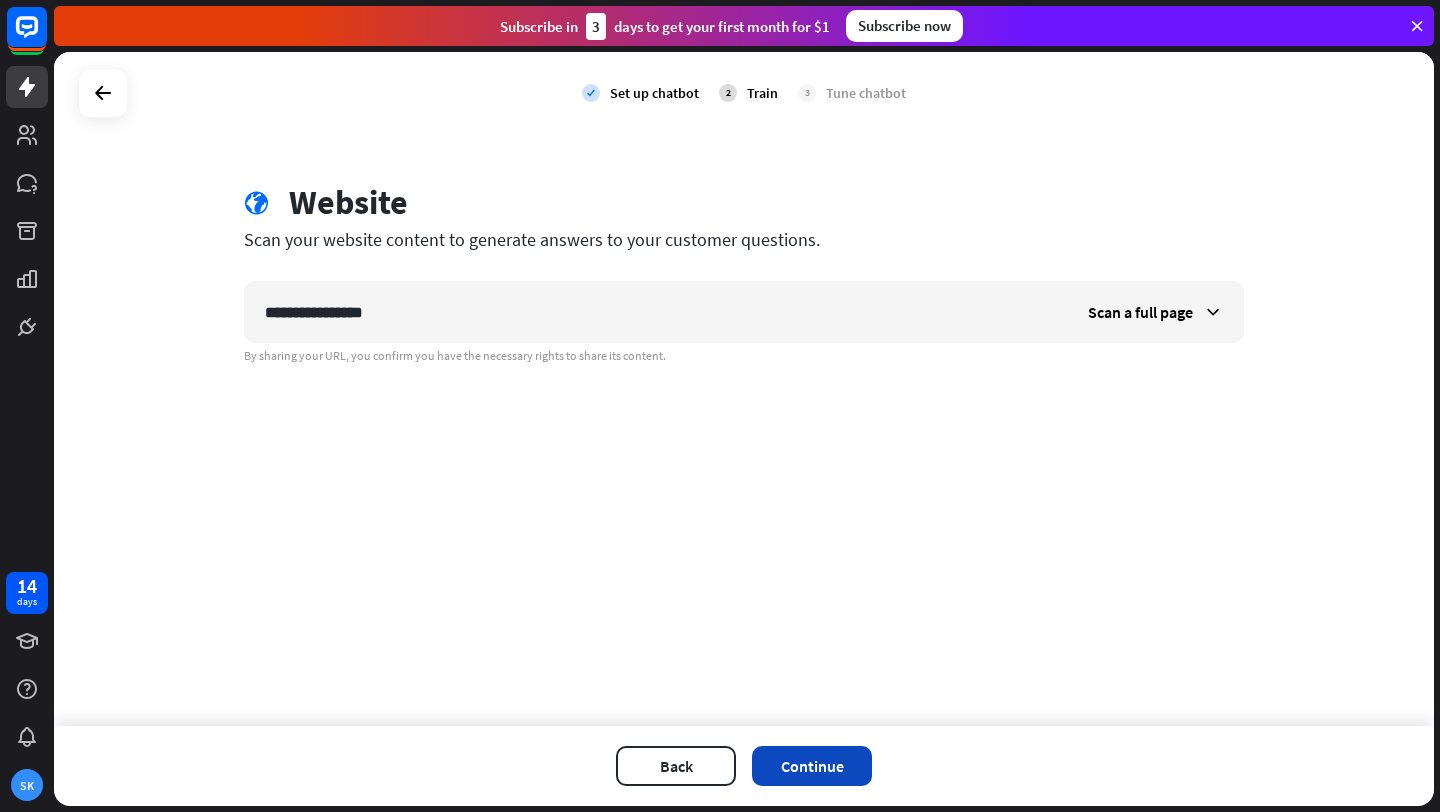 click on "Continue" at bounding box center (812, 766) 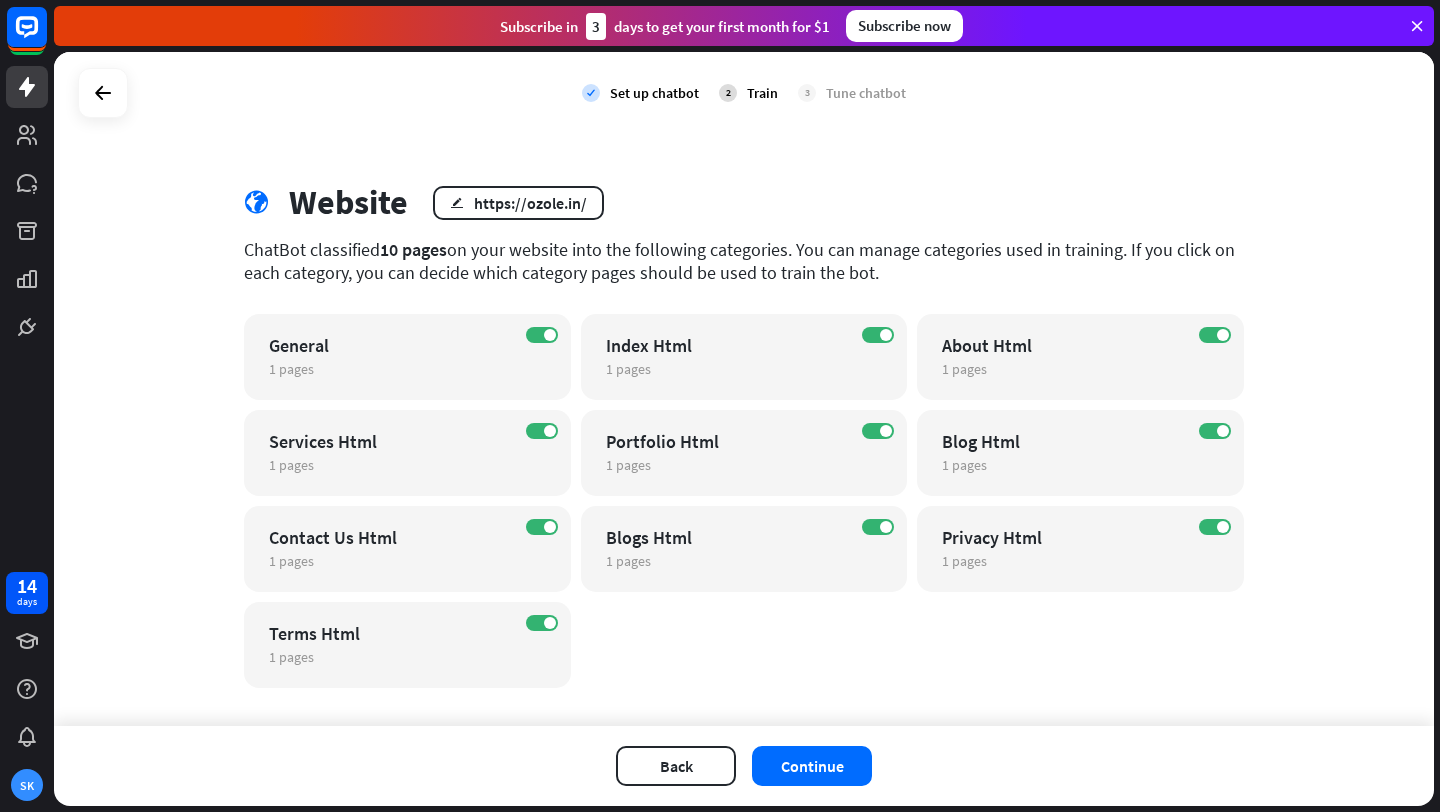 click on "Continue" at bounding box center (812, 766) 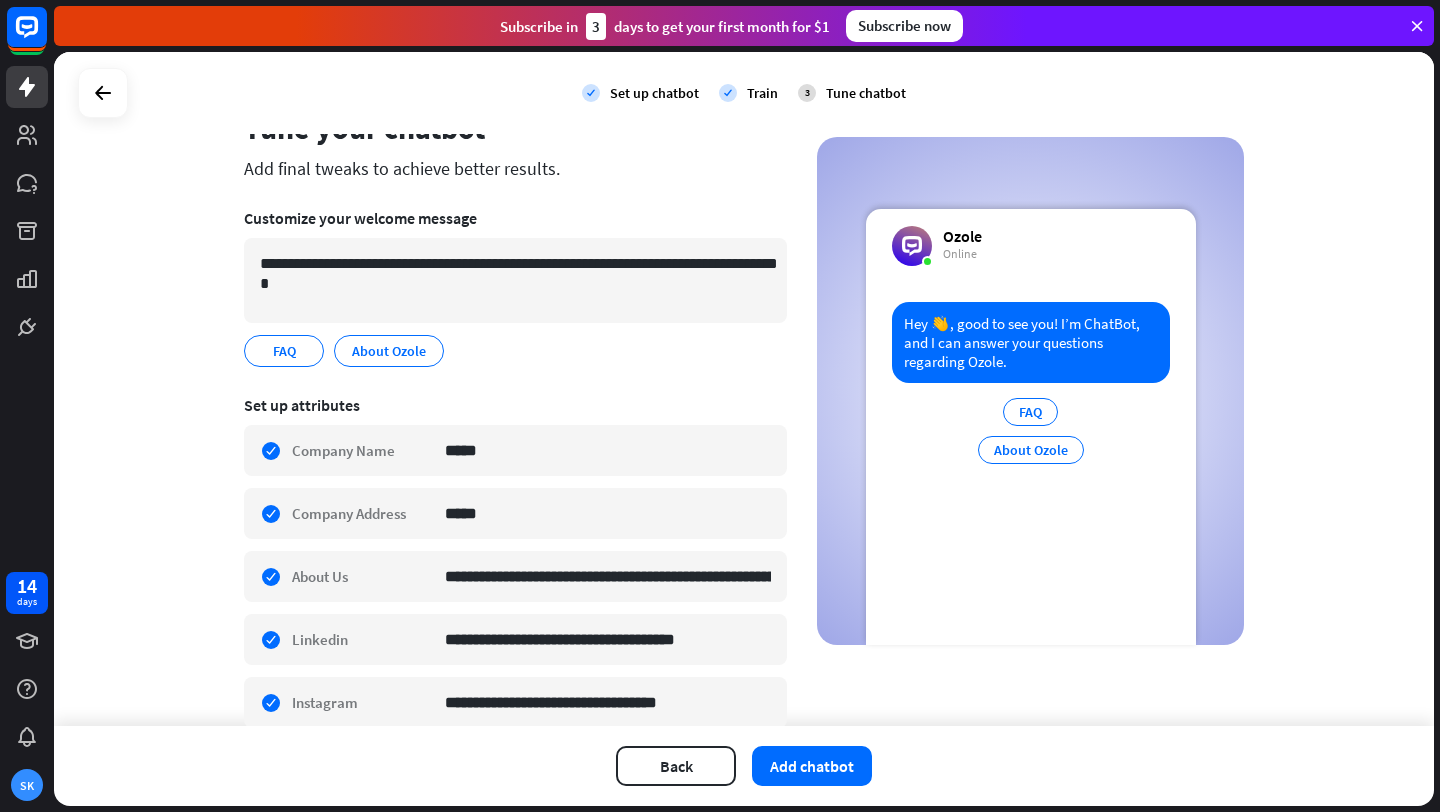 scroll, scrollTop: 74, scrollLeft: 0, axis: vertical 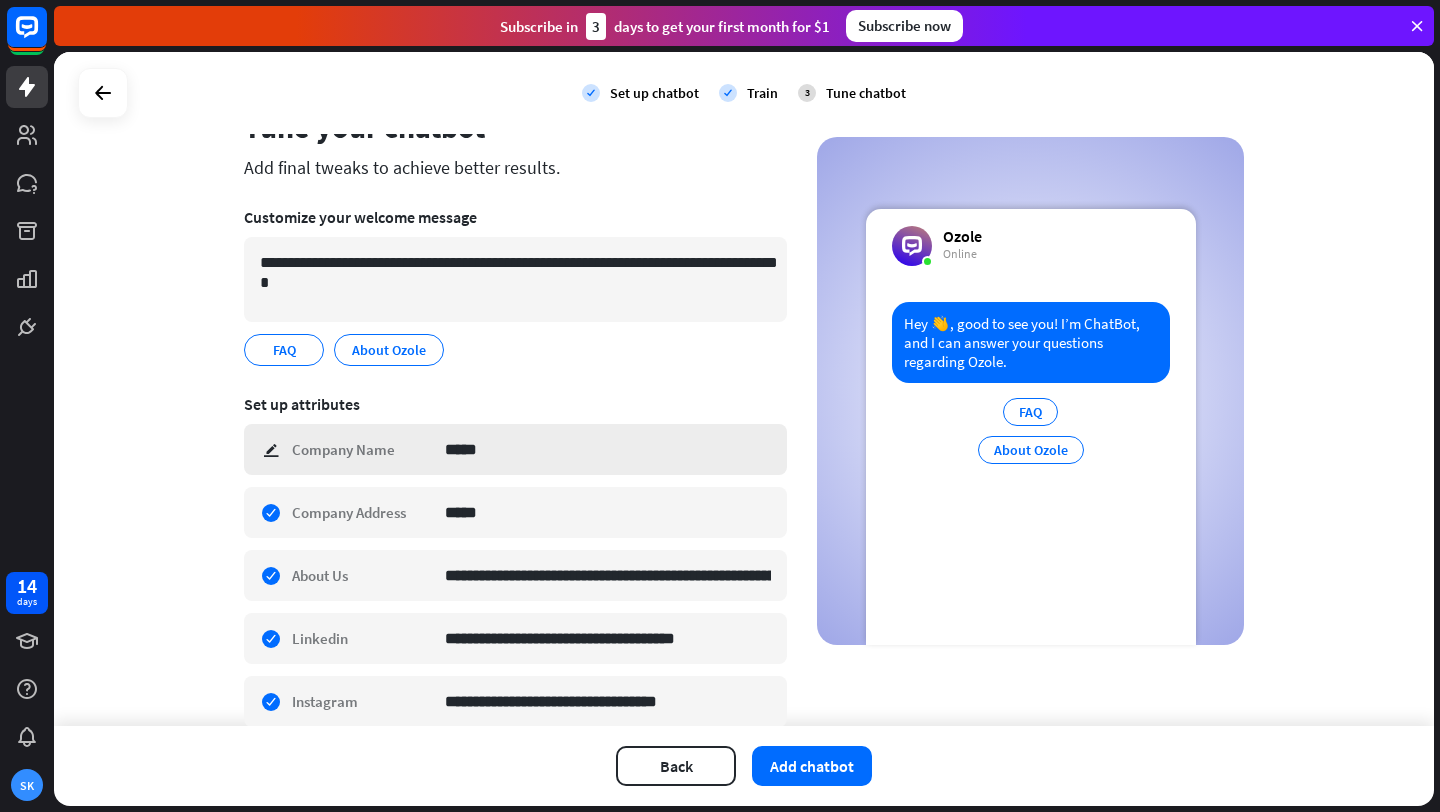 click on "check   edit   Company Name   *****" at bounding box center [515, 449] 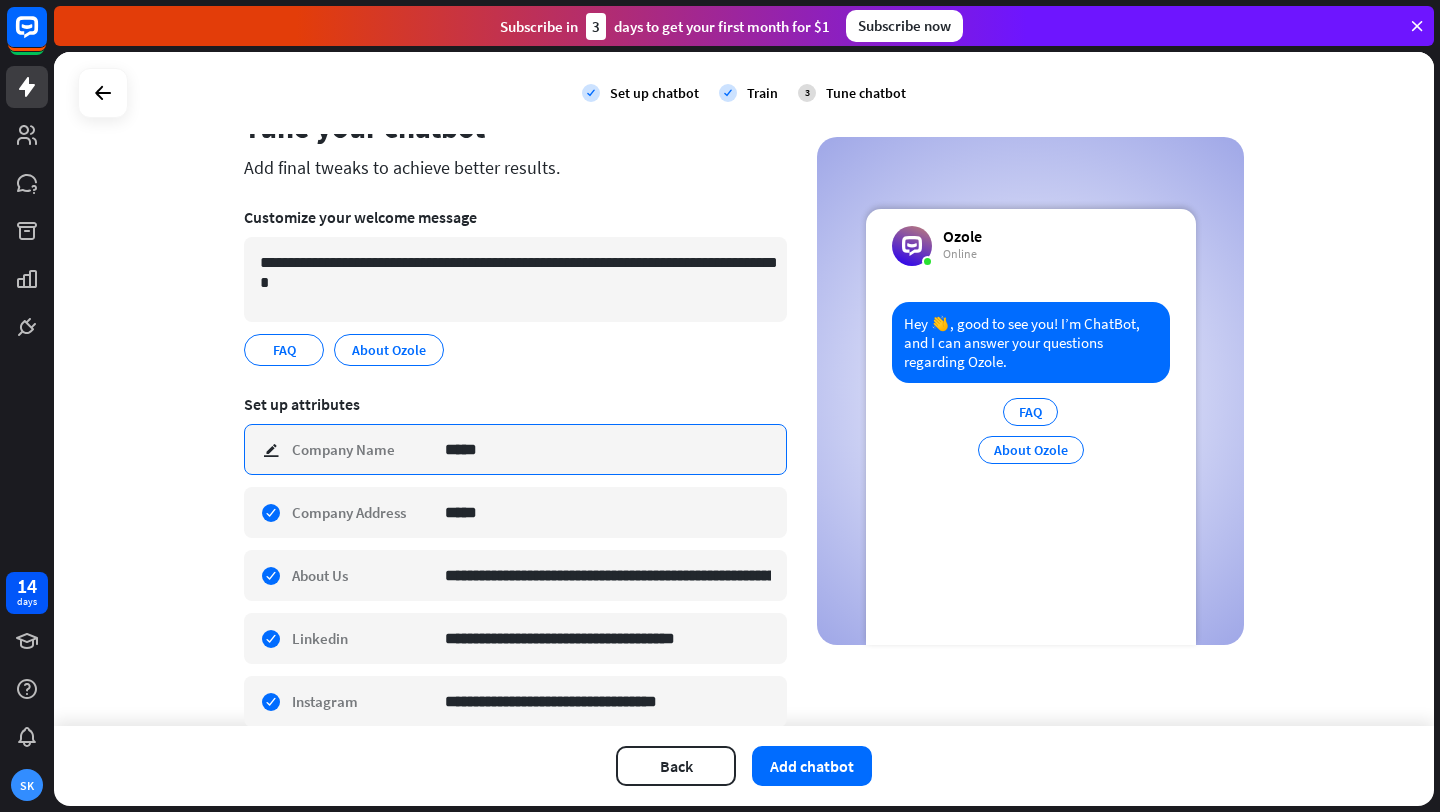 click on "*****" at bounding box center (608, 449) 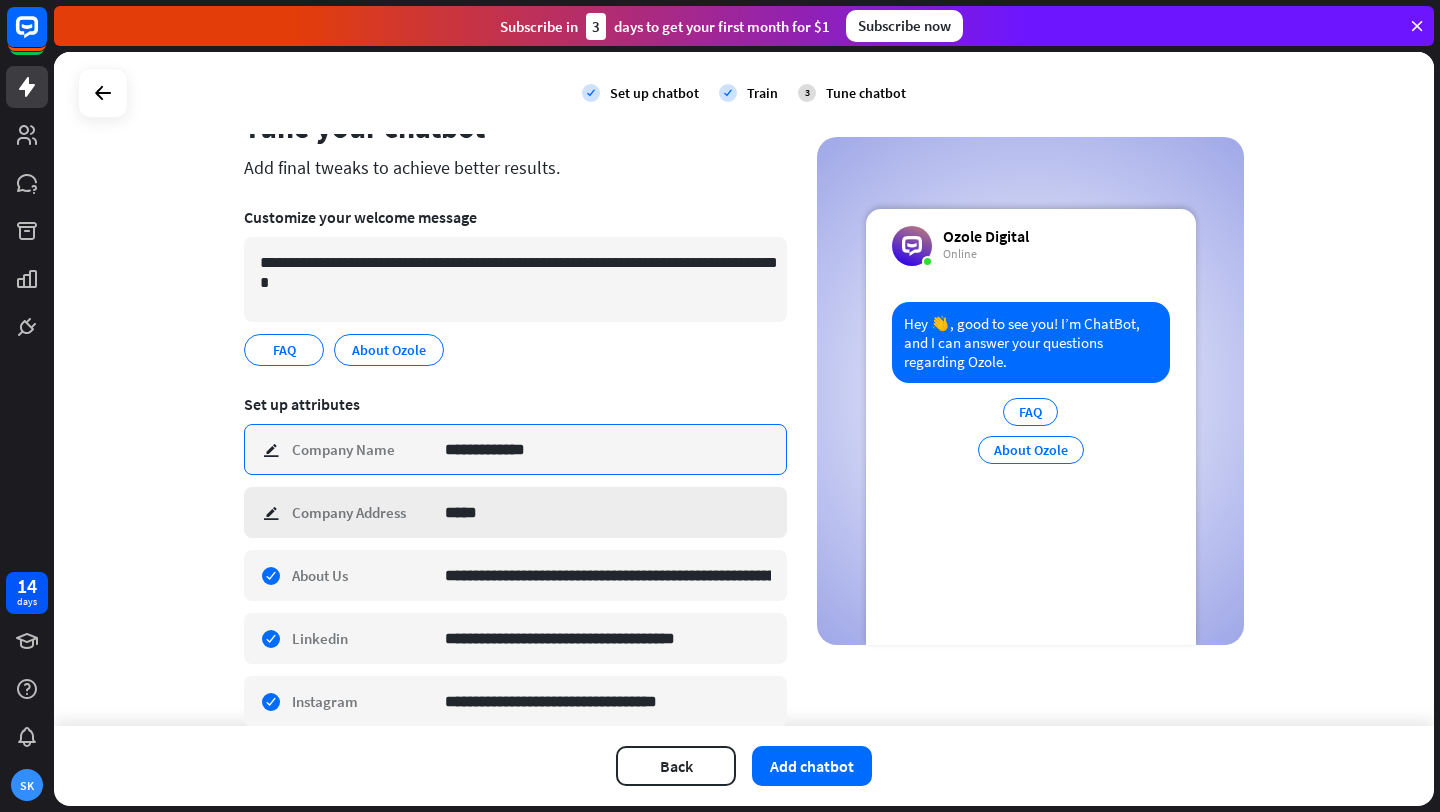 type on "**********" 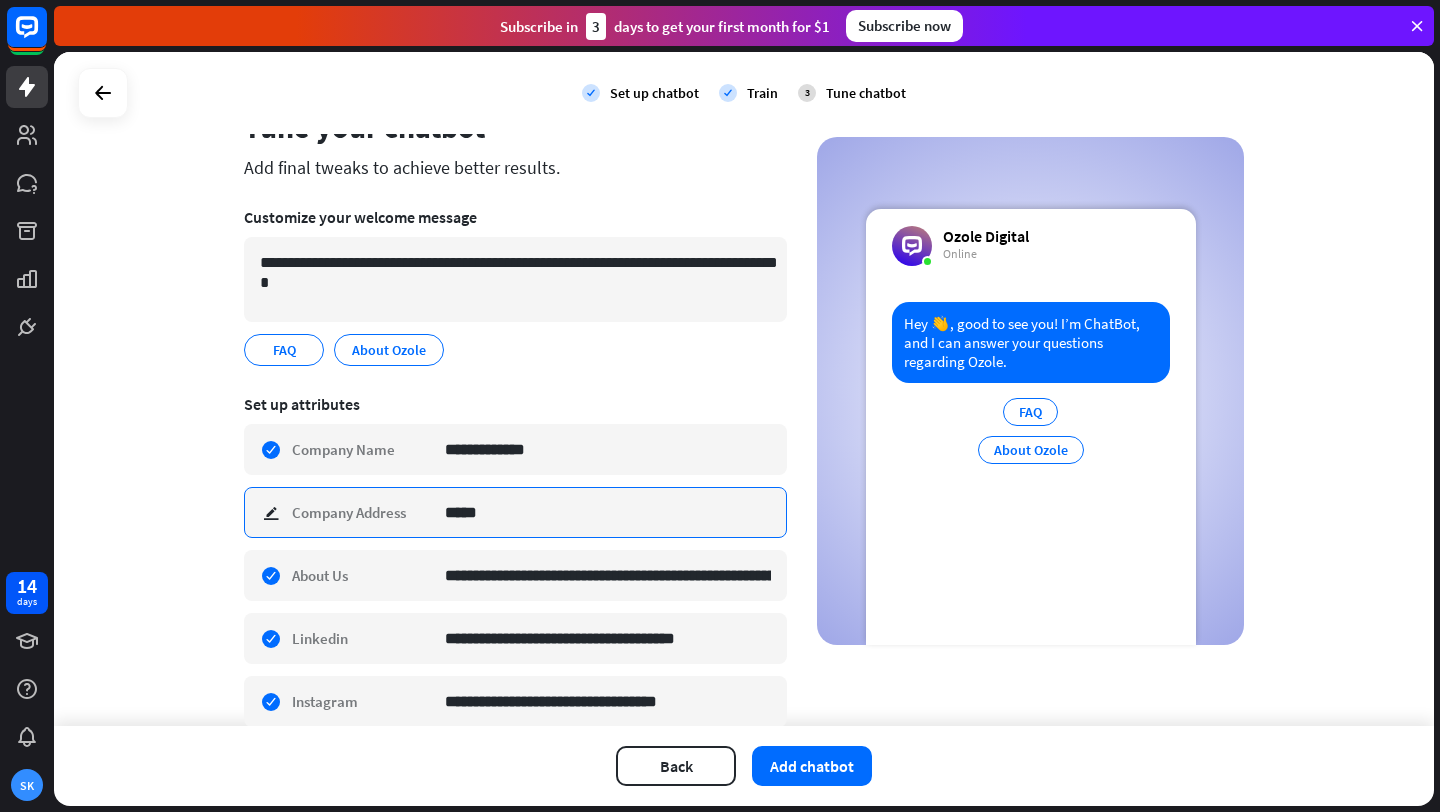 click on "*****" at bounding box center (608, 512) 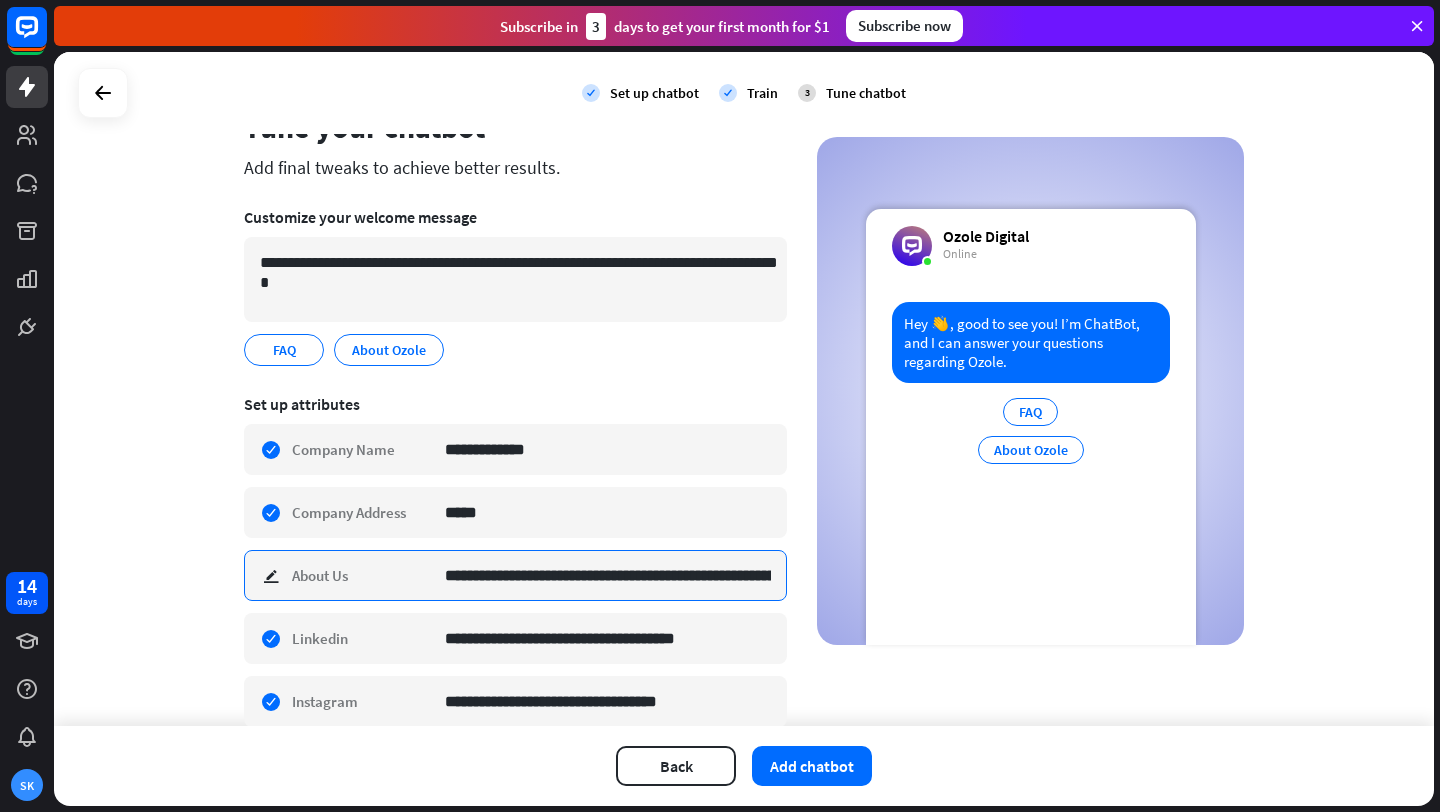 click on "**********" at bounding box center [608, 575] 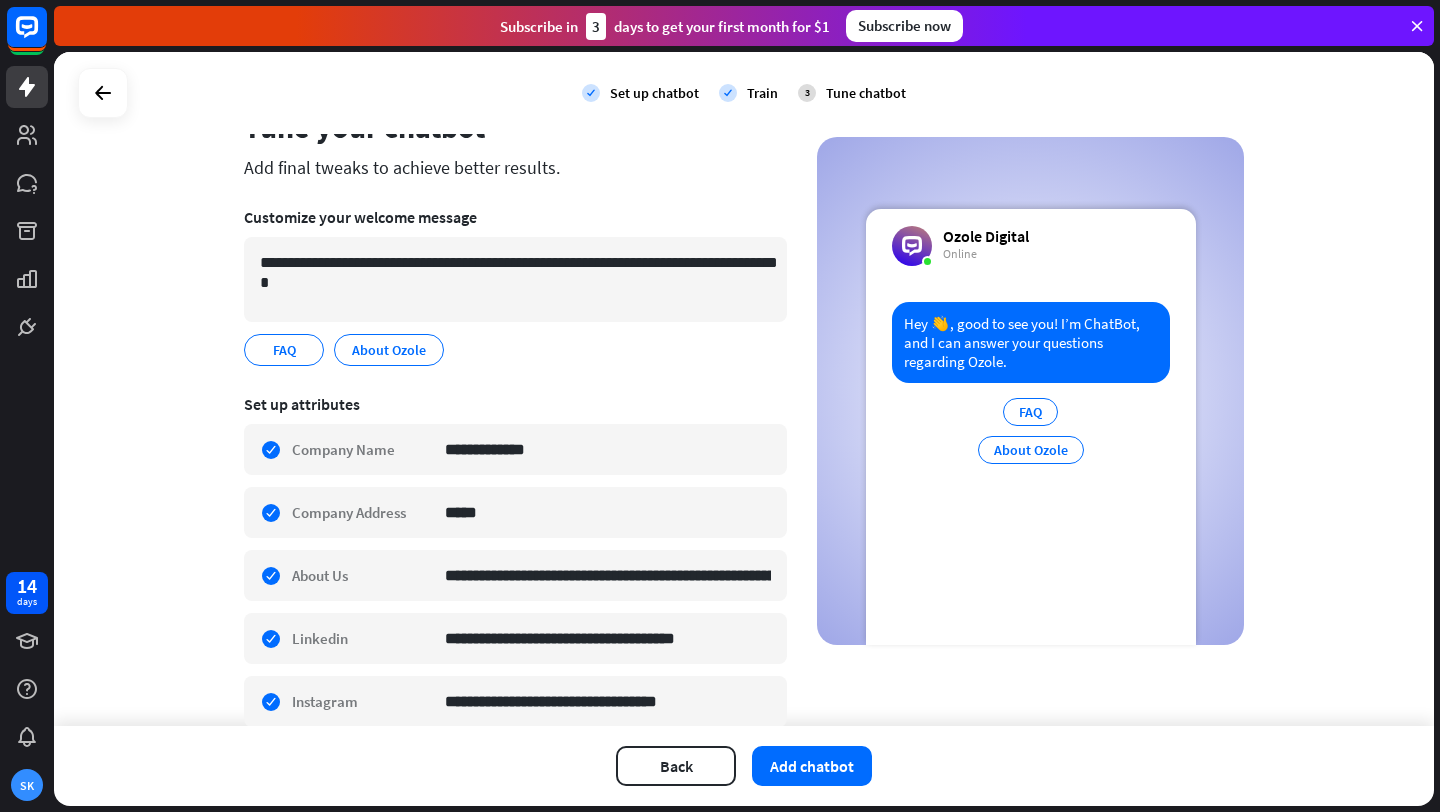 click on "**********" at bounding box center [744, 389] 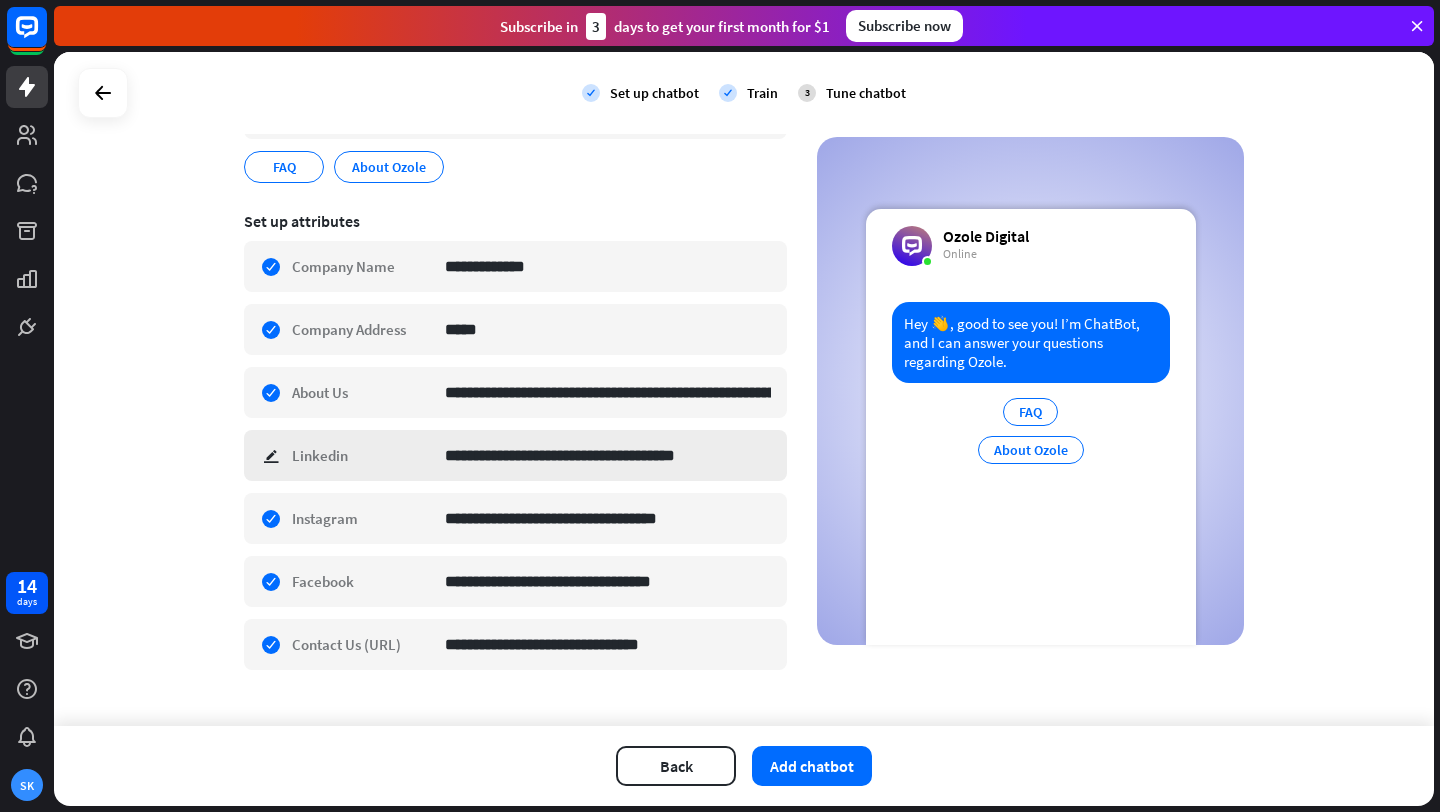 scroll, scrollTop: 291, scrollLeft: 0, axis: vertical 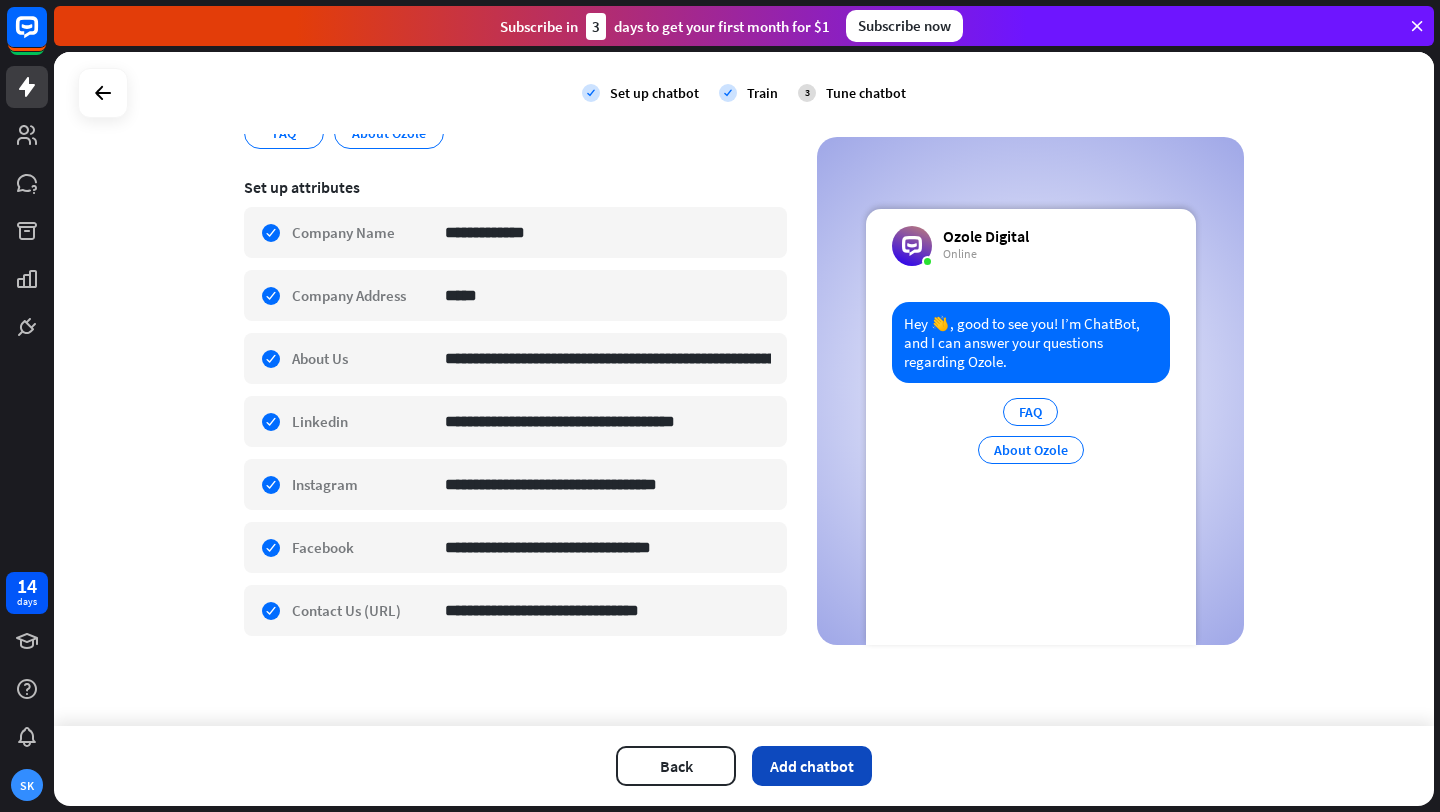 click on "Add chatbot" at bounding box center [812, 766] 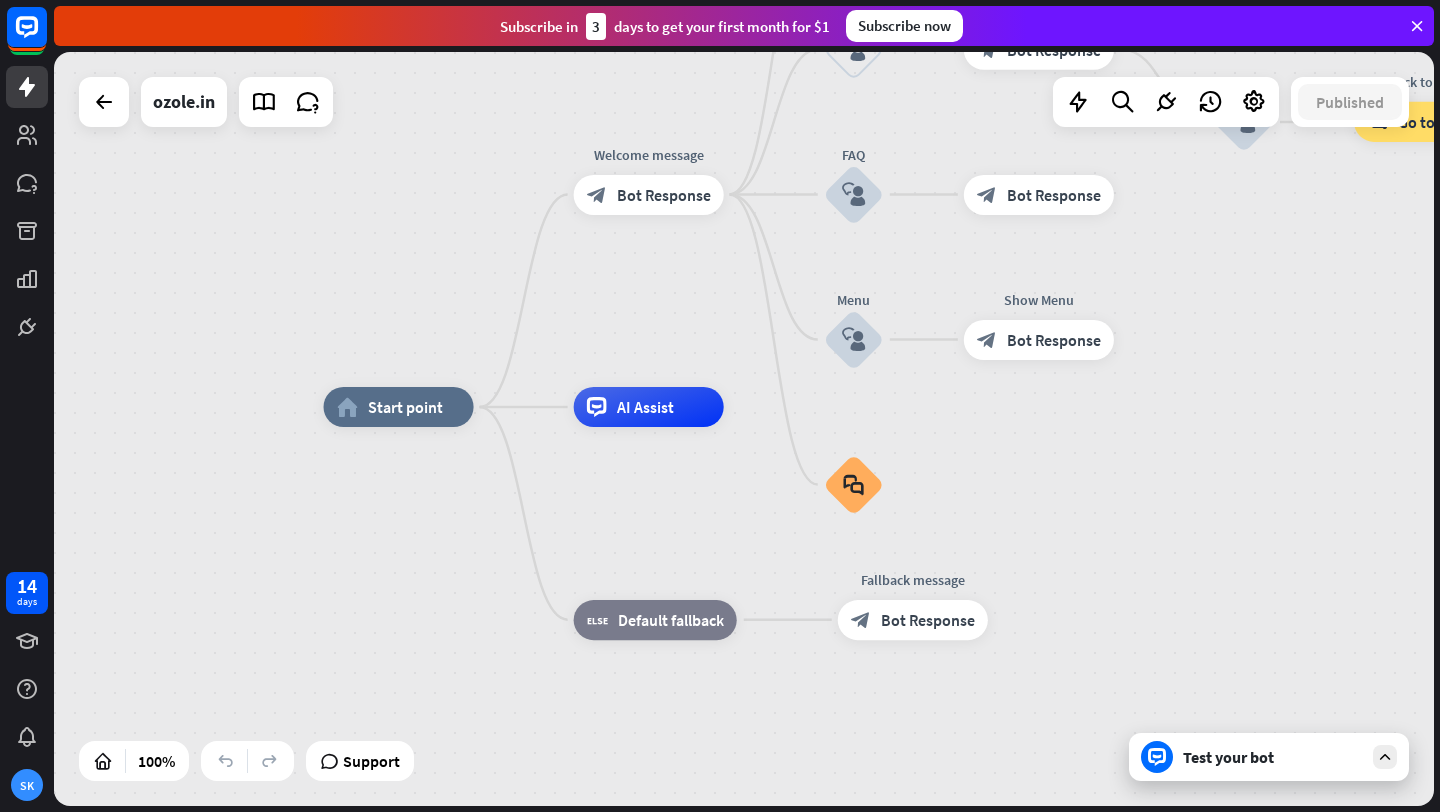 click on "Test your bot" at bounding box center (1273, 757) 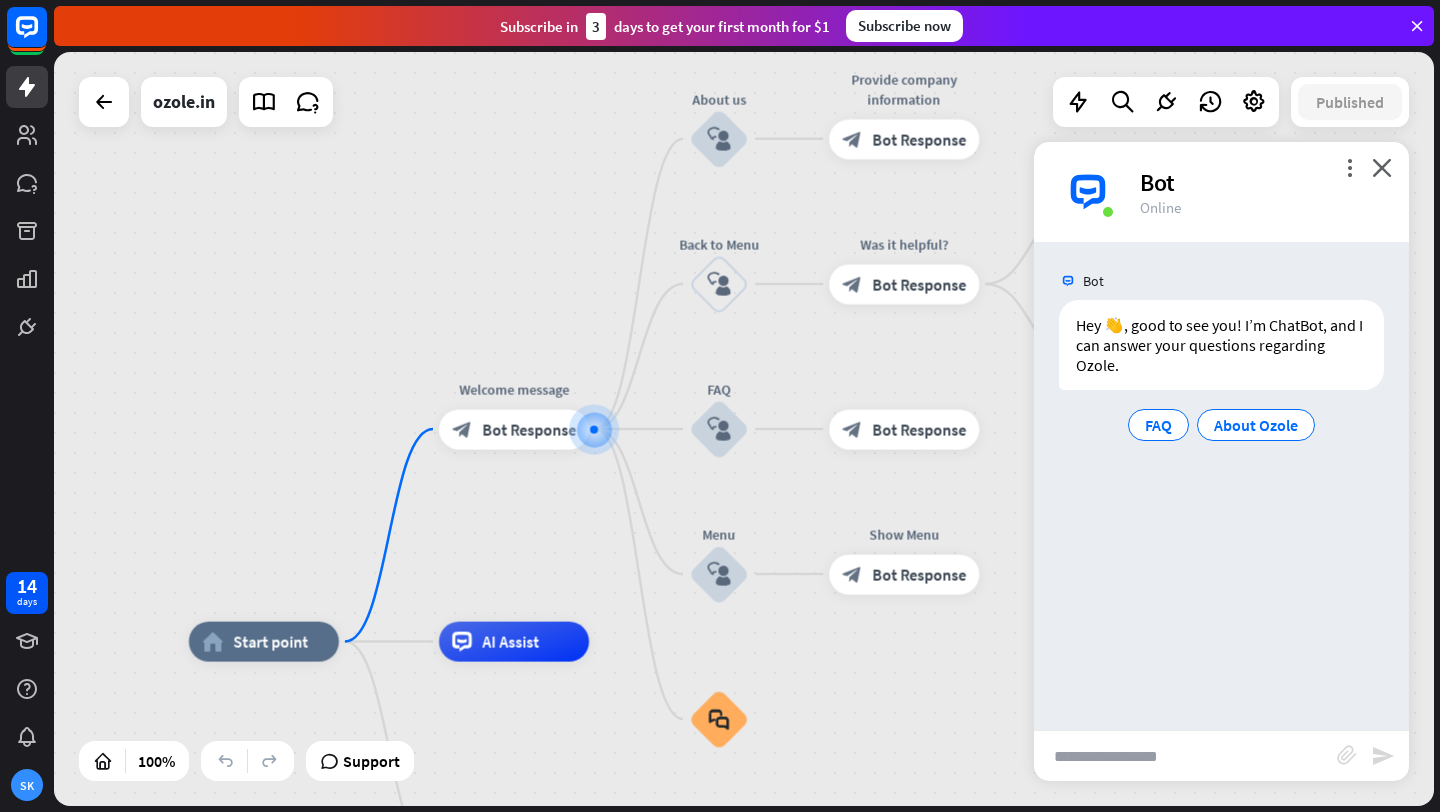 click at bounding box center (1185, 756) 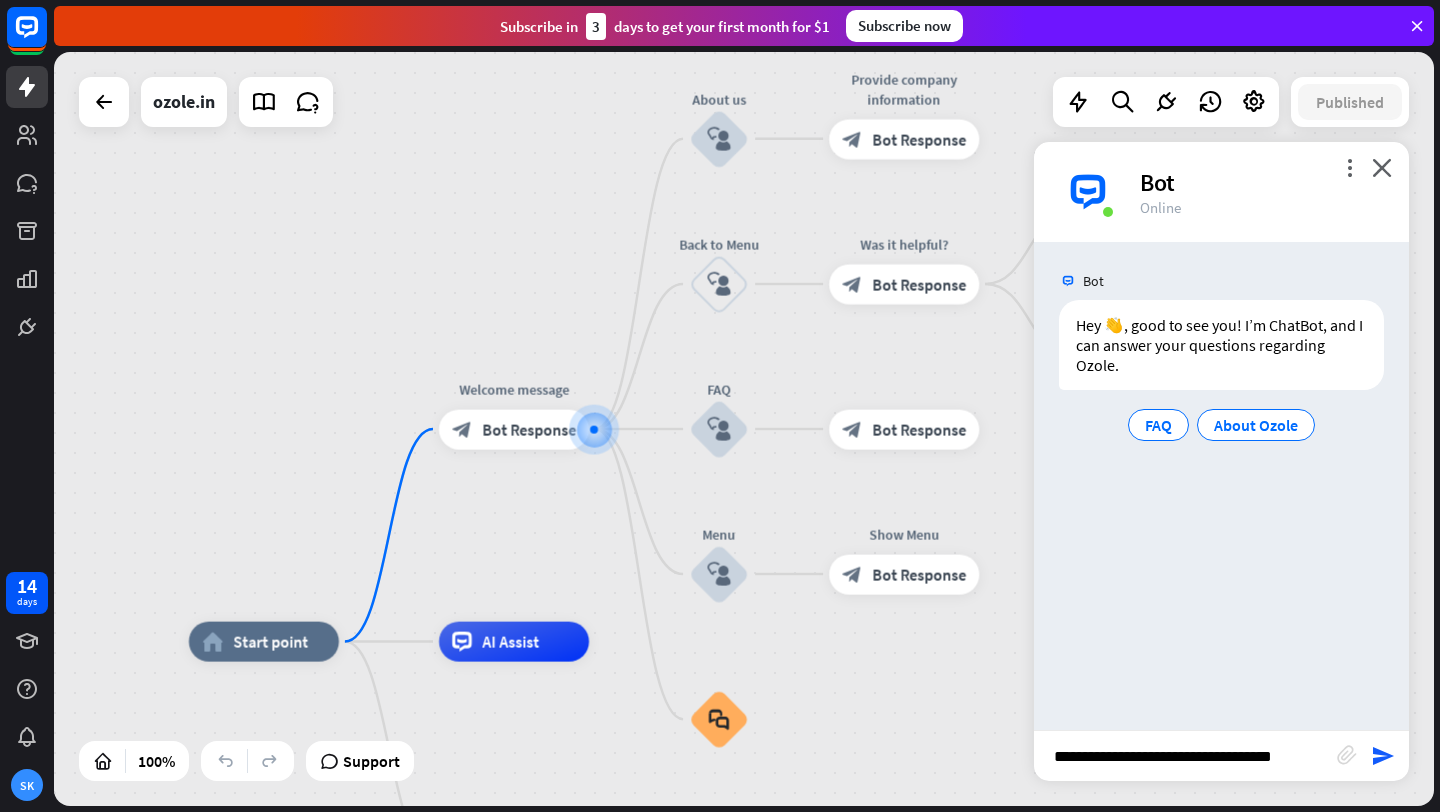 type on "**********" 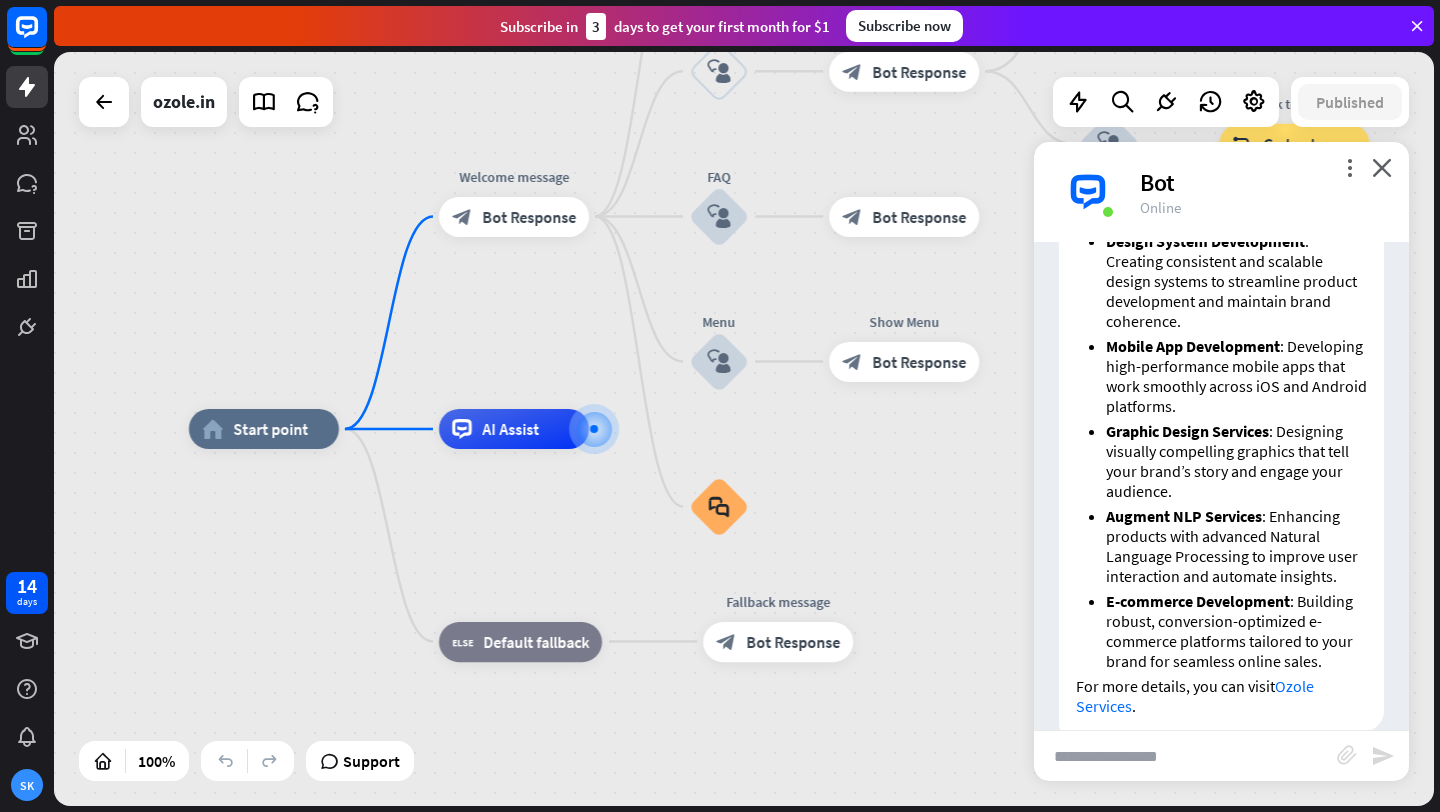 scroll, scrollTop: 651, scrollLeft: 0, axis: vertical 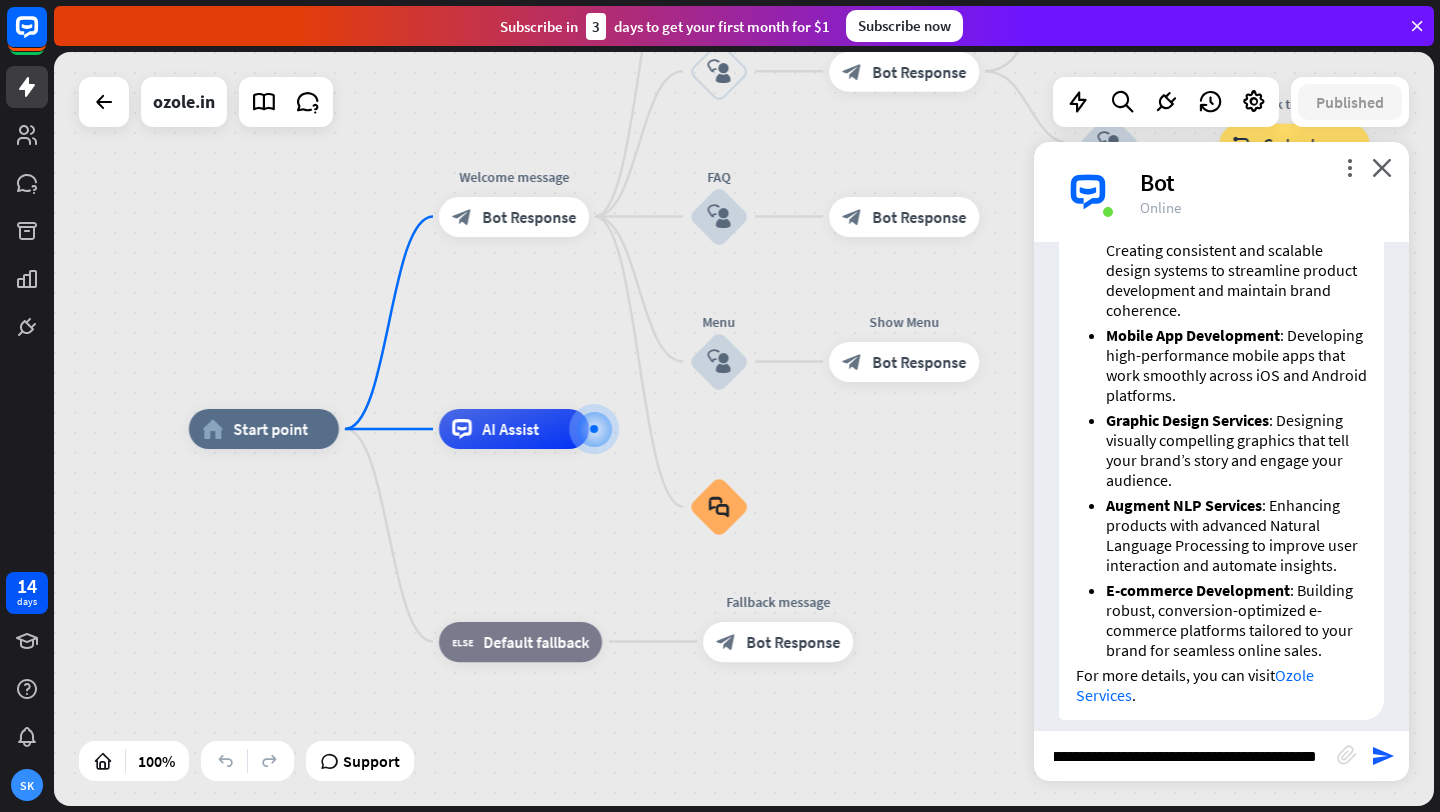 type on "**********" 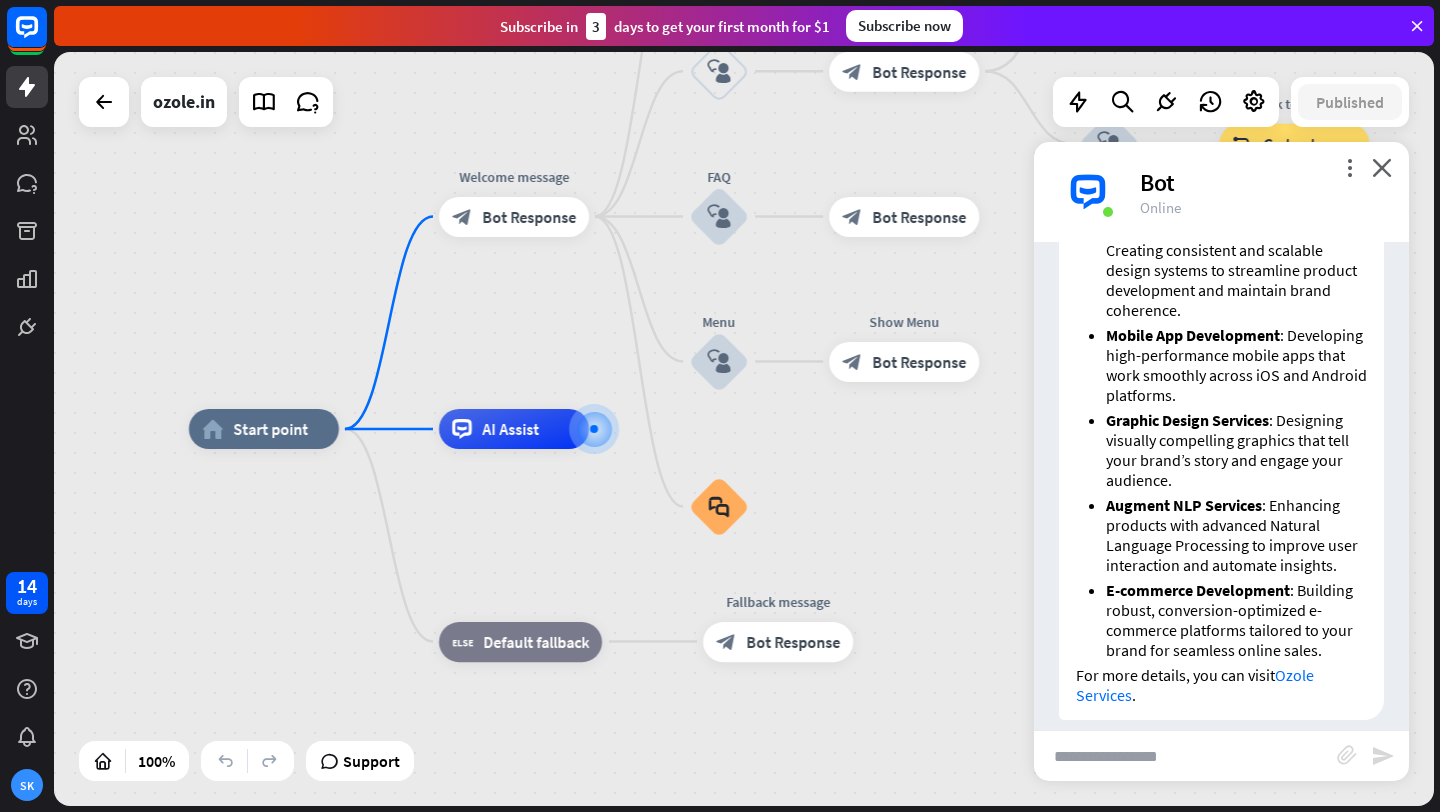 scroll, scrollTop: 0, scrollLeft: 0, axis: both 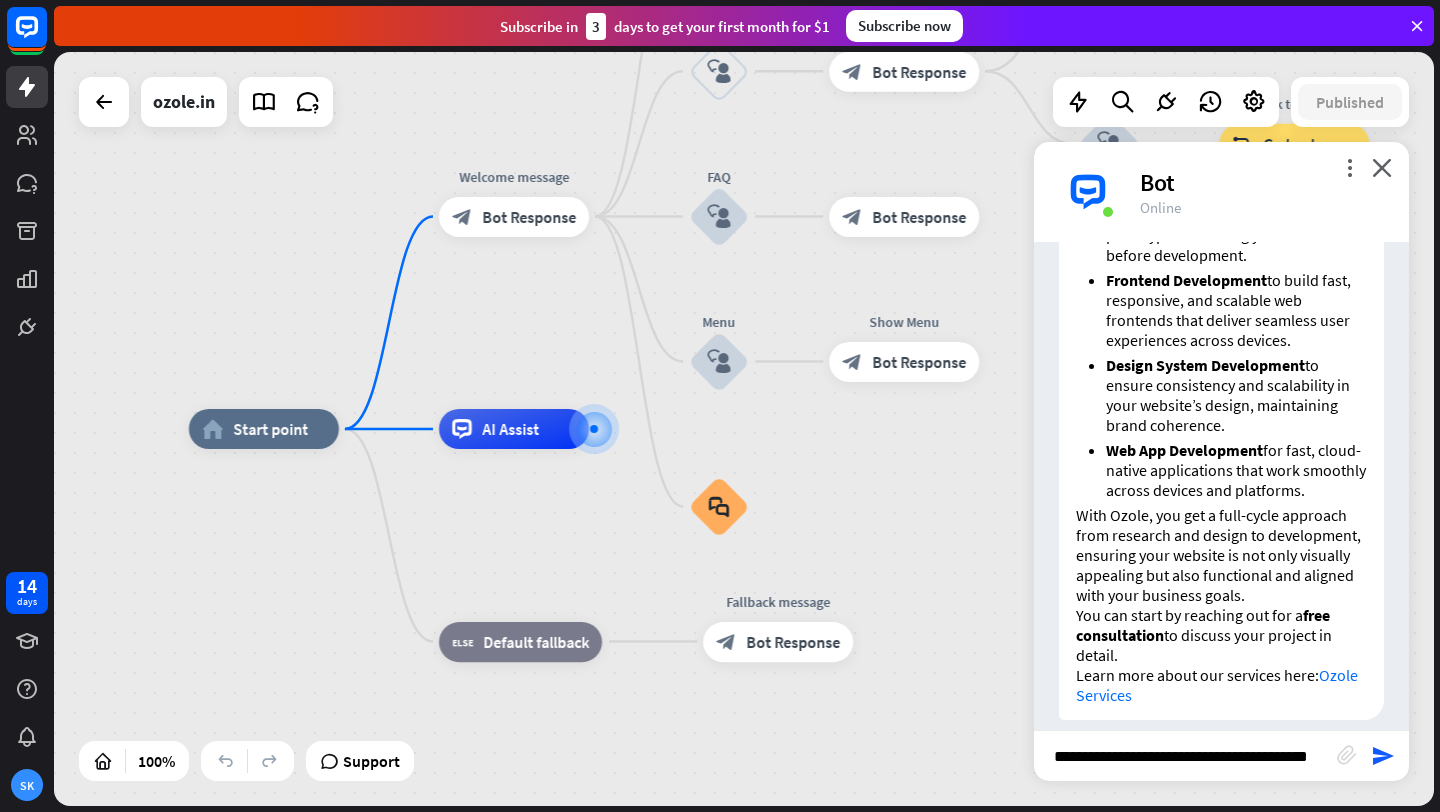 type on "**********" 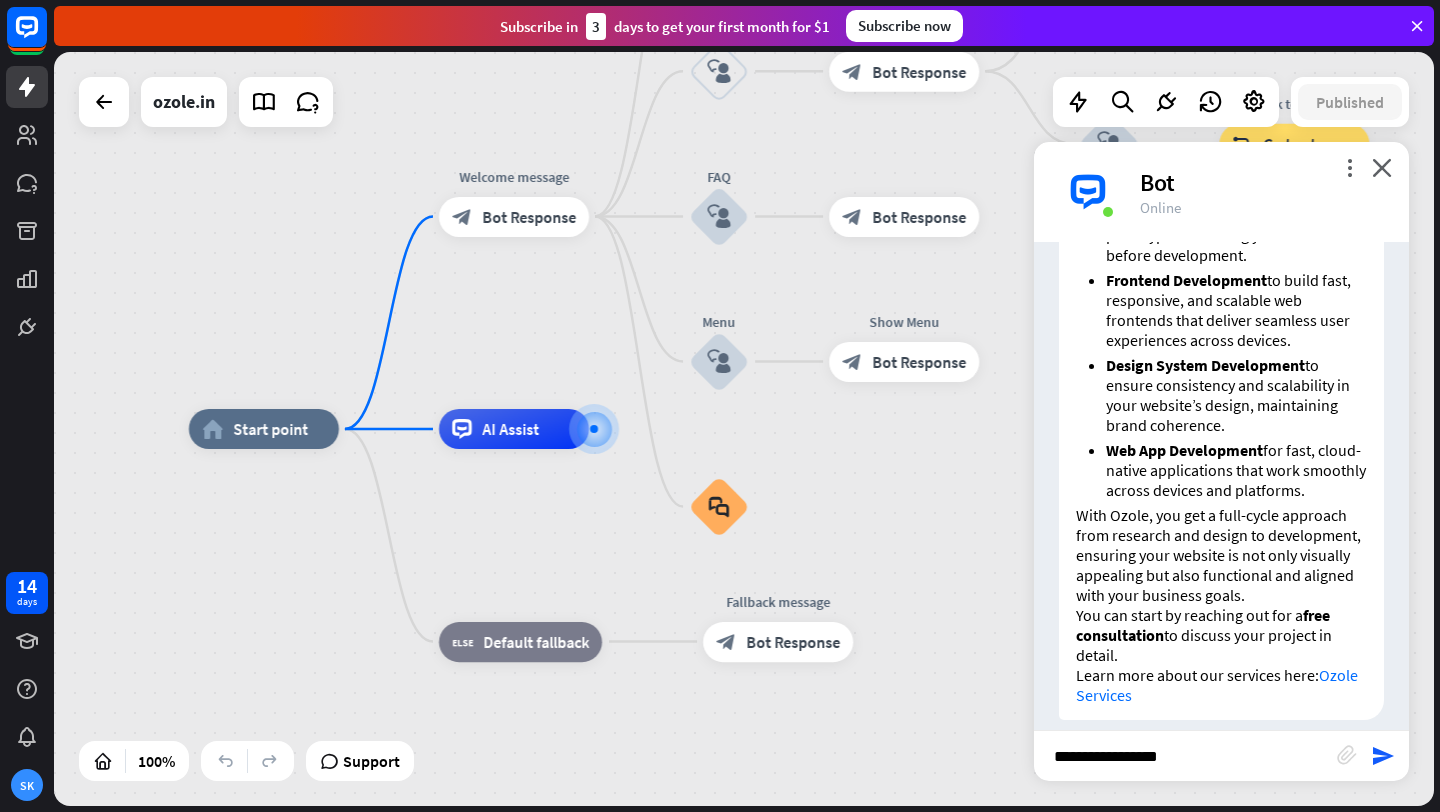 scroll, scrollTop: 0, scrollLeft: 0, axis: both 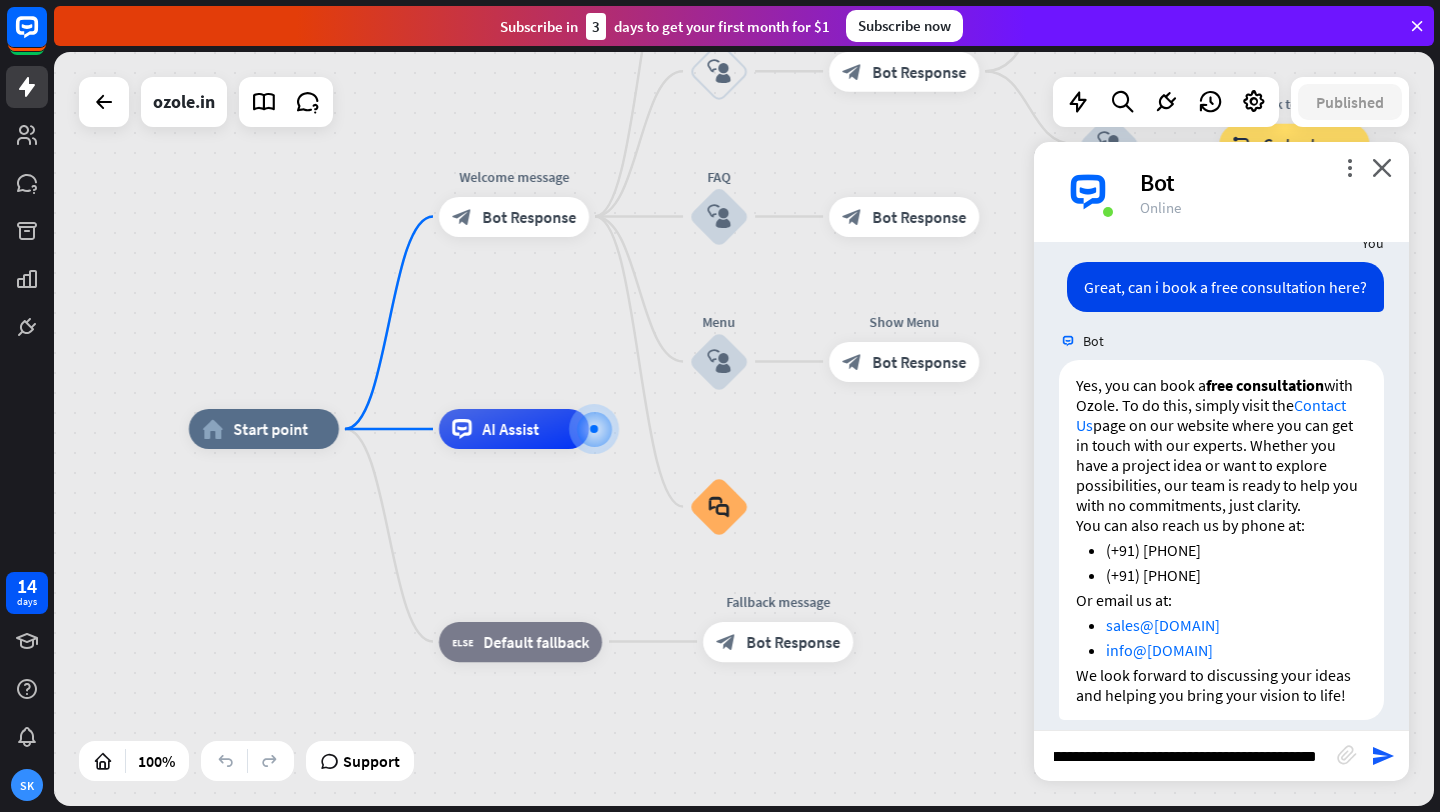 type on "**********" 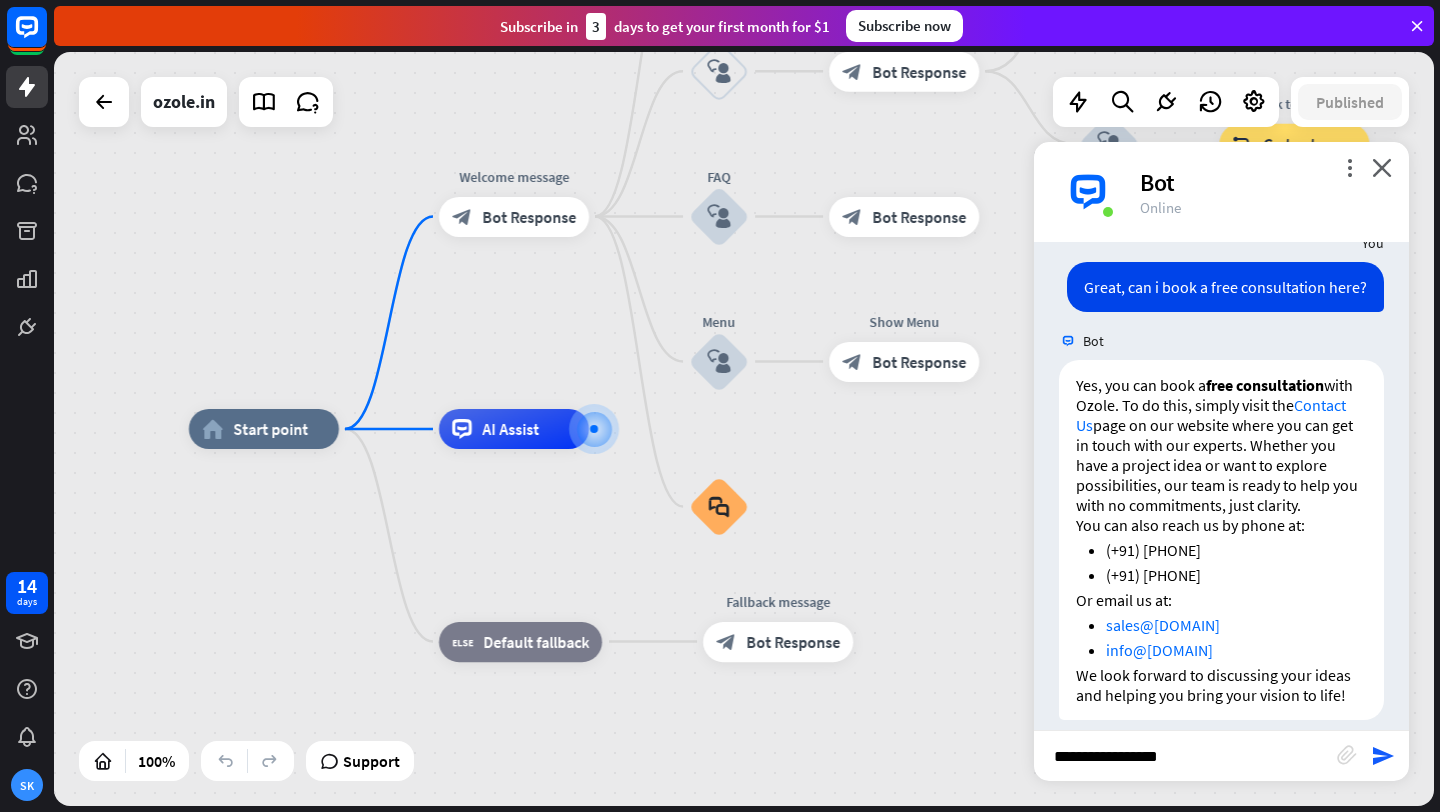 scroll, scrollTop: 0, scrollLeft: 0, axis: both 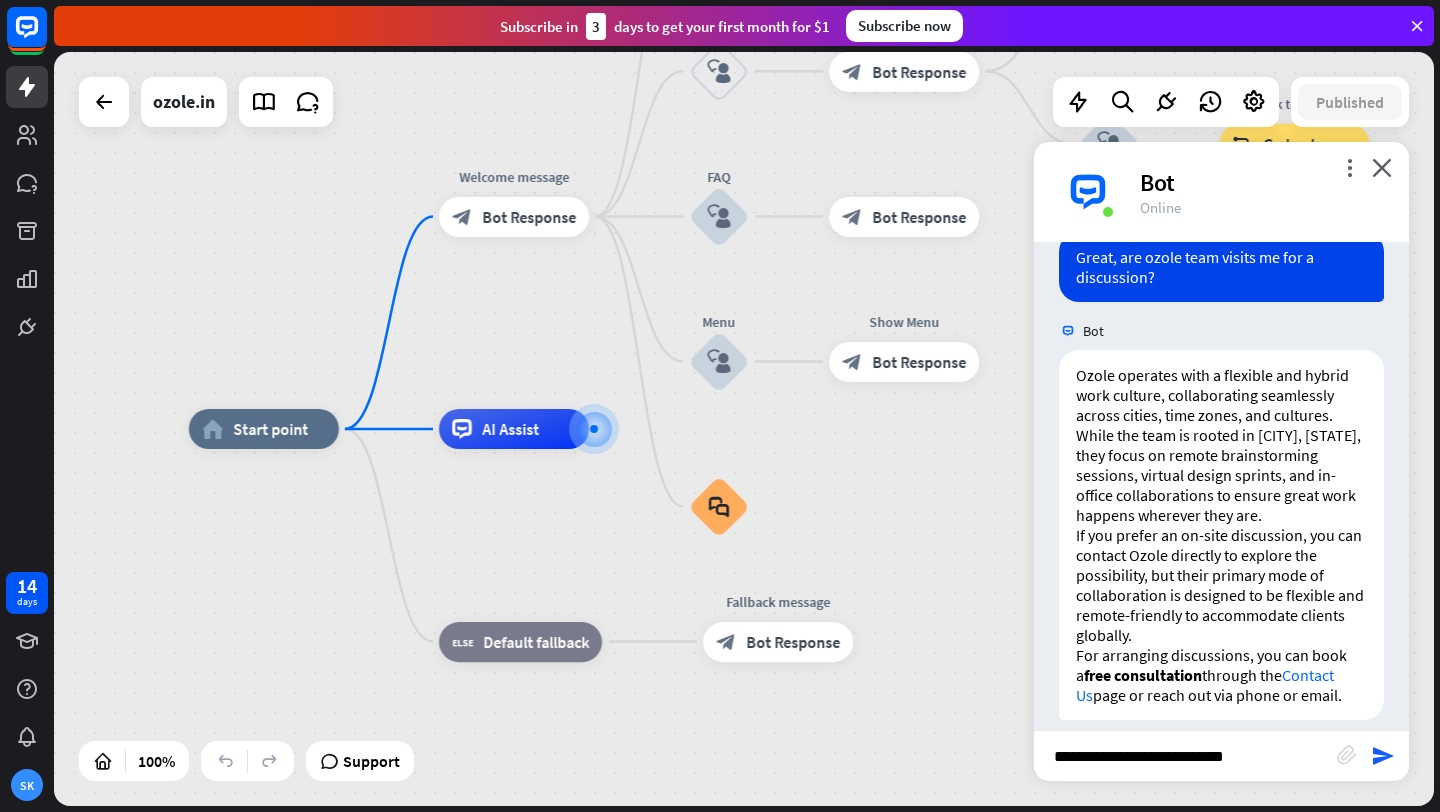 type on "**********" 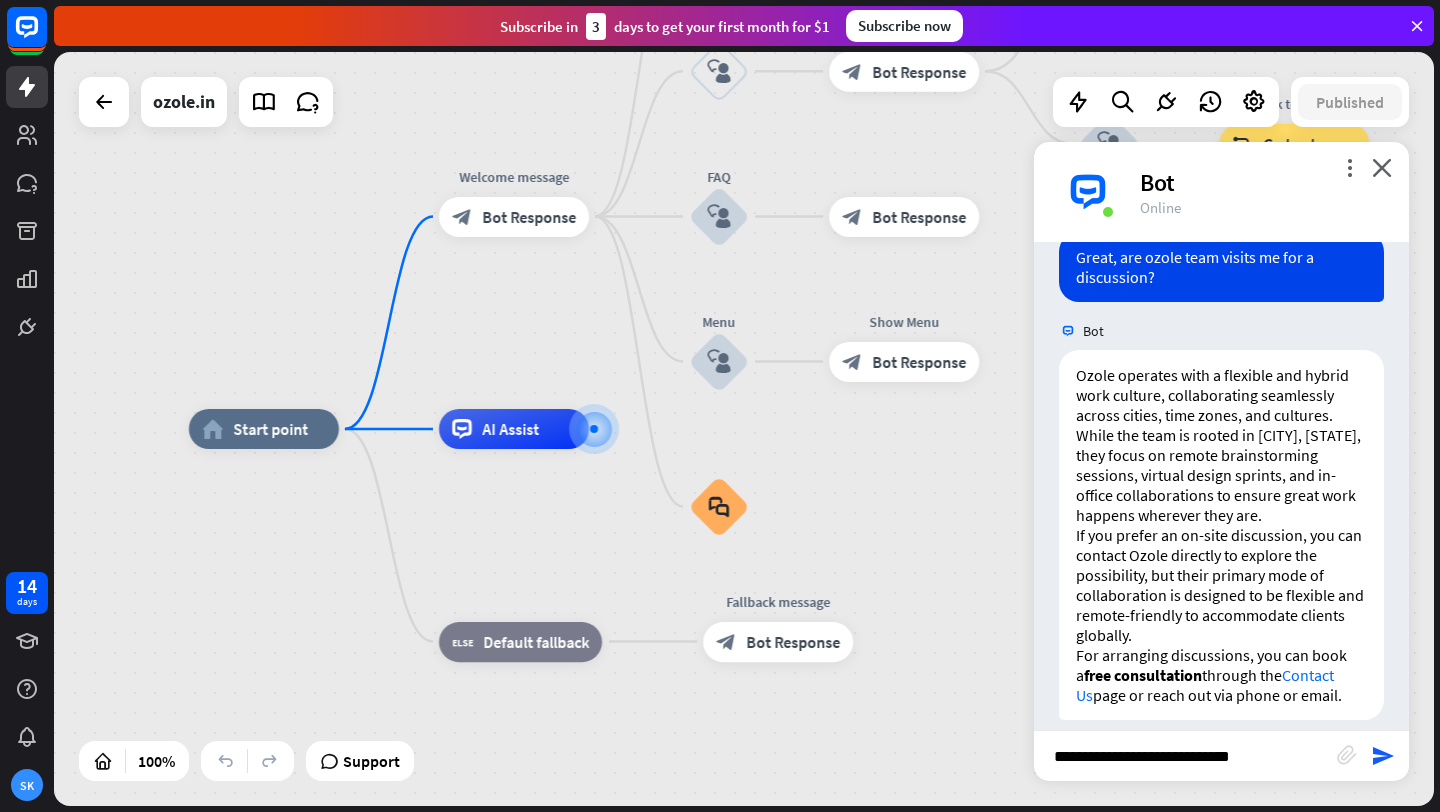 type 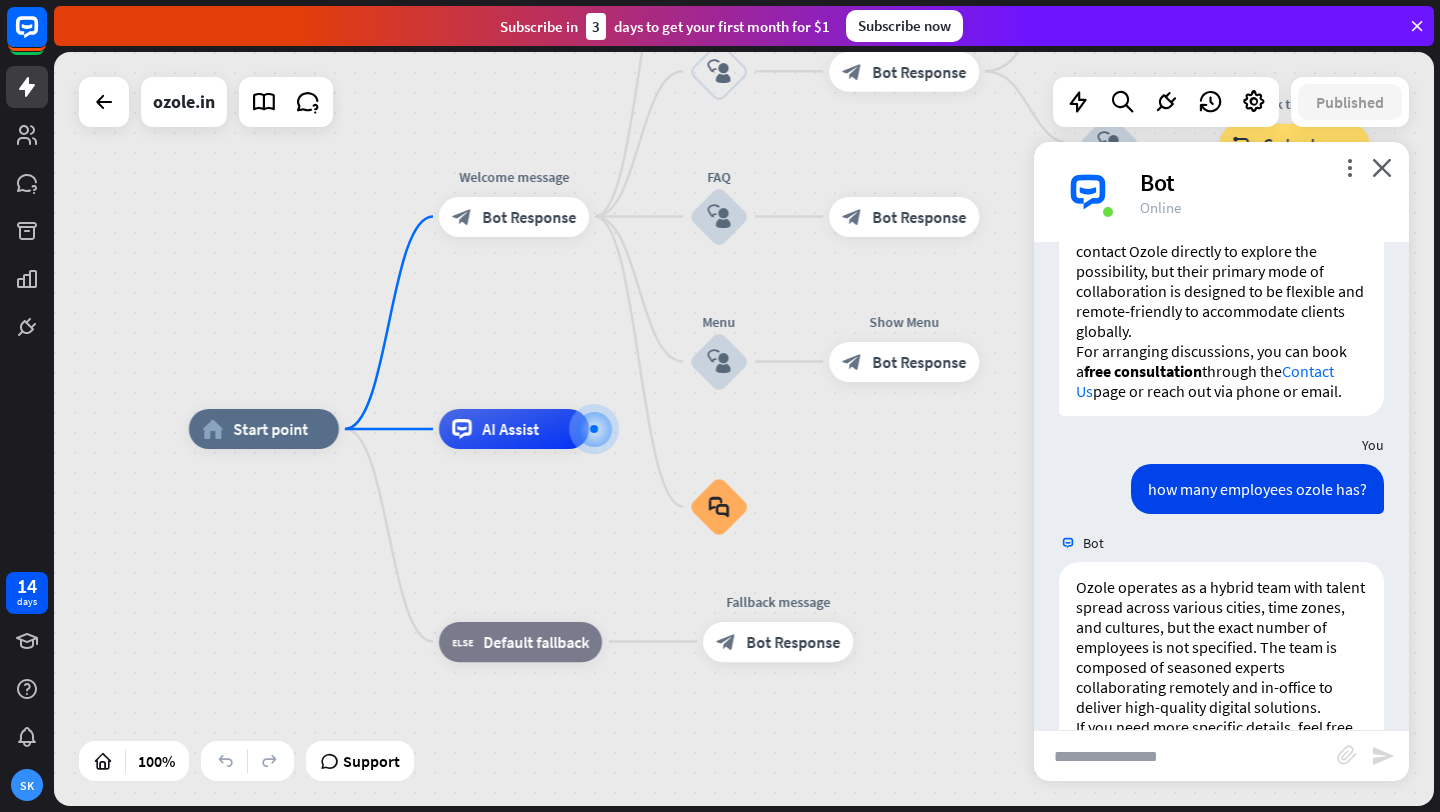 scroll, scrollTop: 2895, scrollLeft: 0, axis: vertical 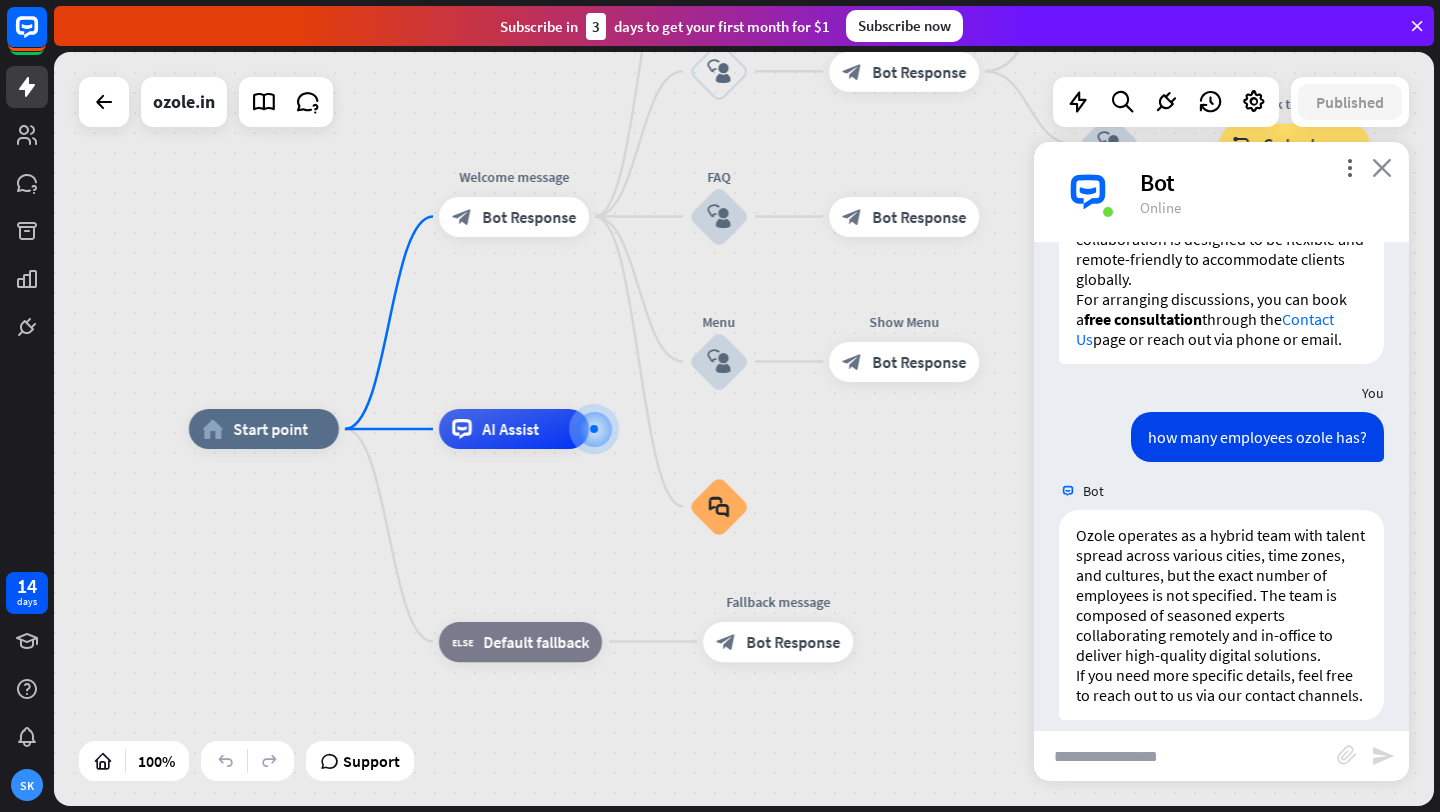 click on "close" at bounding box center (1382, 167) 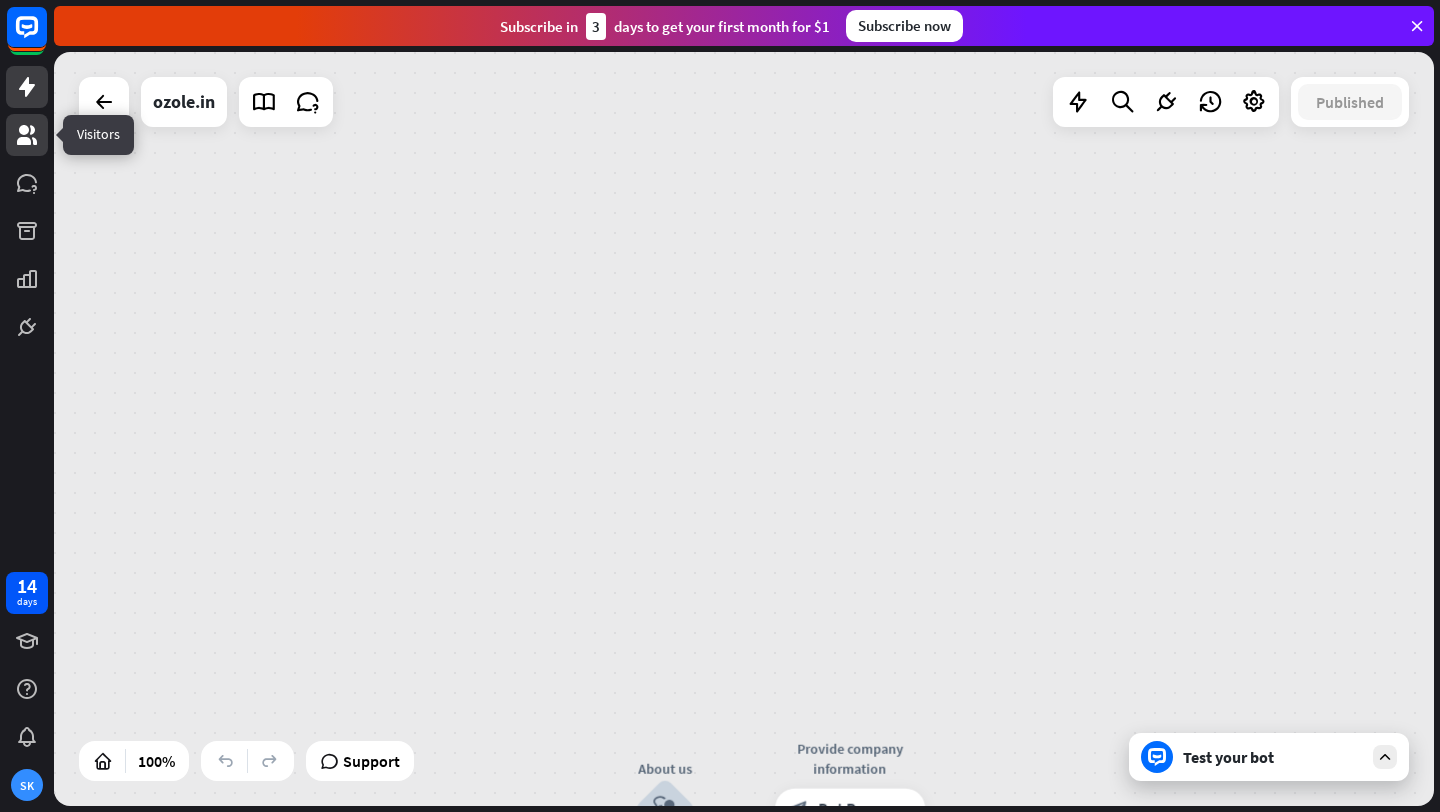 click 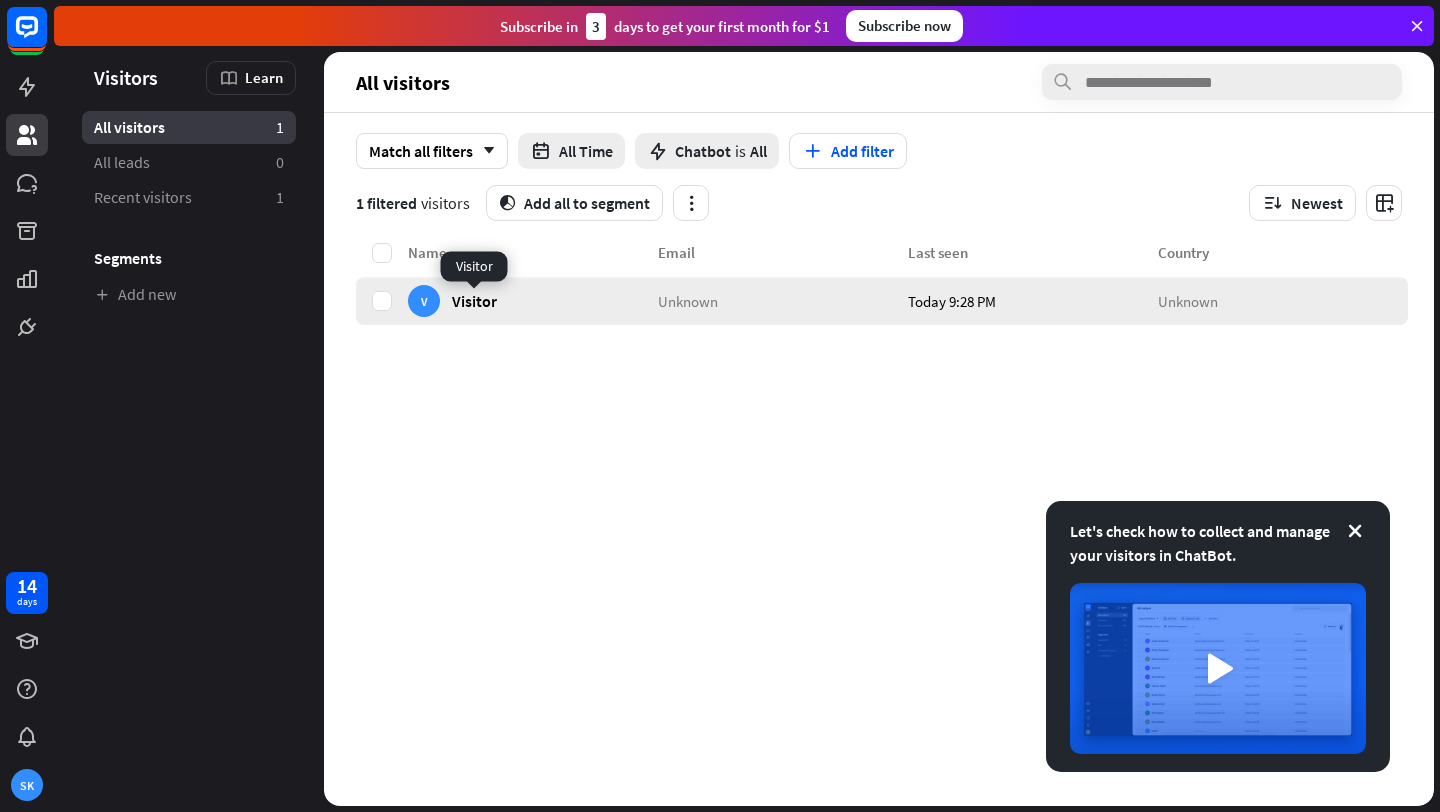 click on "Visitor" at bounding box center [474, 300] 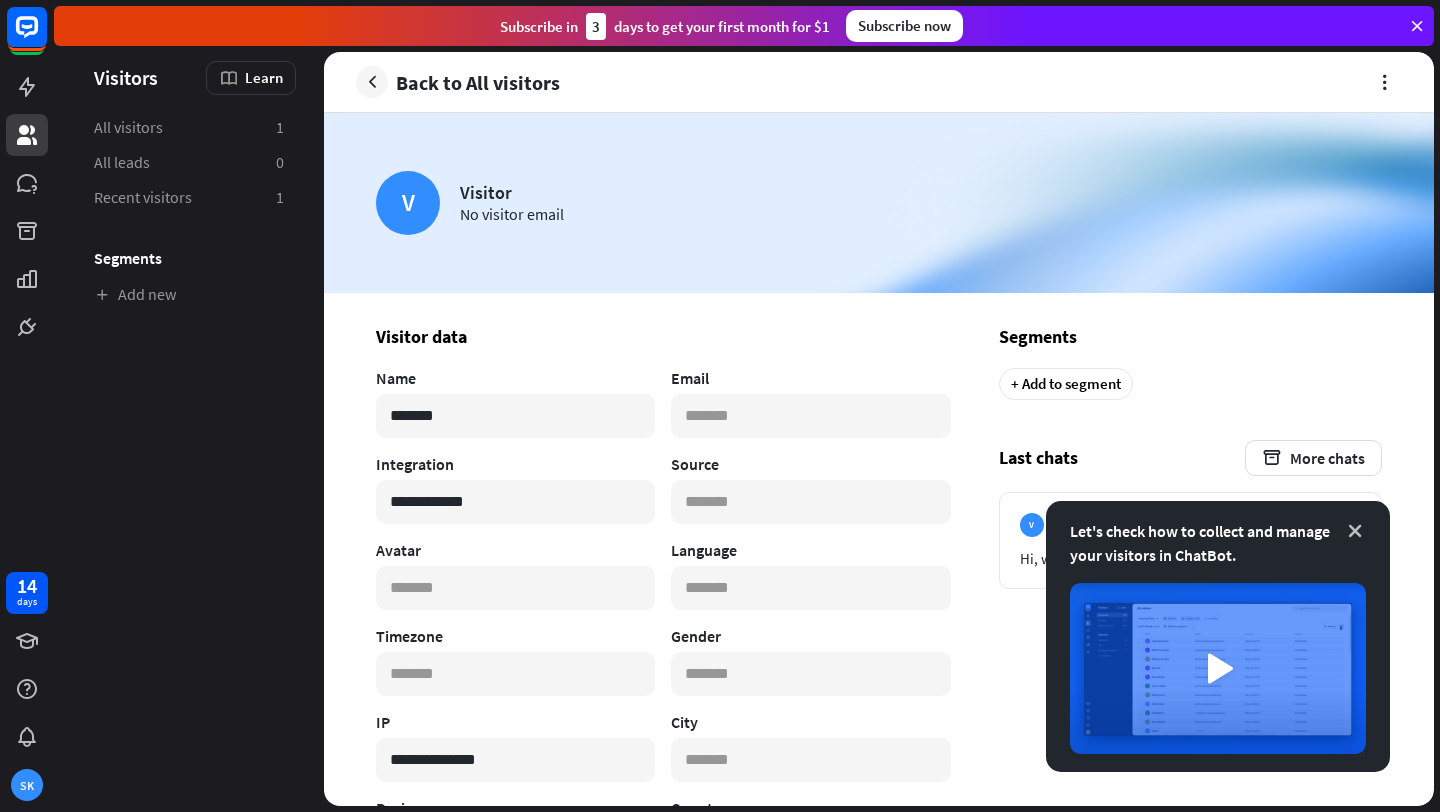 click at bounding box center [1355, 531] 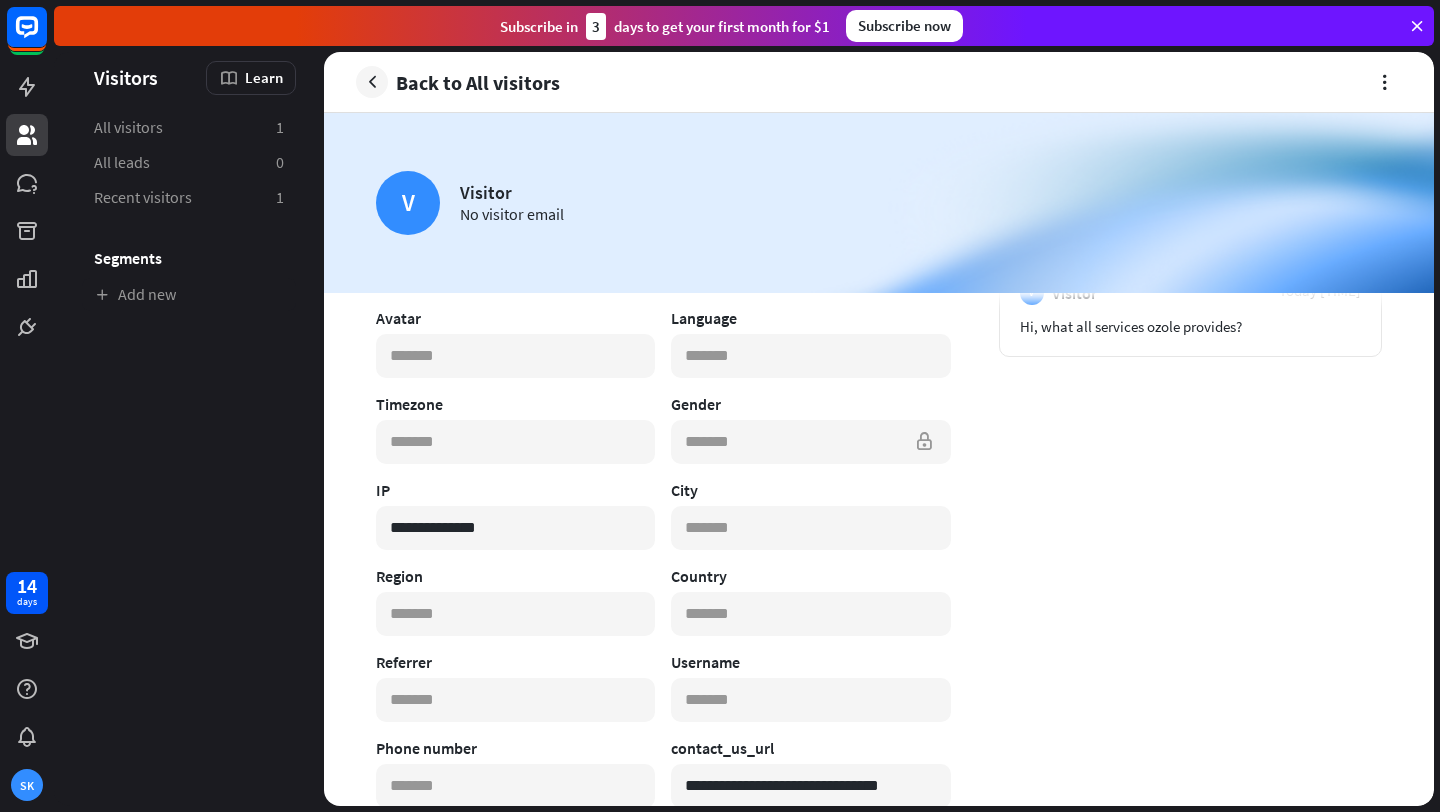 scroll, scrollTop: 214, scrollLeft: 0, axis: vertical 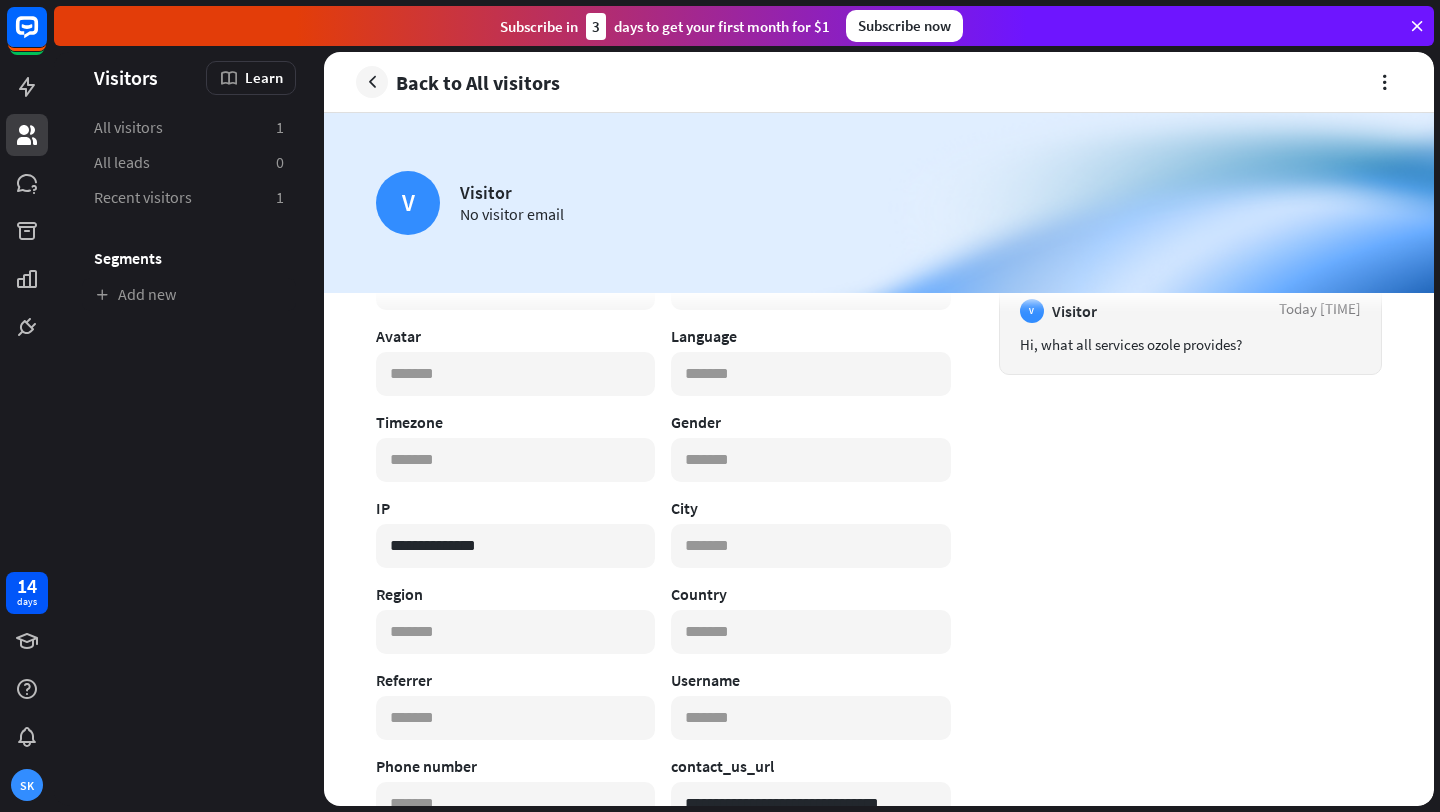 click on "Hi, what all services ozole provides?" at bounding box center [1190, 344] 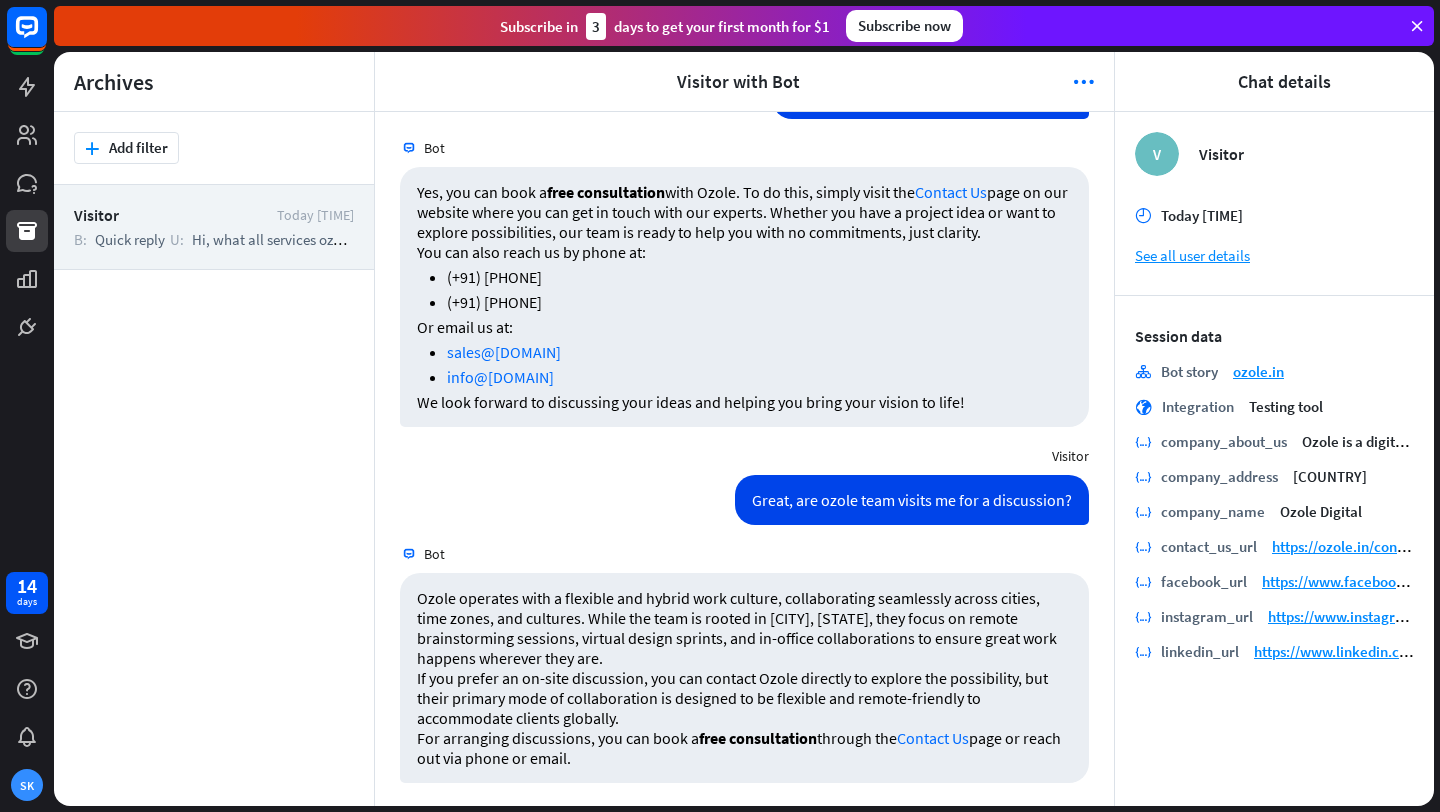 scroll, scrollTop: 1331, scrollLeft: 0, axis: vertical 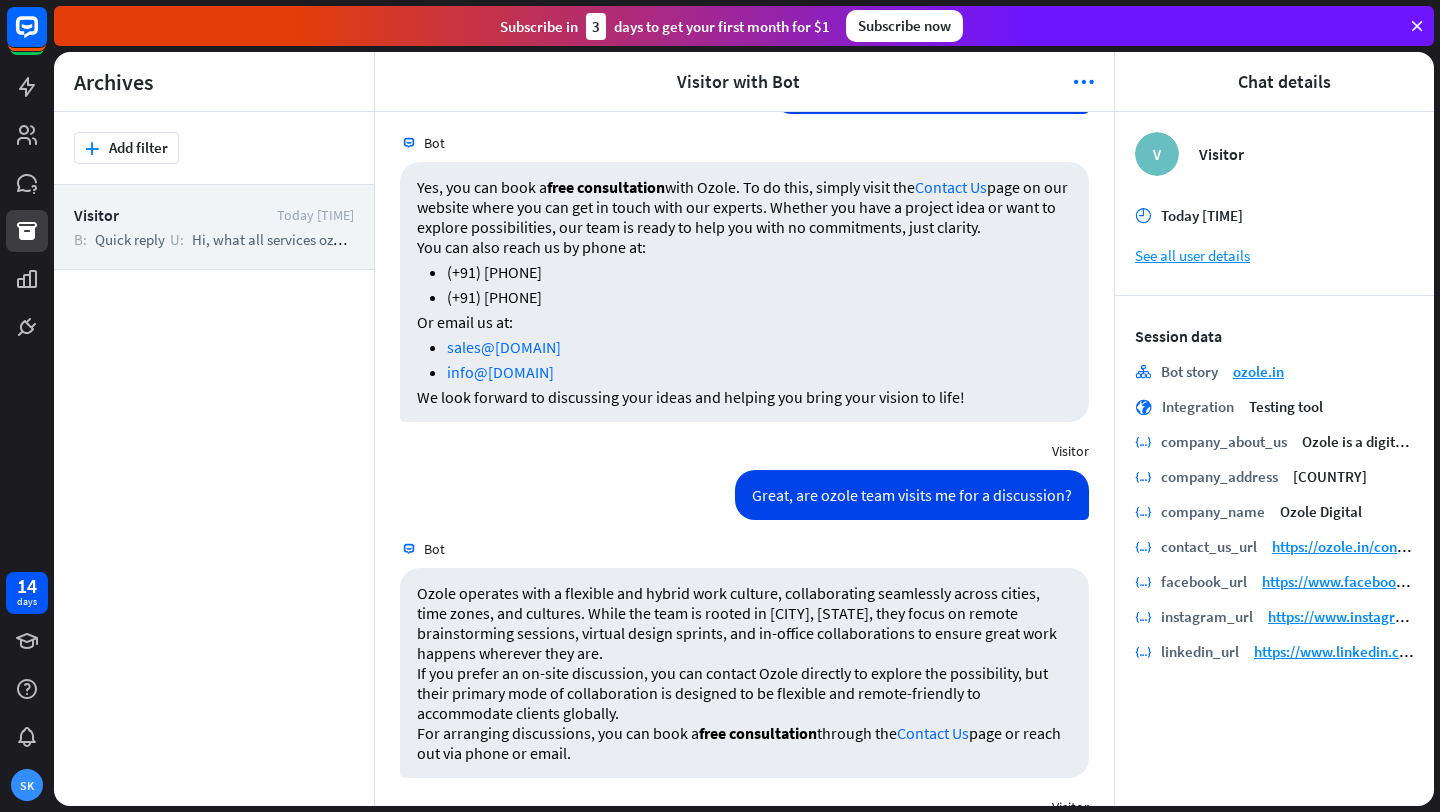 click at bounding box center [1417, 26] 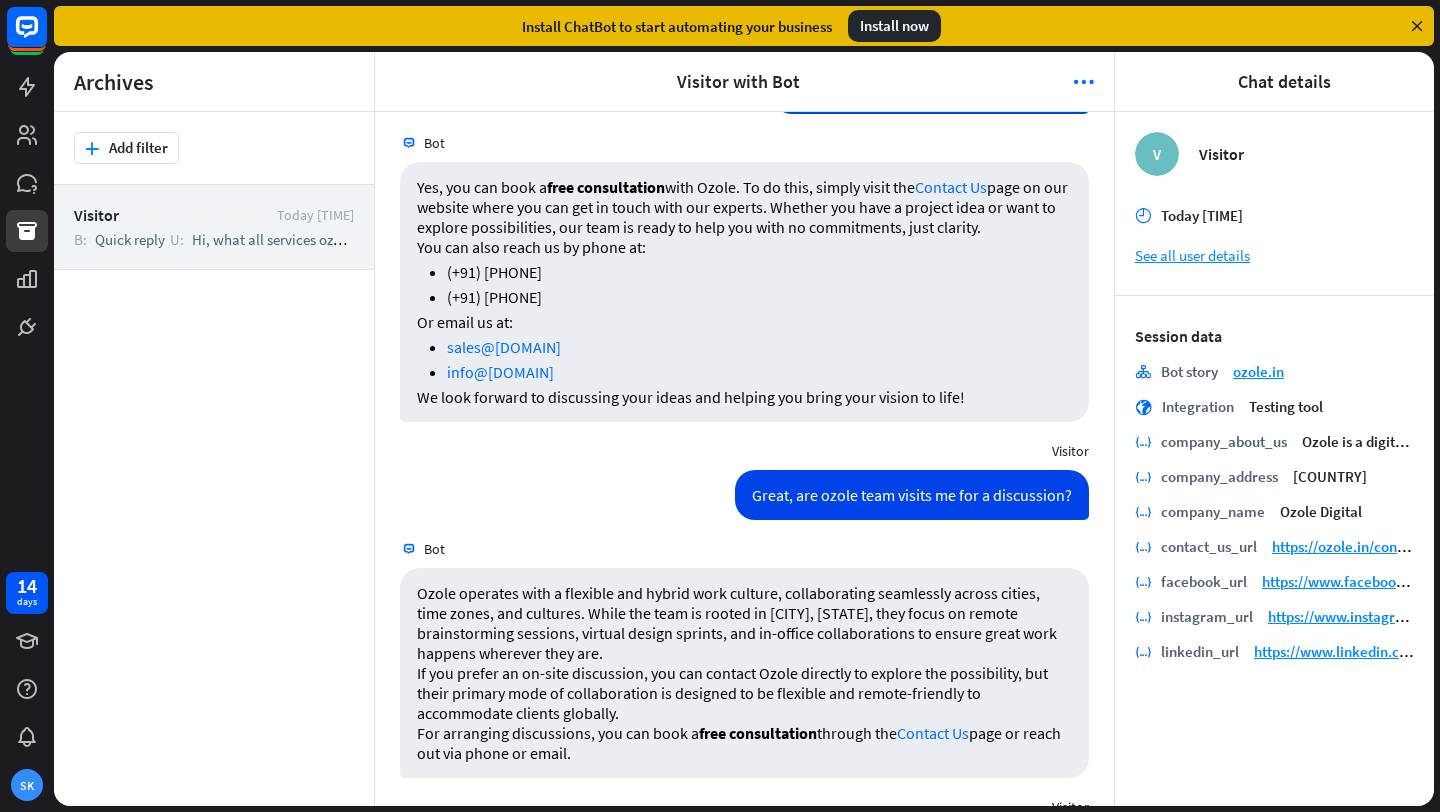 click at bounding box center (1417, 26) 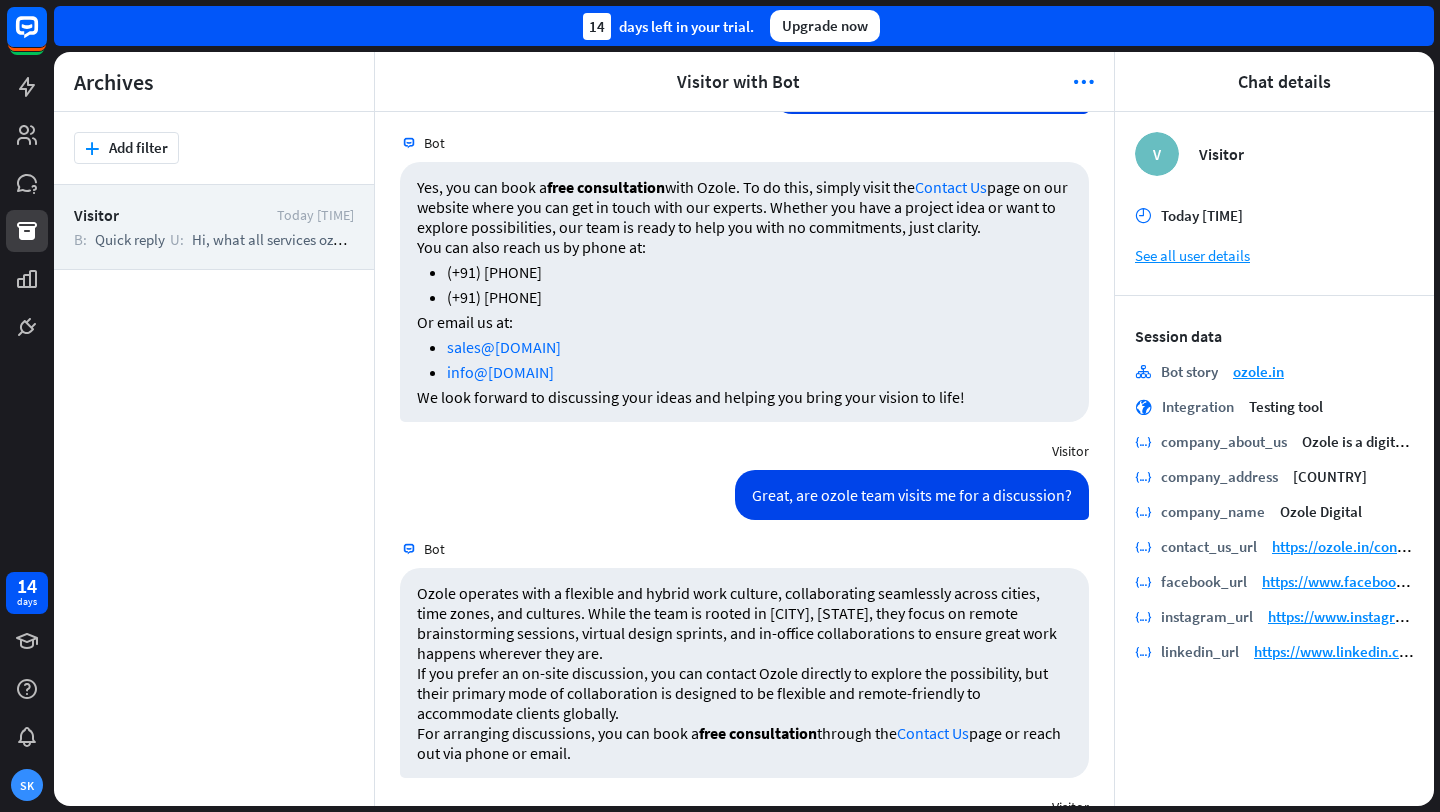 click on "14
days
left in your trial.
Upgrade now" at bounding box center [744, 26] 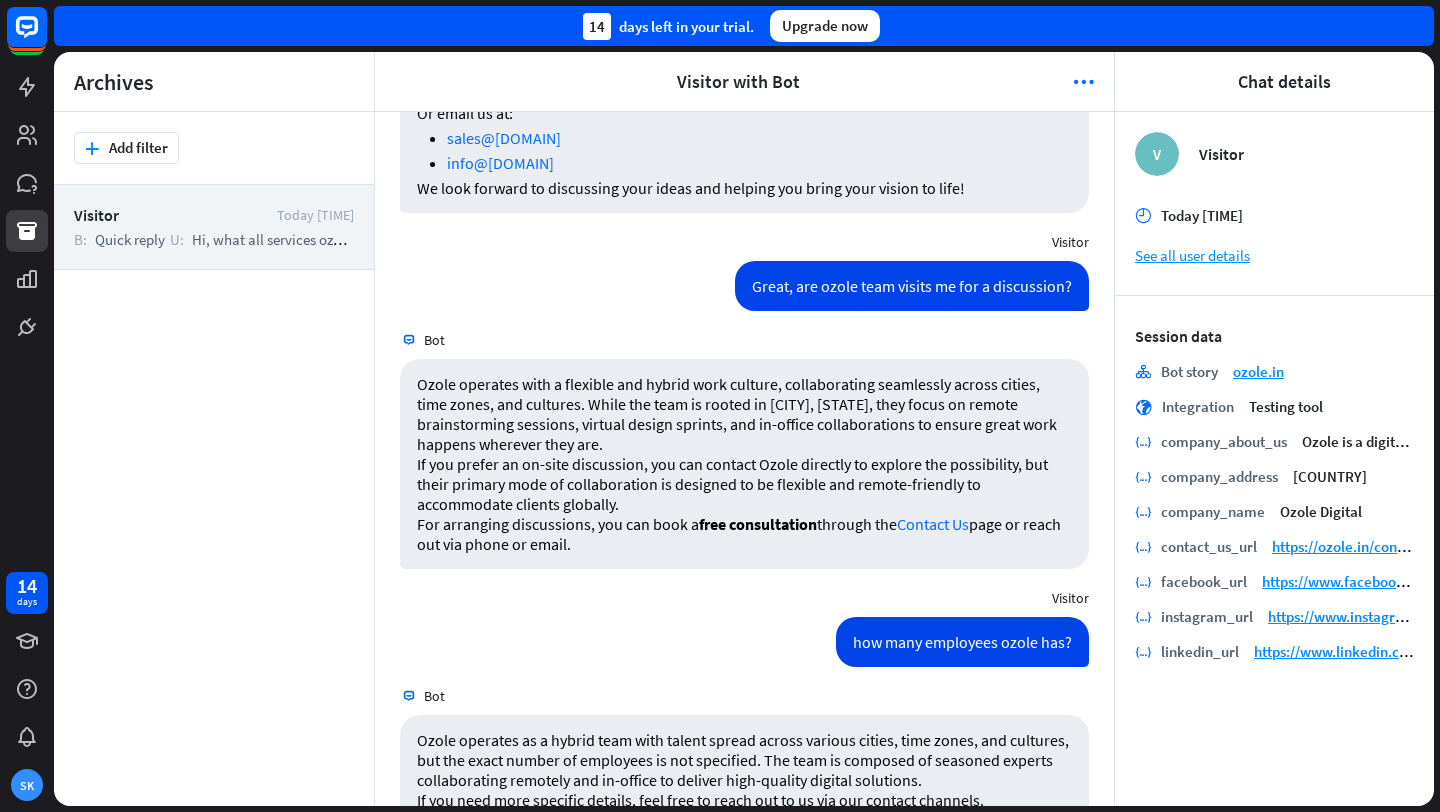 scroll, scrollTop: 1569, scrollLeft: 0, axis: vertical 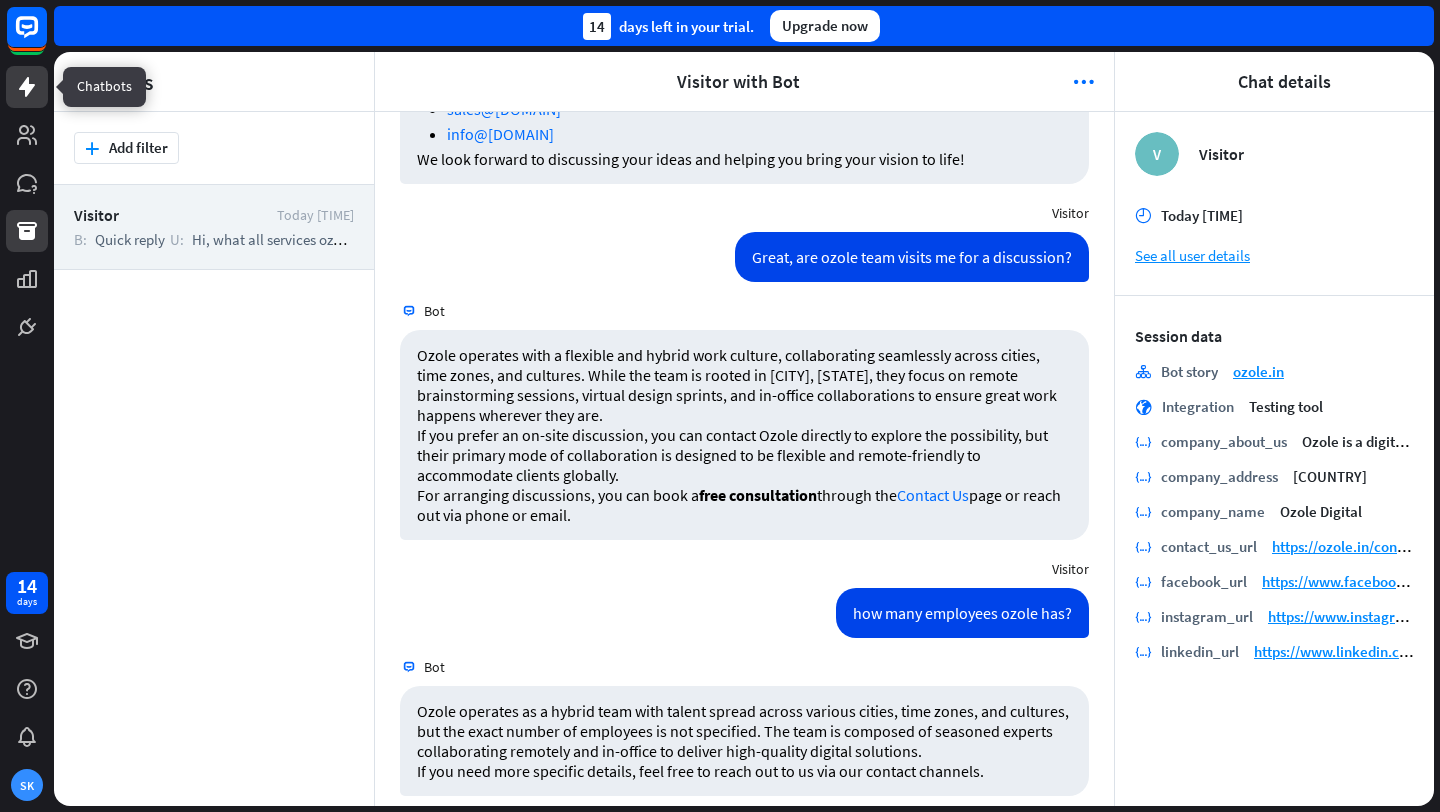 click 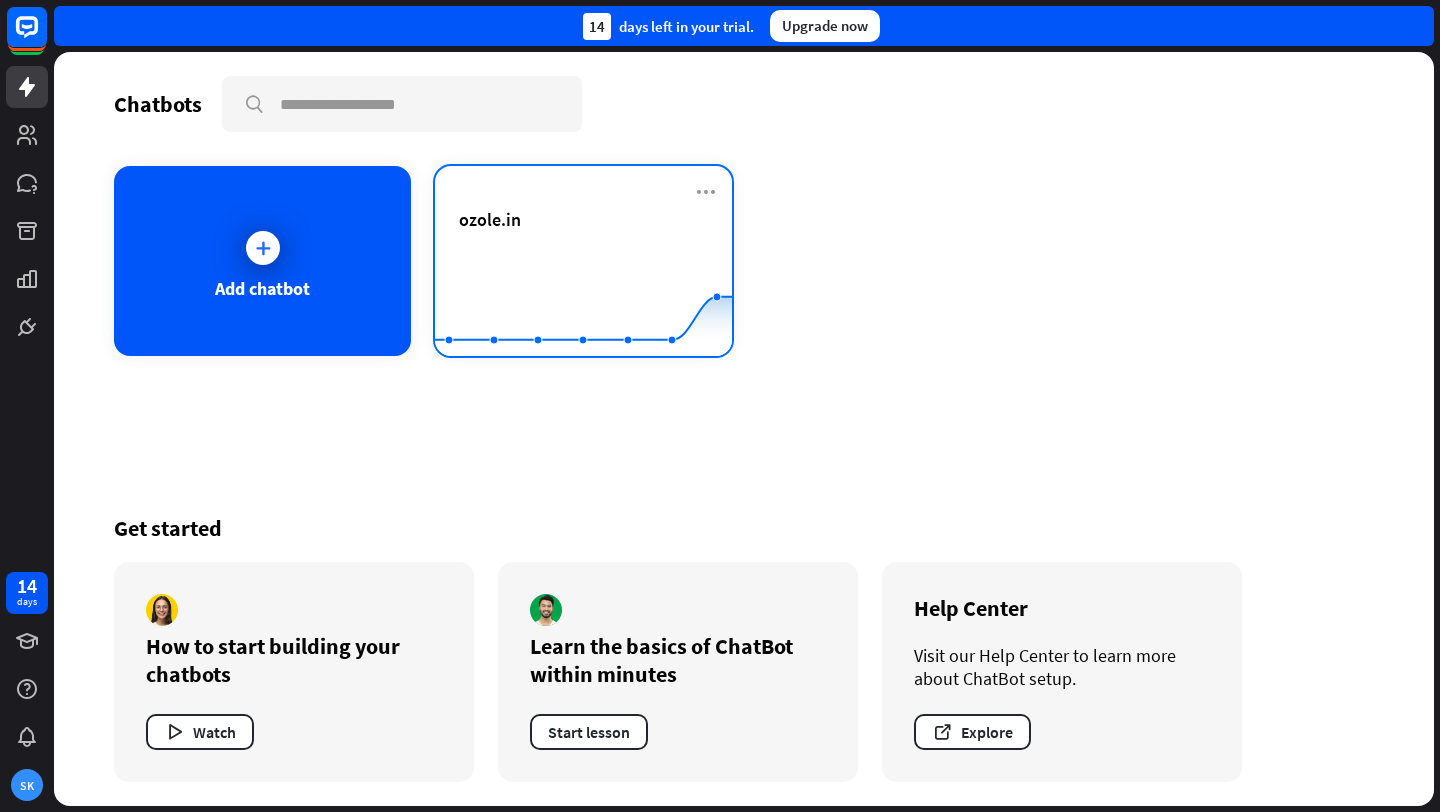 click on "ozole.in" at bounding box center [583, 219] 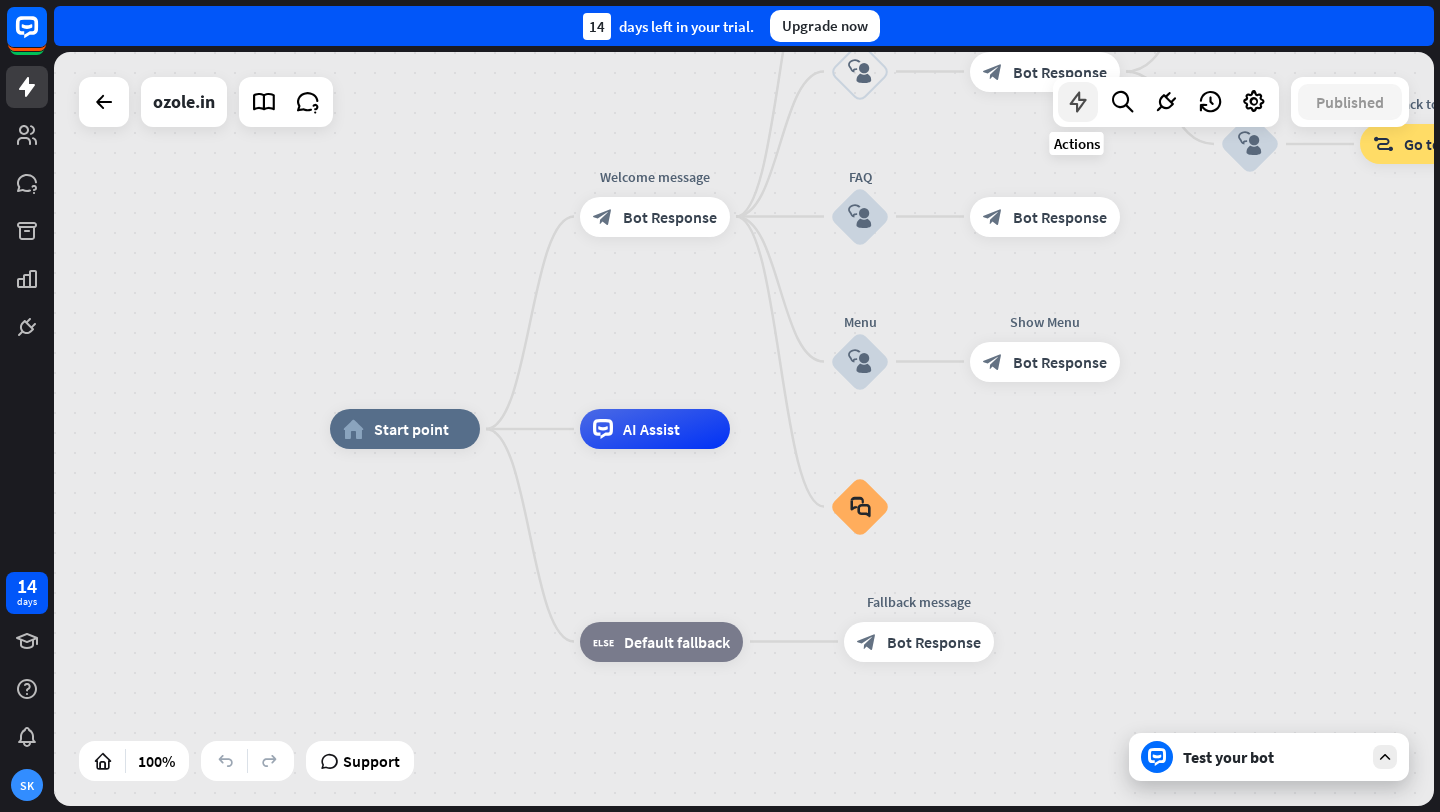 click at bounding box center [1078, 102] 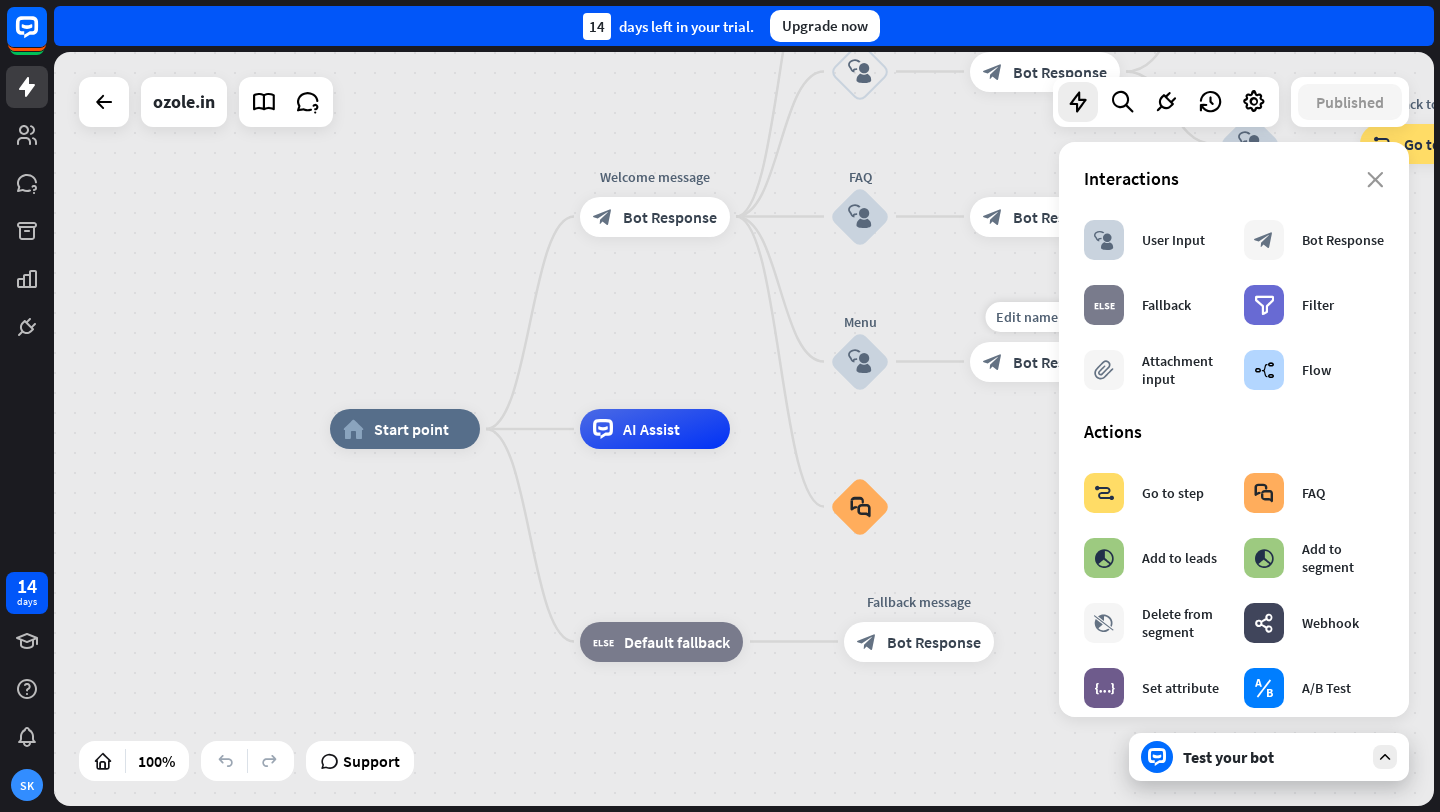 click on "block_bot_response" at bounding box center (993, 362) 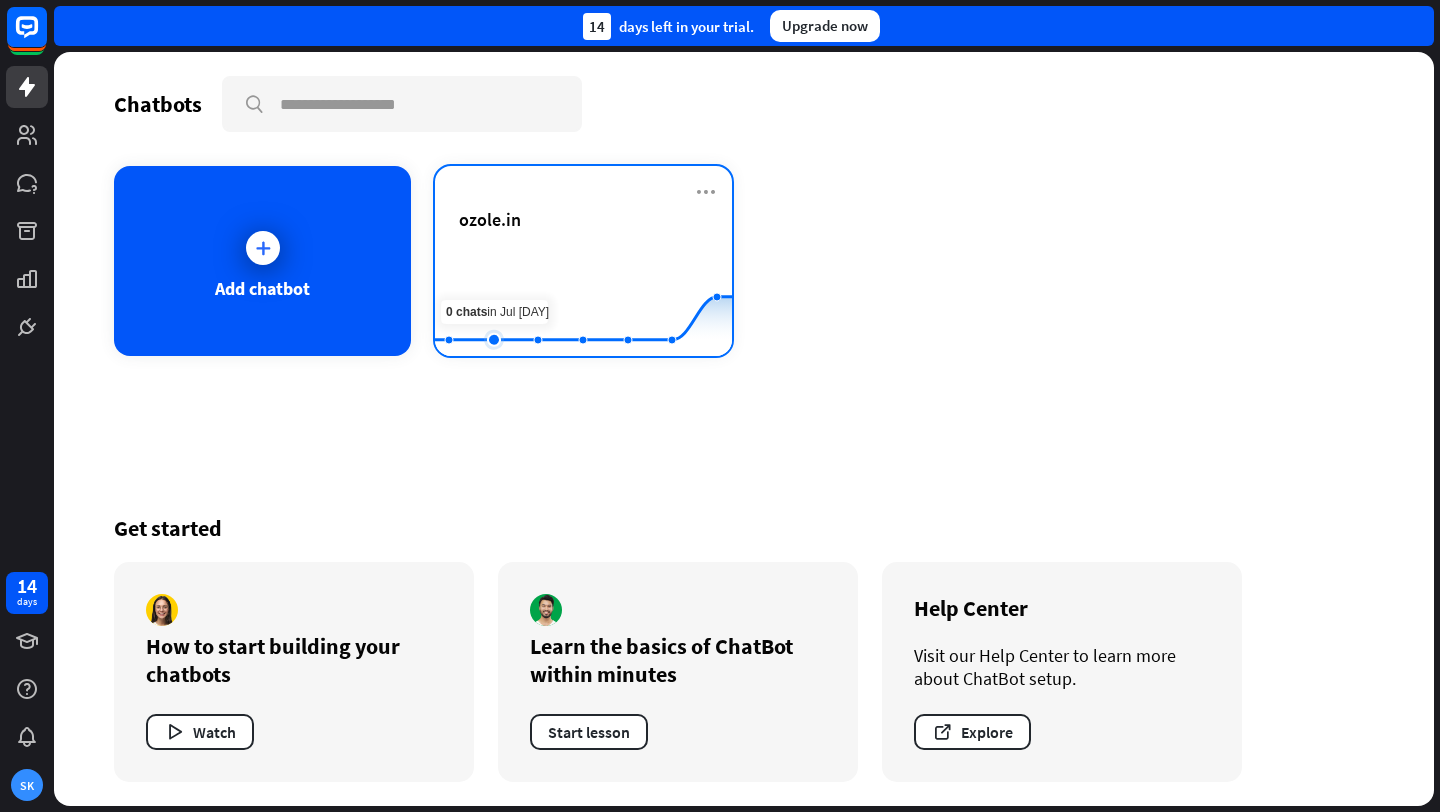 click 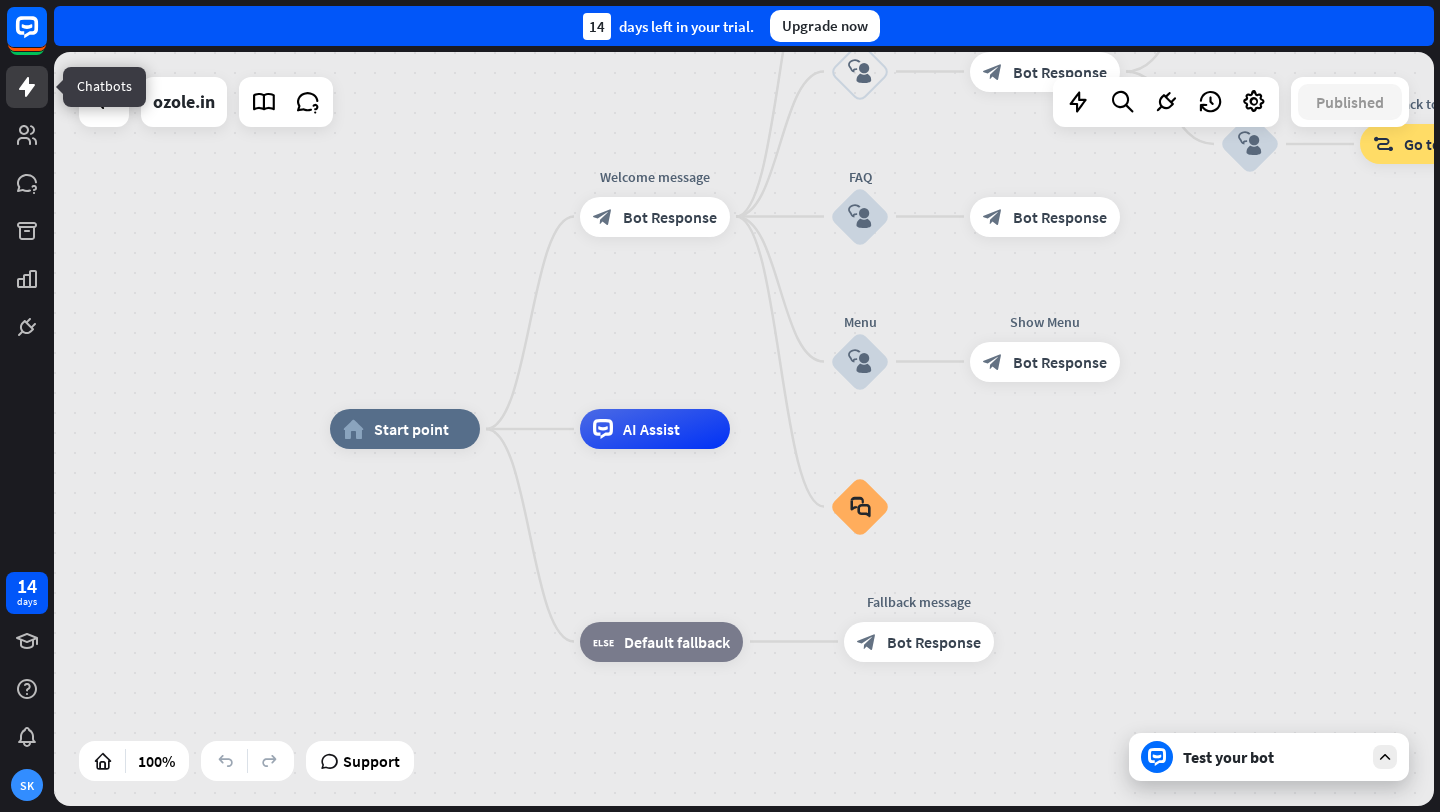 click 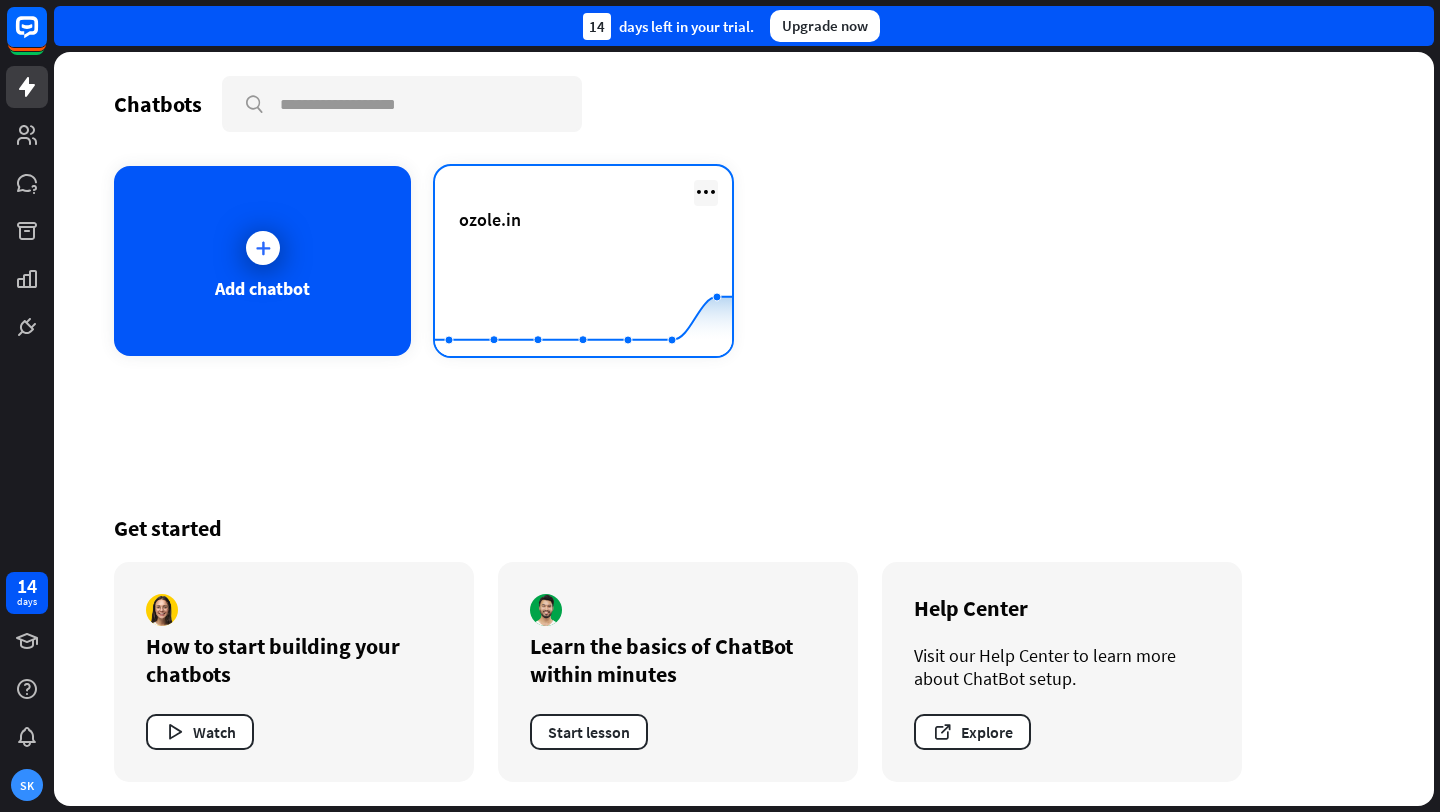click at bounding box center [706, 192] 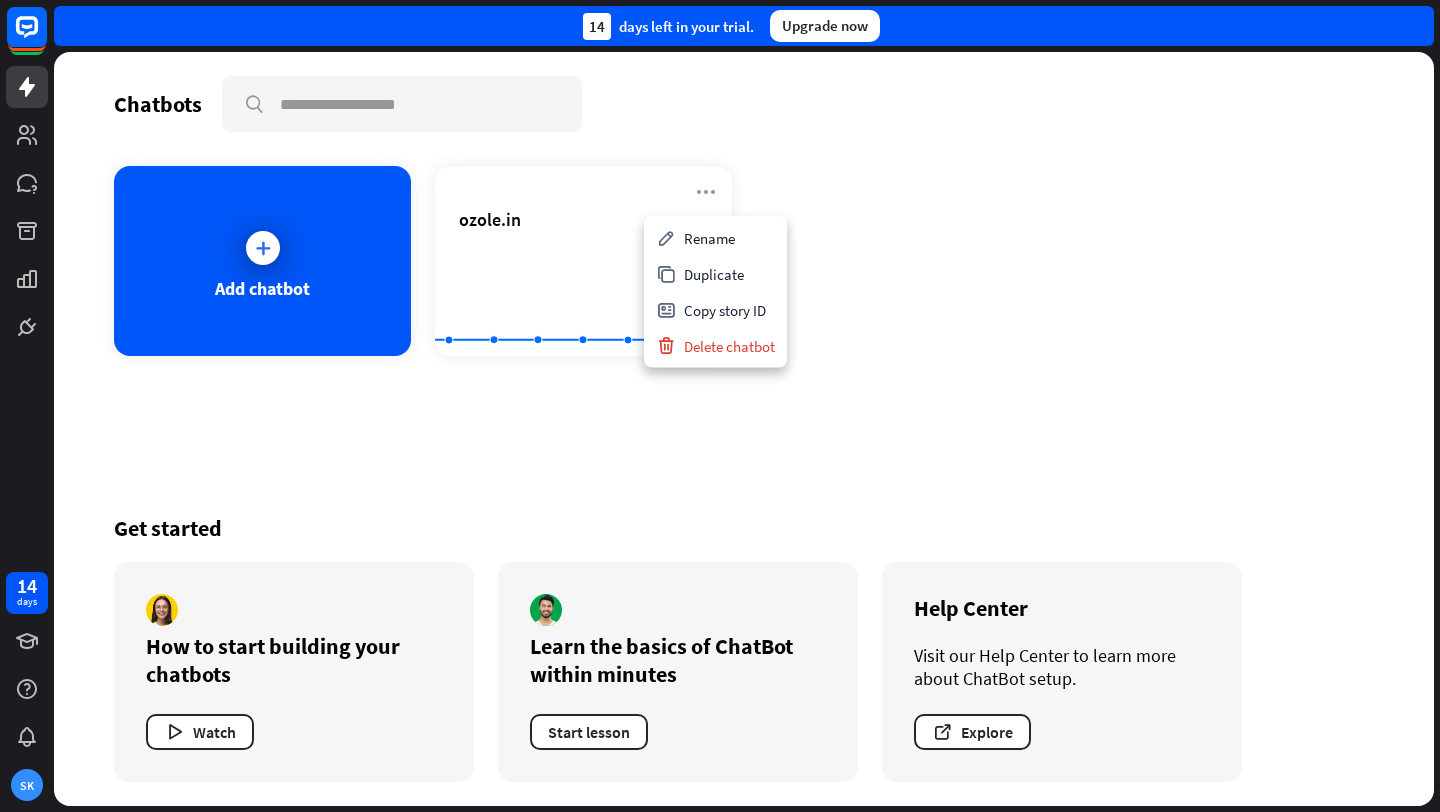 click on "Add chatbot
[EMAIL]
Created with Highcharts 10.1.0 0 1 2" at bounding box center (744, 261) 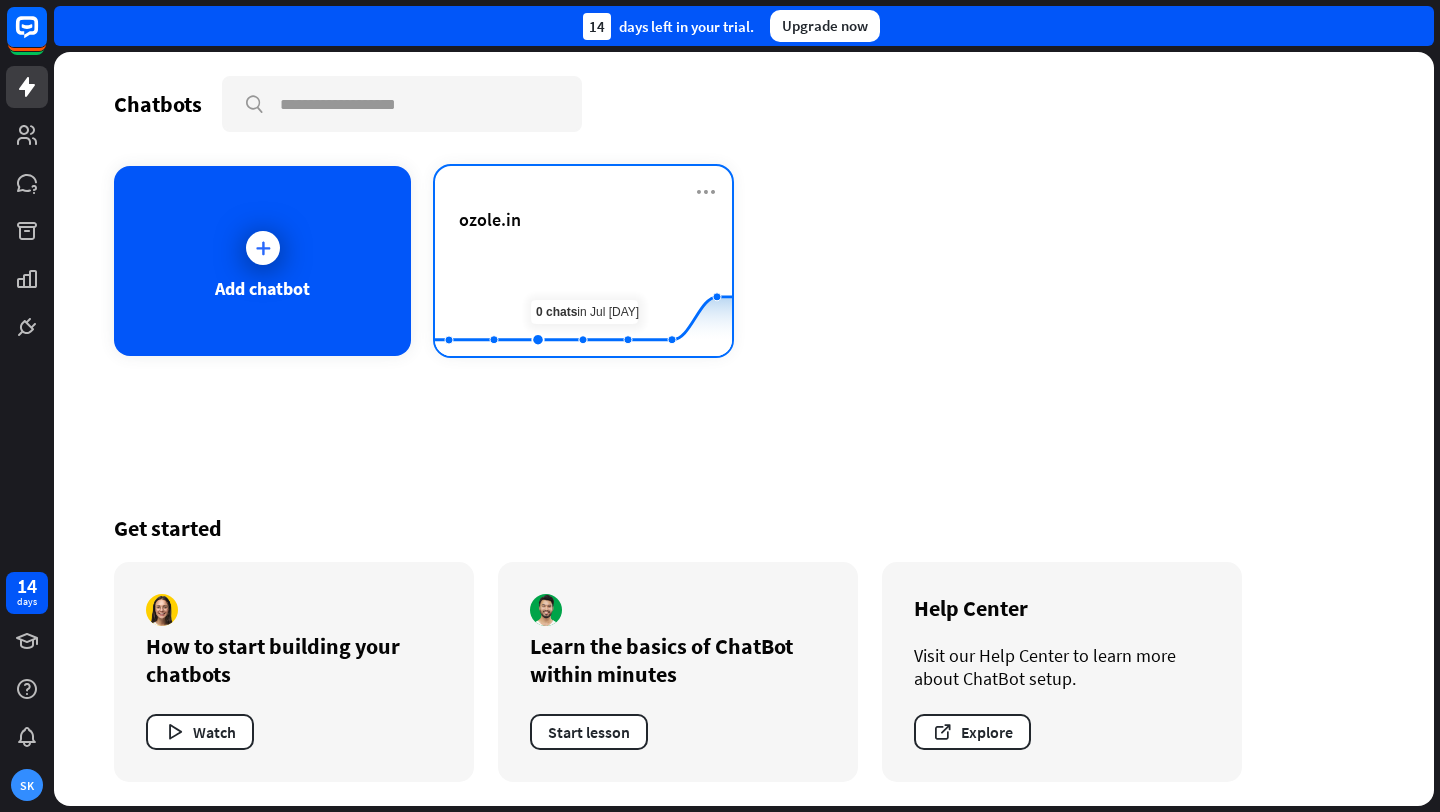 click 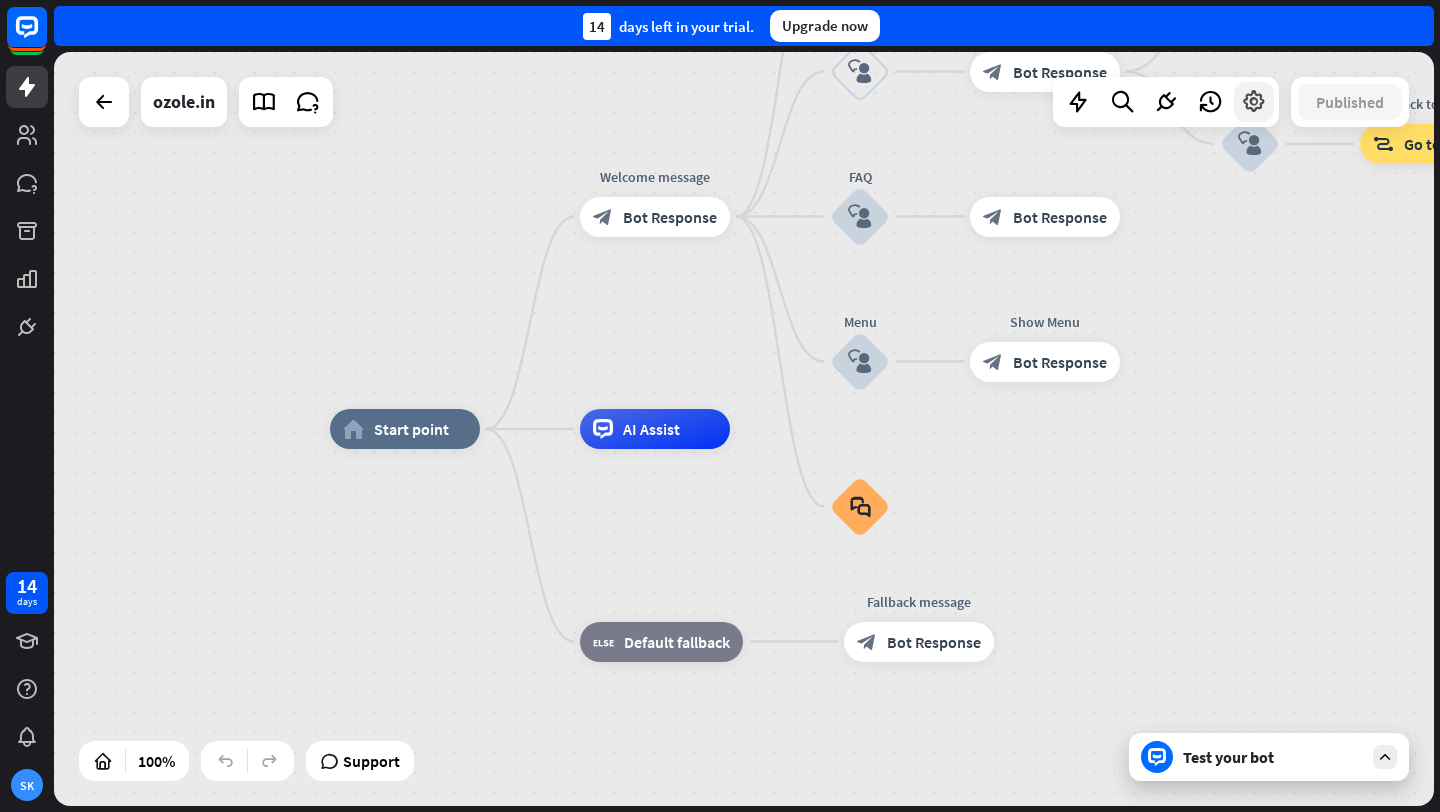 click at bounding box center [1254, 102] 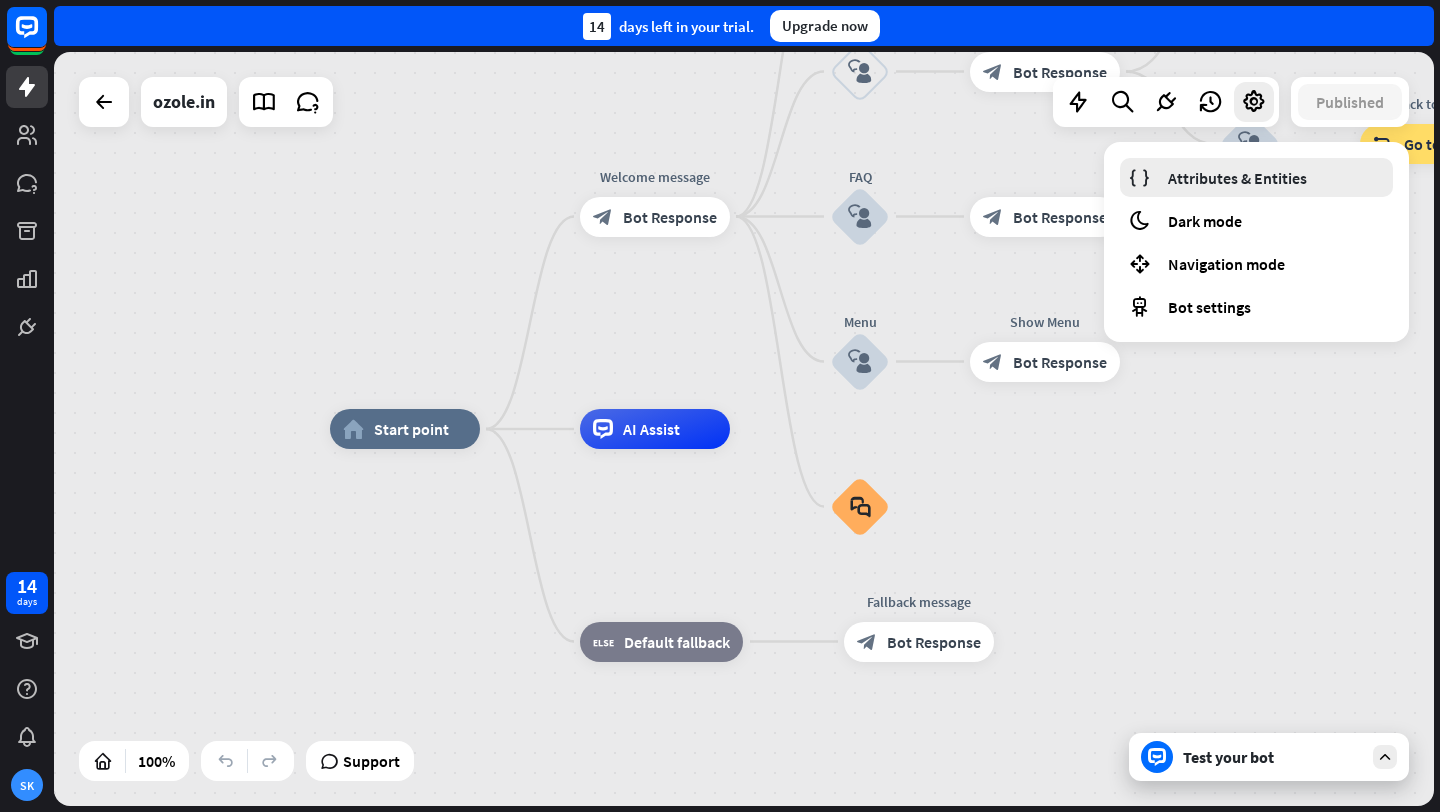 click on "Attributes & Entities" at bounding box center [1237, 178] 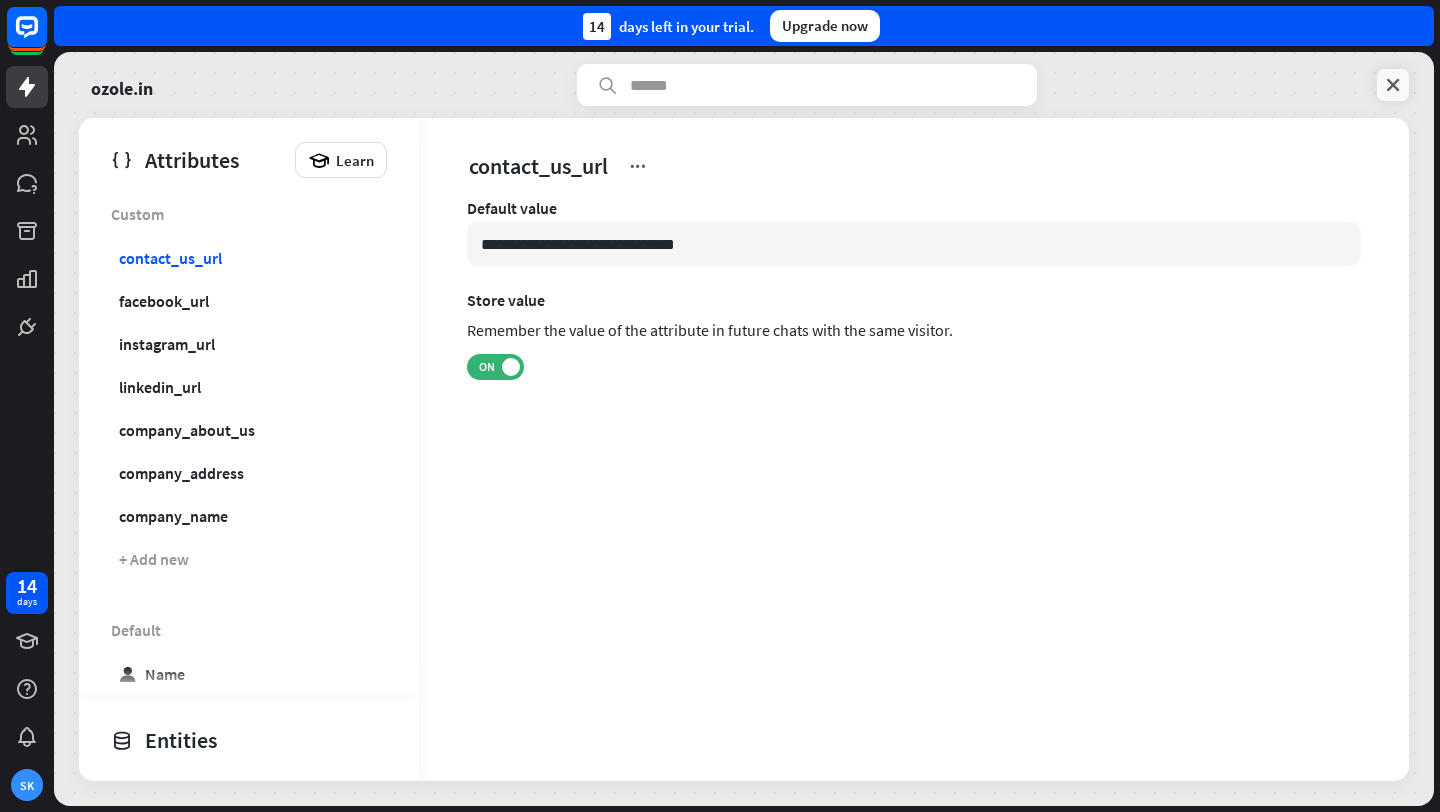 click at bounding box center (1393, 85) 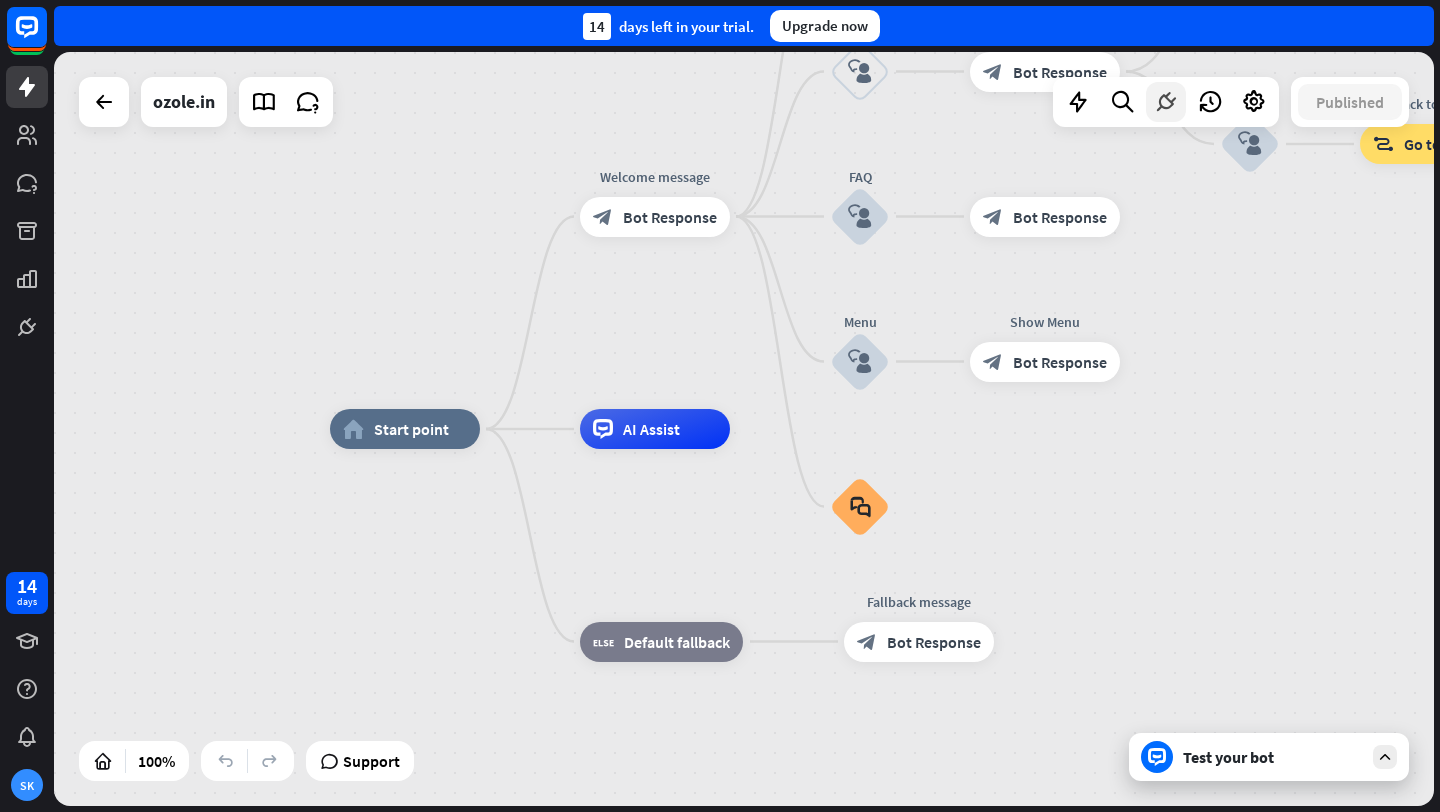 click at bounding box center [1166, 102] 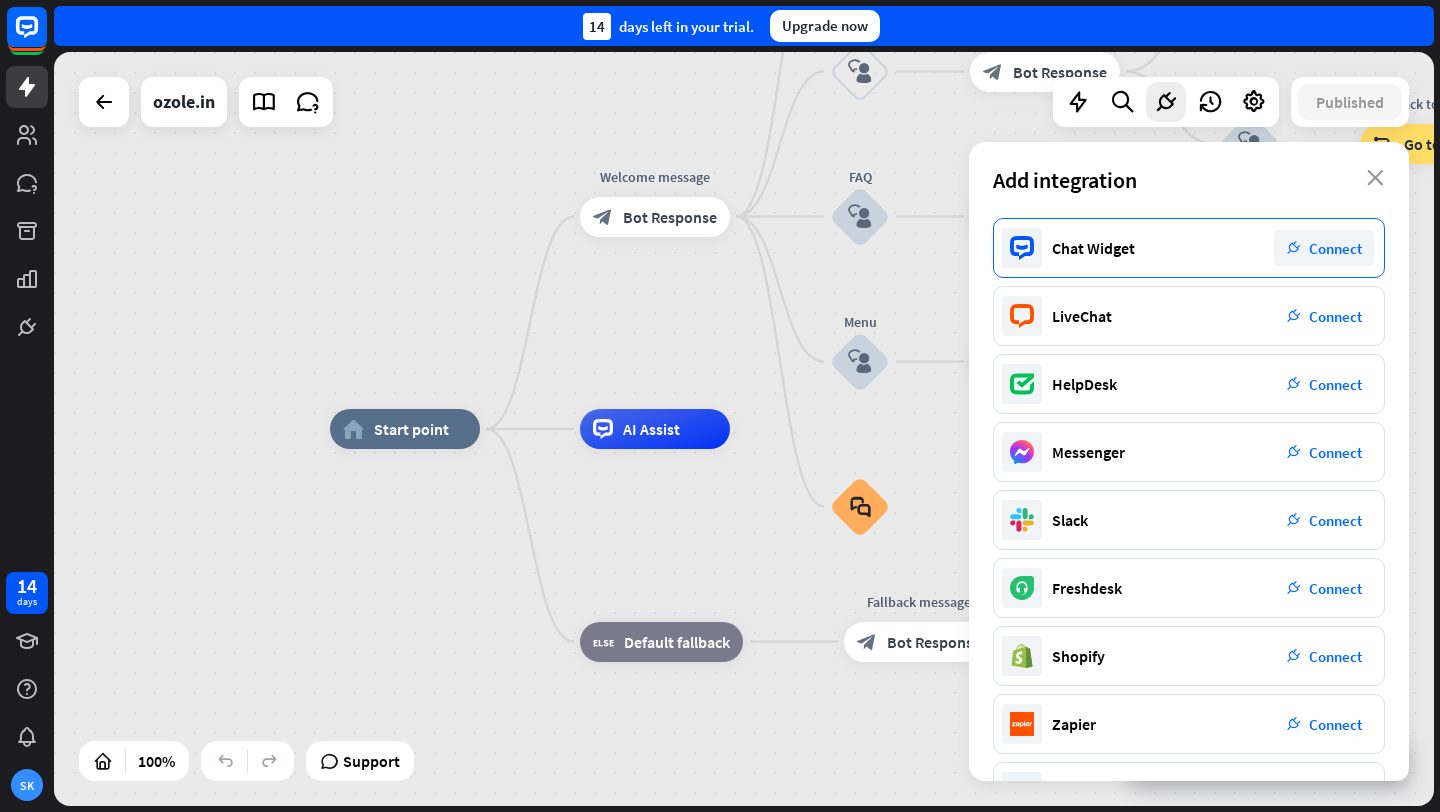 click on "plug_integration   Connect" at bounding box center (1324, 248) 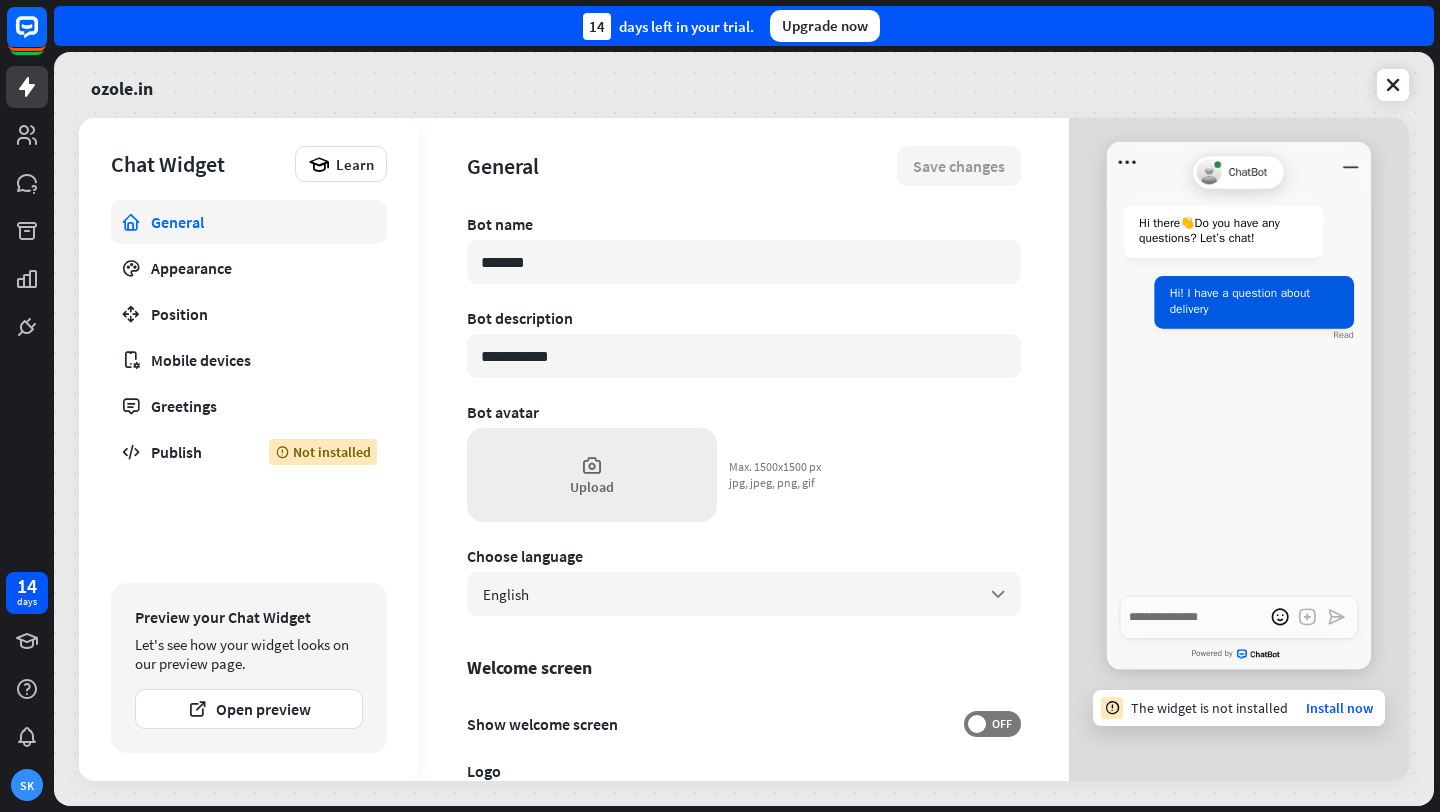 scroll, scrollTop: 505, scrollLeft: 0, axis: vertical 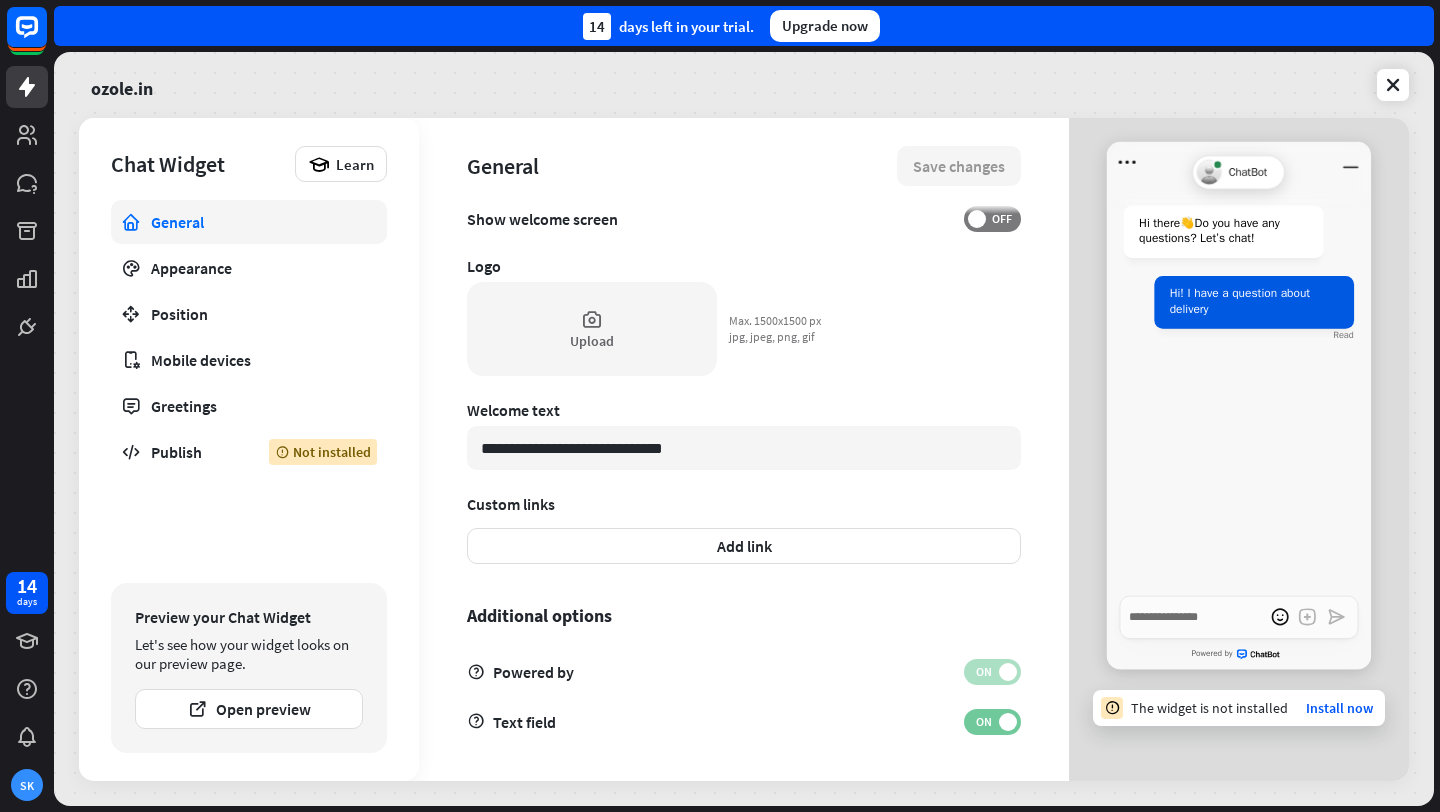 click on "ON" at bounding box center (983, 722) 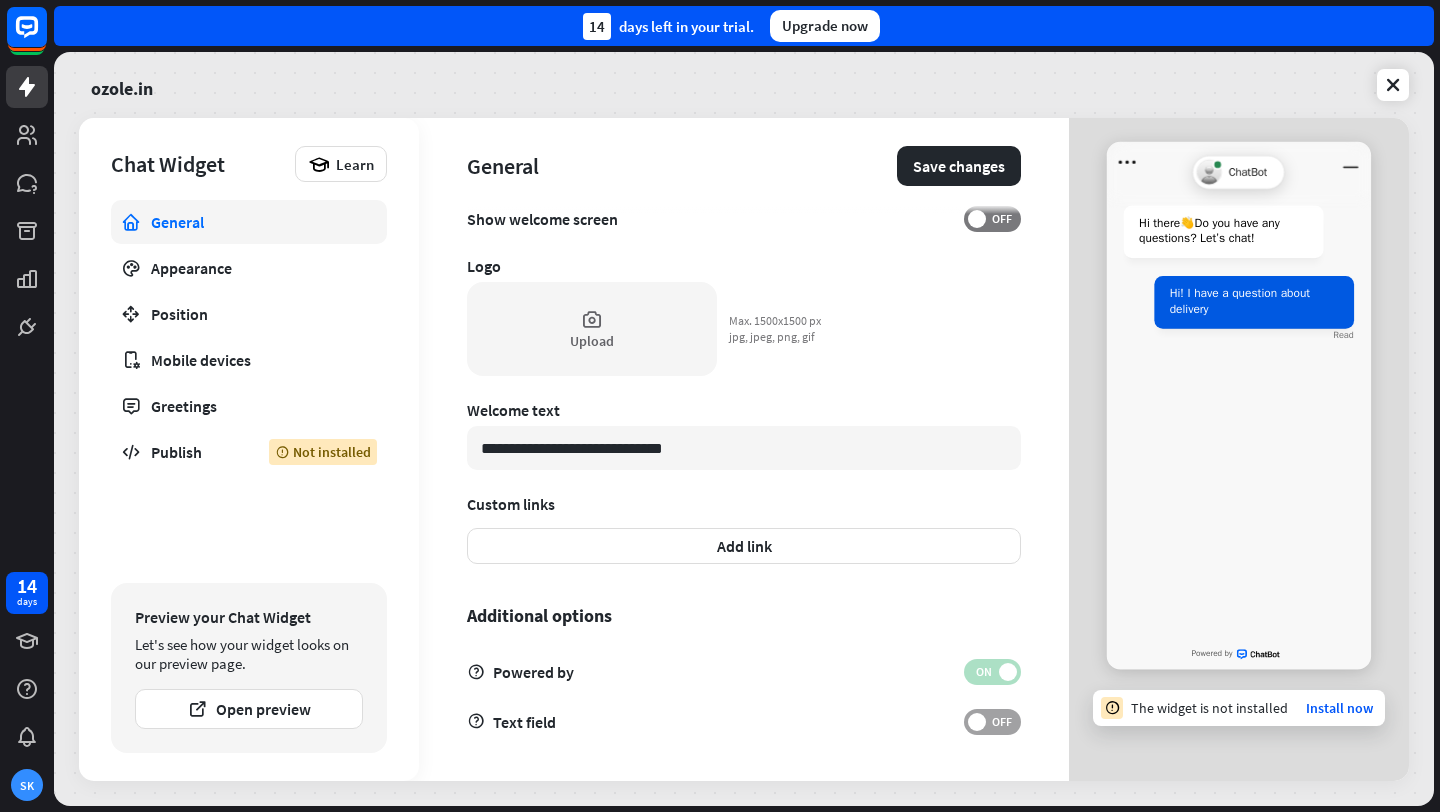 click on "OFF" at bounding box center (1001, 722) 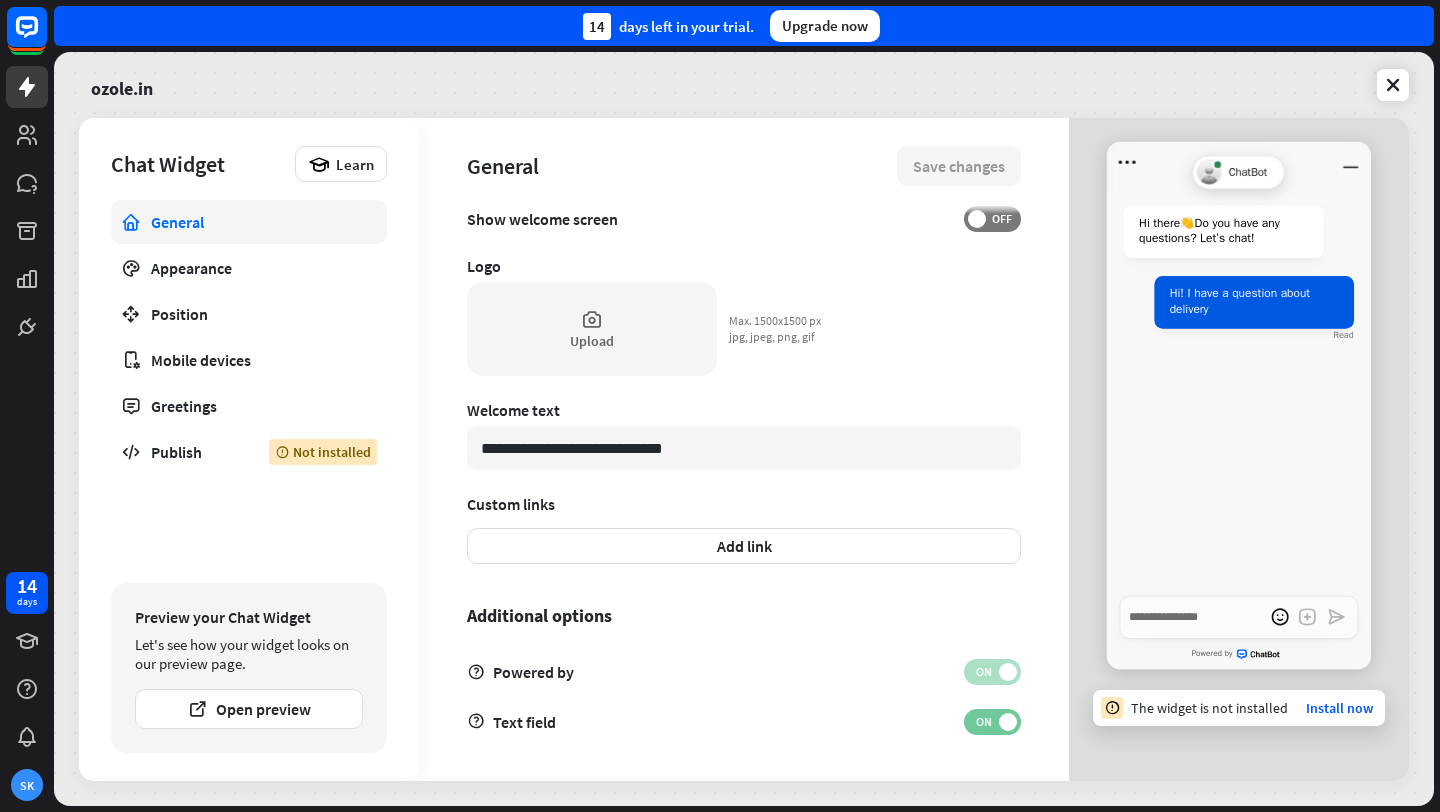 click on "ON" at bounding box center (983, 722) 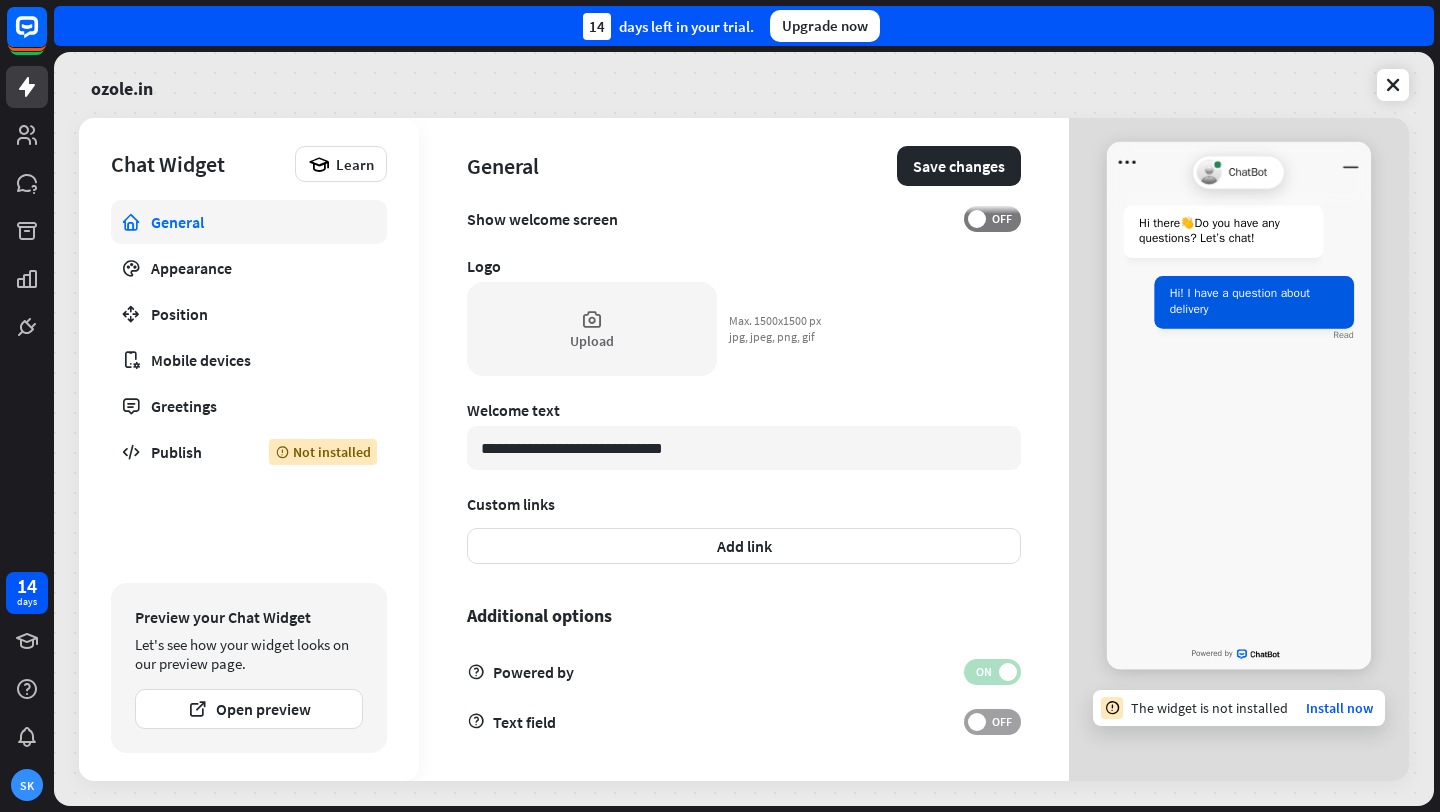click on "OFF" at bounding box center [1001, 722] 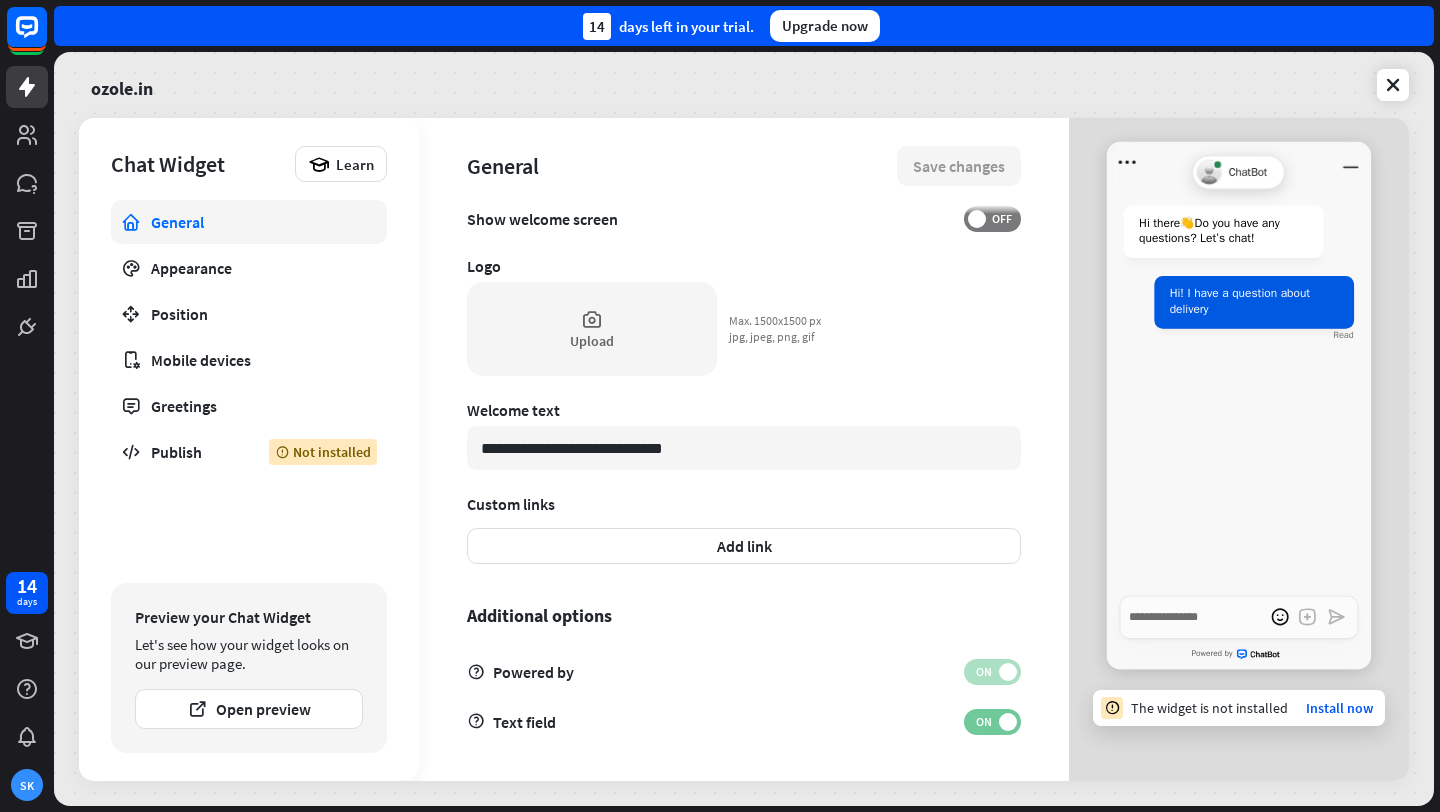 click on "ON" at bounding box center (983, 722) 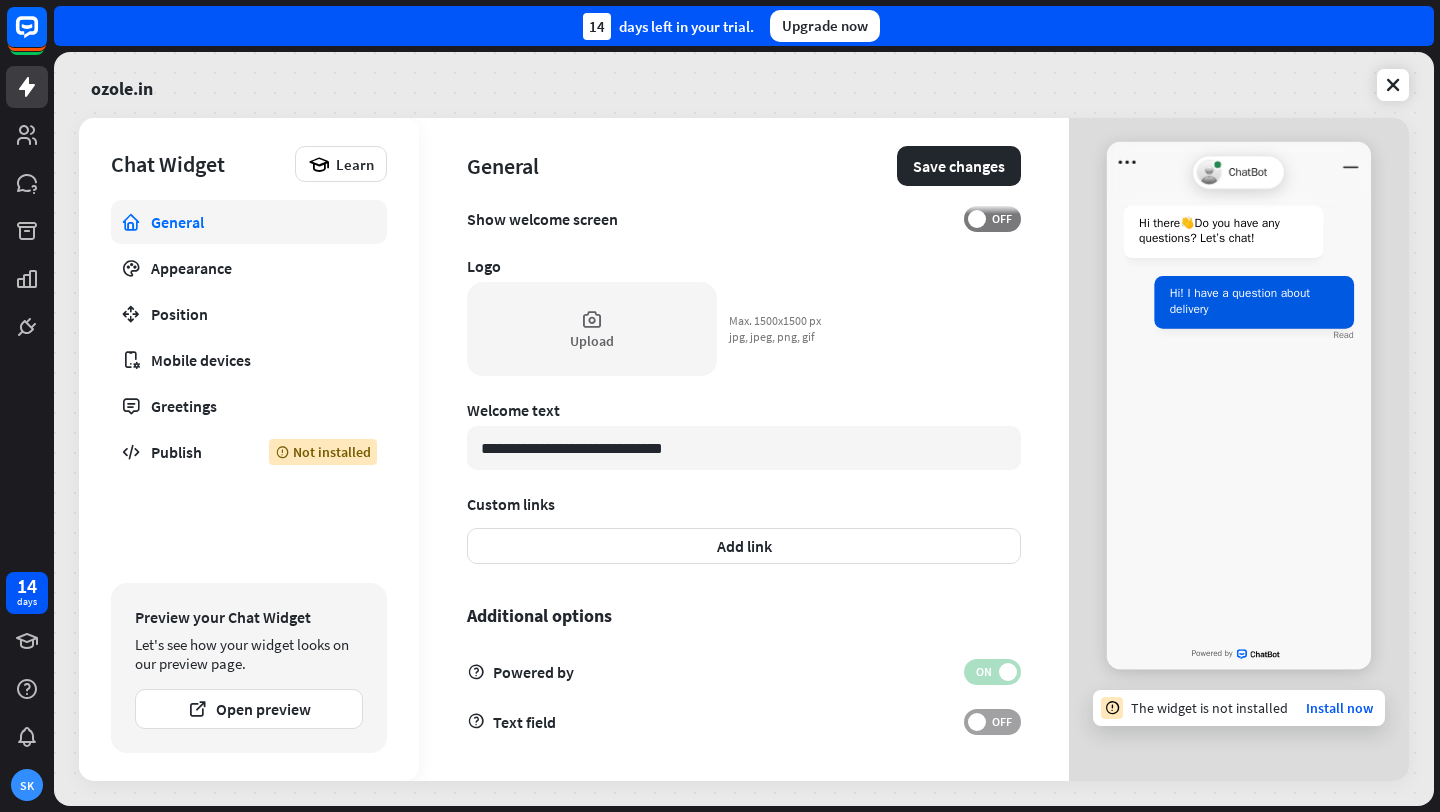 click on "OFF" at bounding box center (1001, 722) 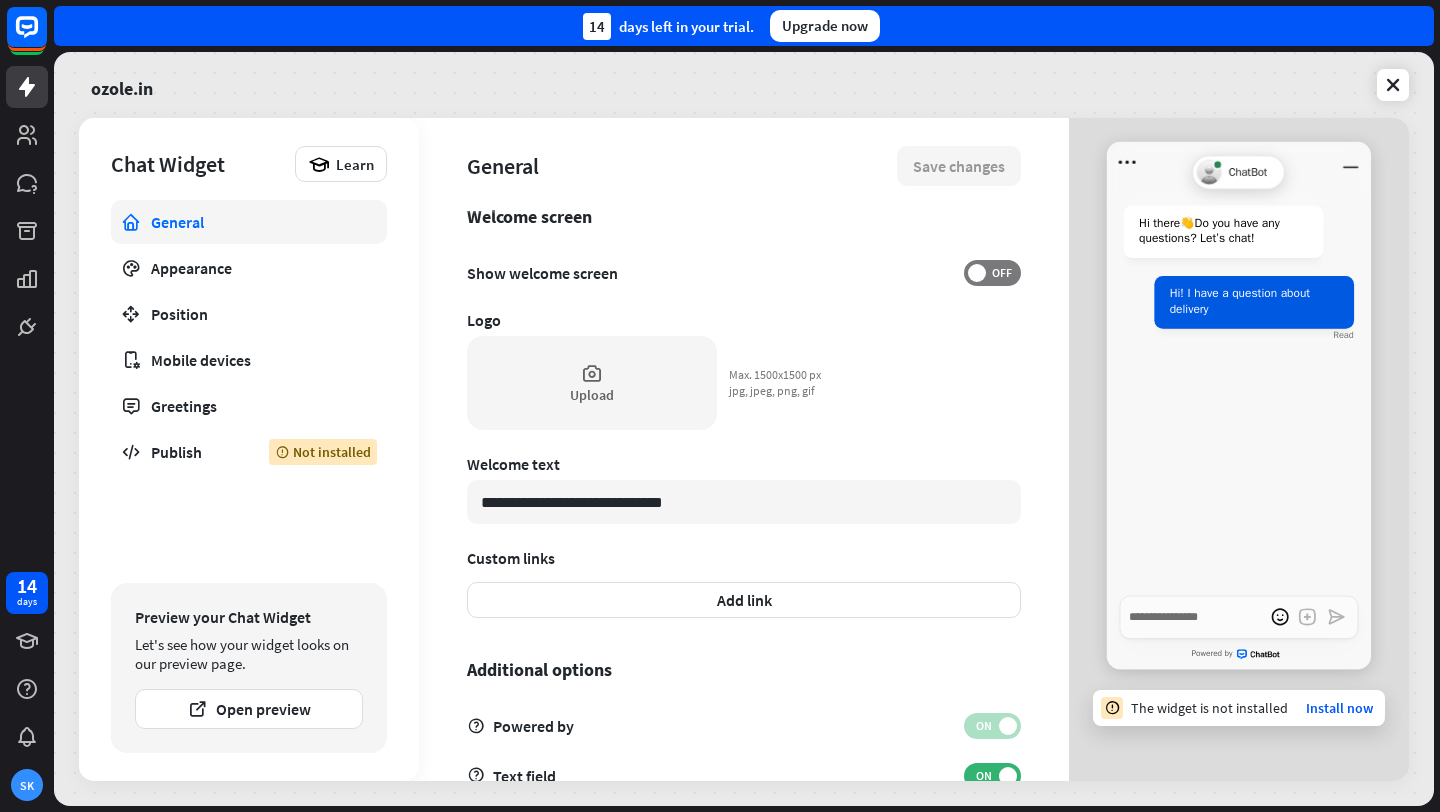 scroll, scrollTop: 437, scrollLeft: 0, axis: vertical 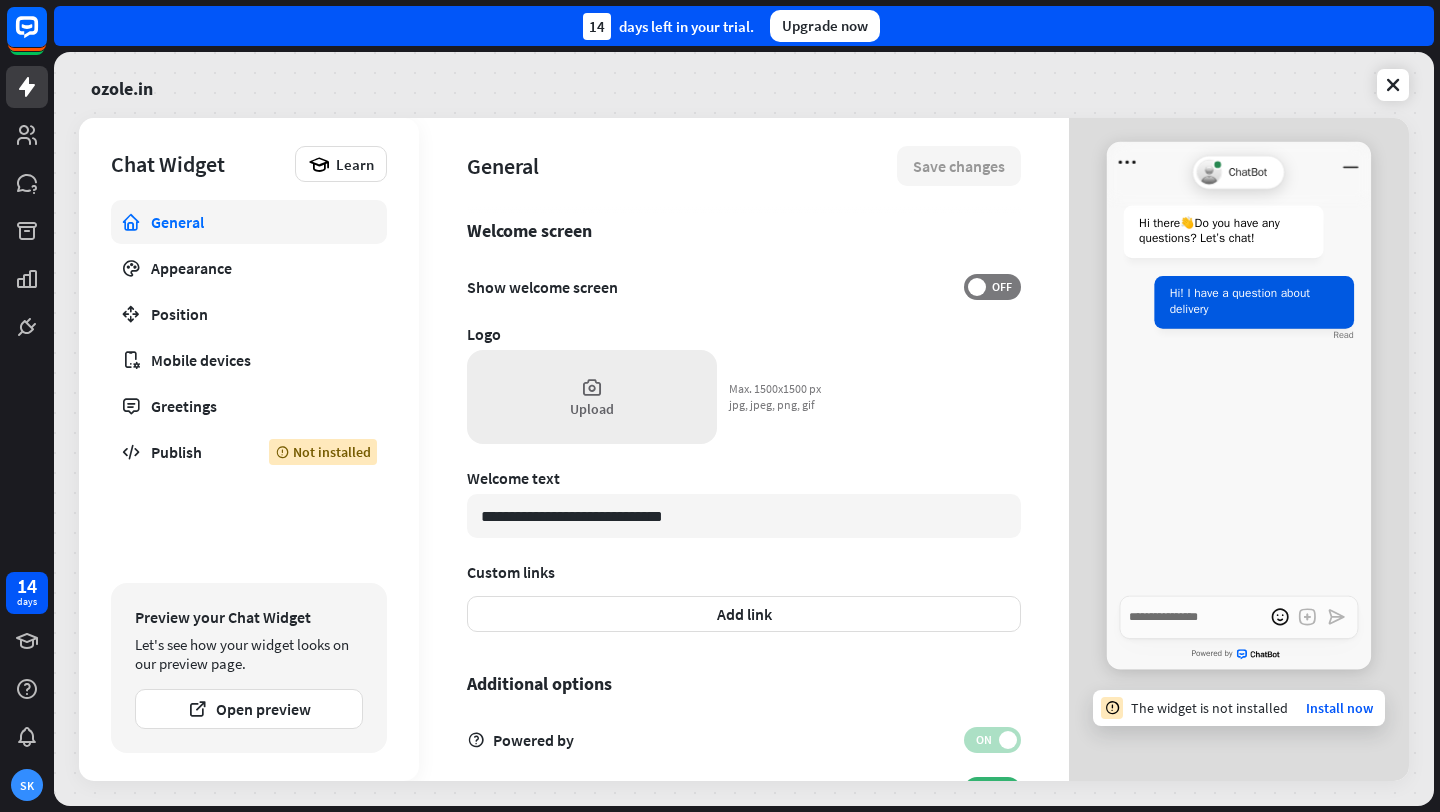 click on "Upload" at bounding box center [592, 409] 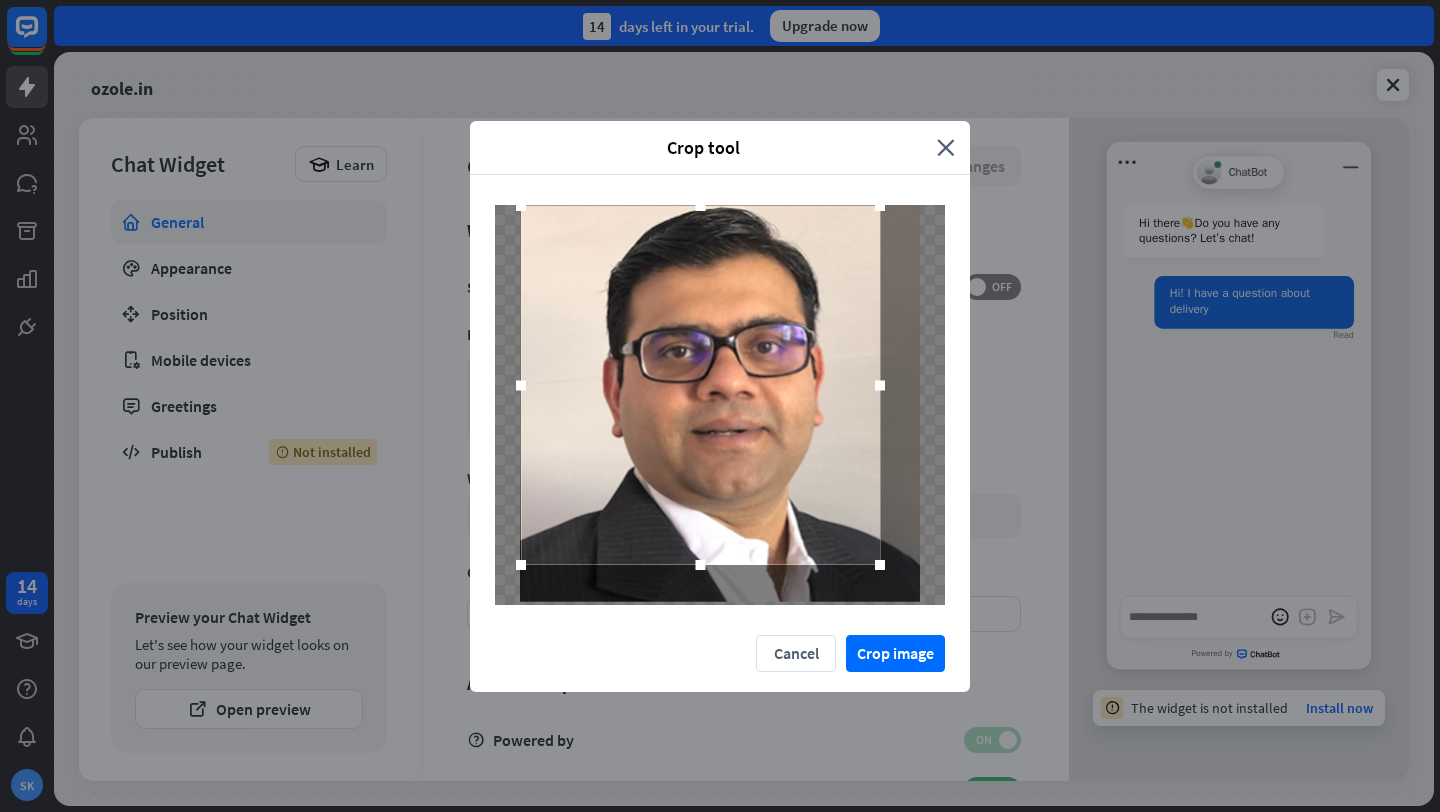 drag, startPoint x: 560, startPoint y: 242, endPoint x: 521, endPoint y: 200, distance: 57.31492 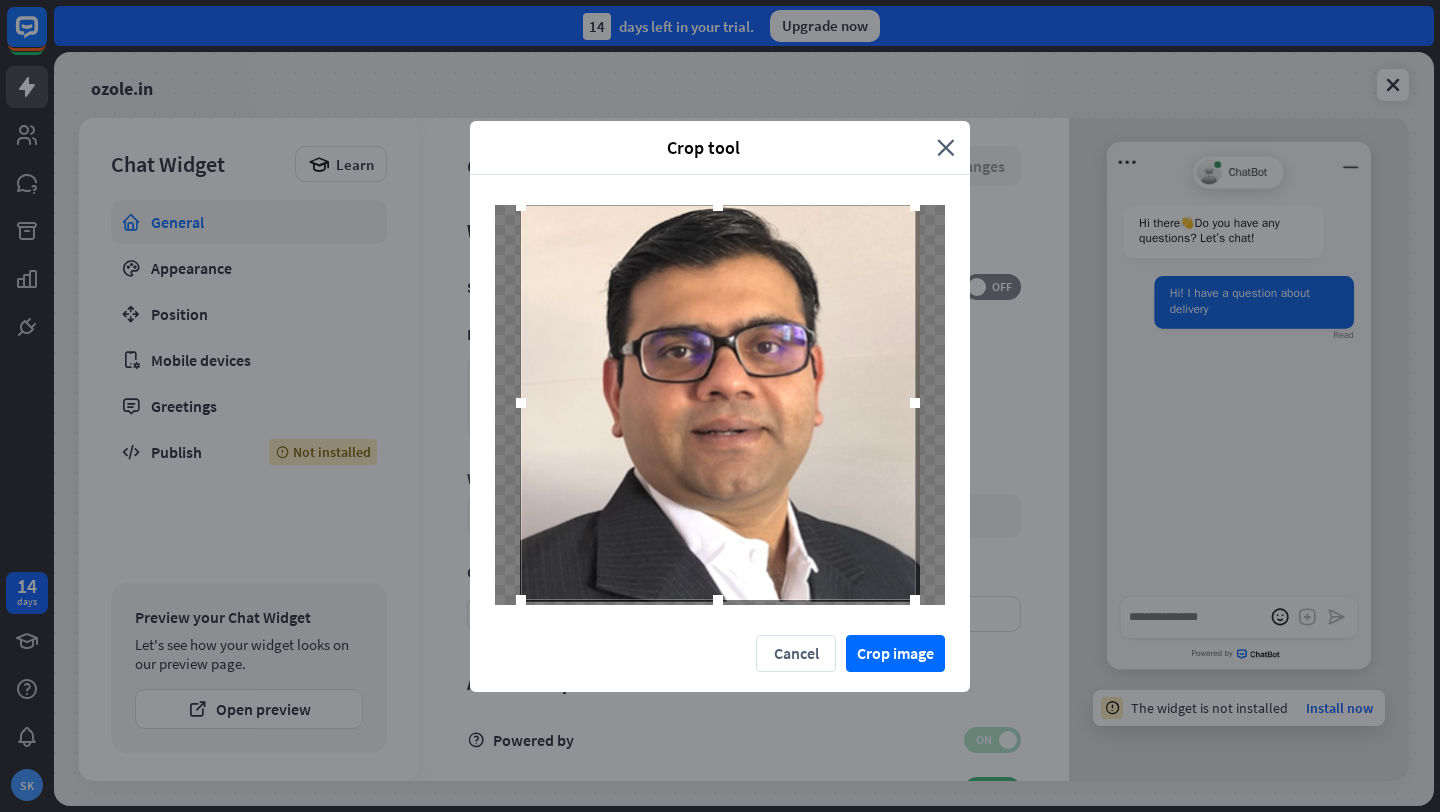 drag, startPoint x: 881, startPoint y: 560, endPoint x: 916, endPoint y: 606, distance: 57.801384 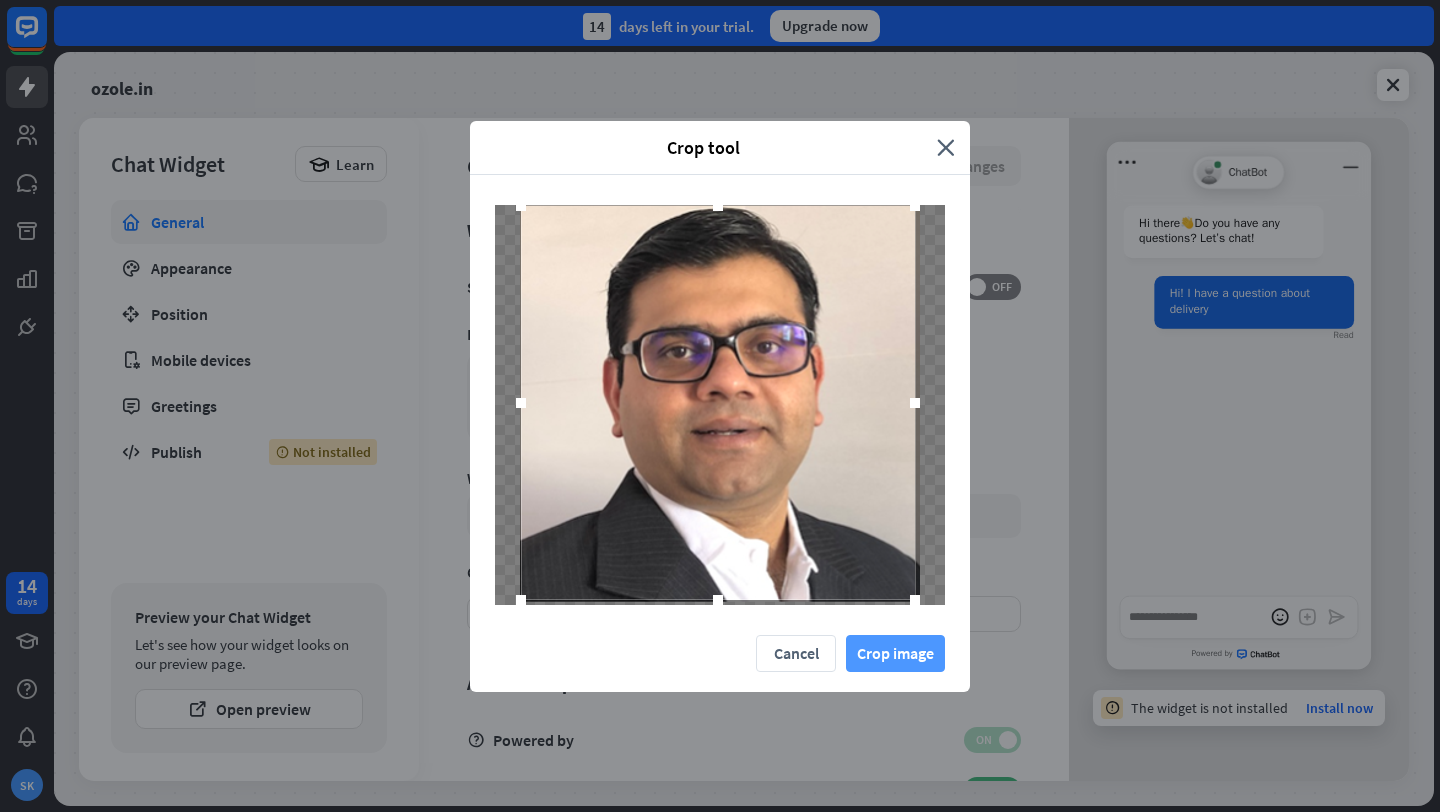 click on "Crop image" at bounding box center [895, 653] 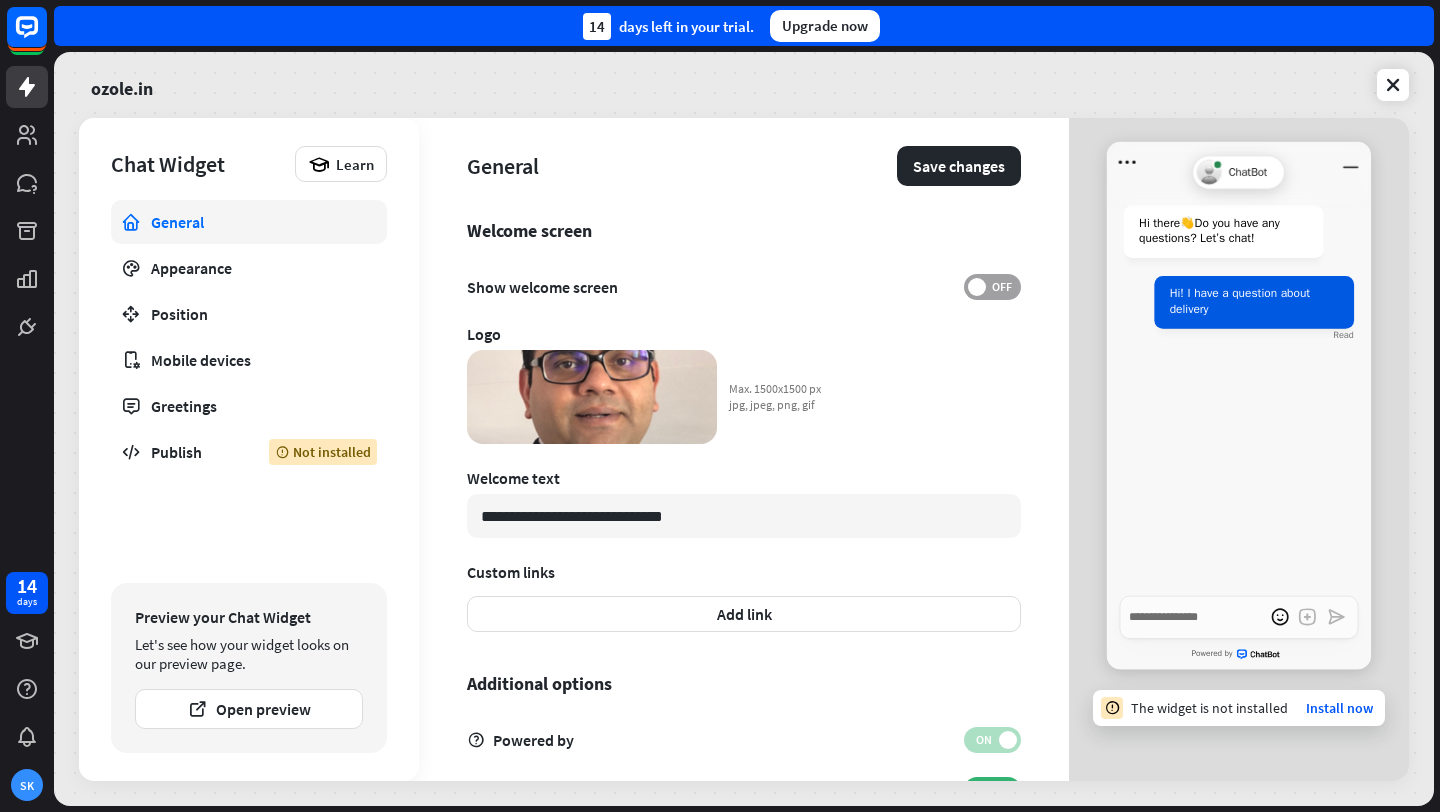 click on "OFF" at bounding box center (1001, 287) 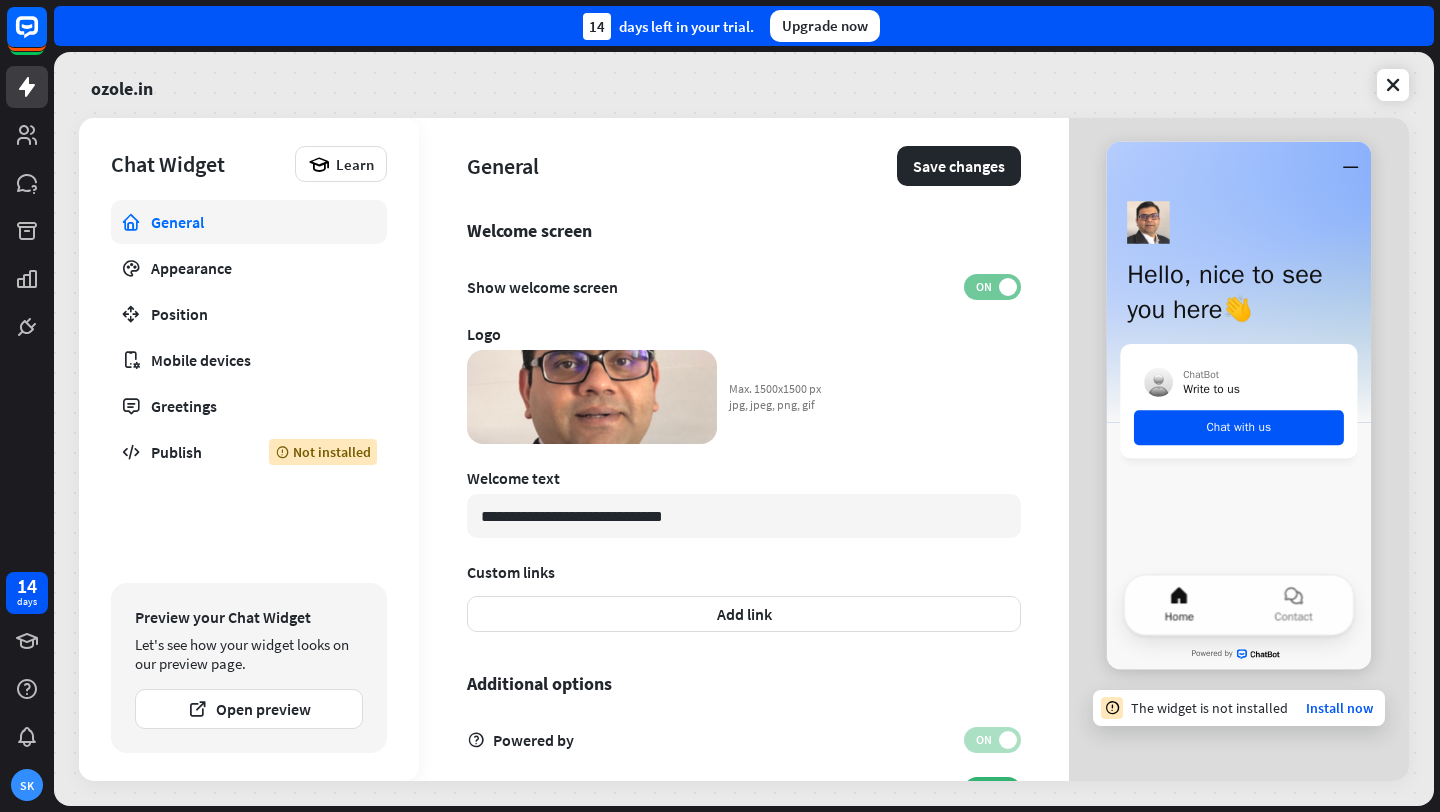 click at bounding box center (1008, 287) 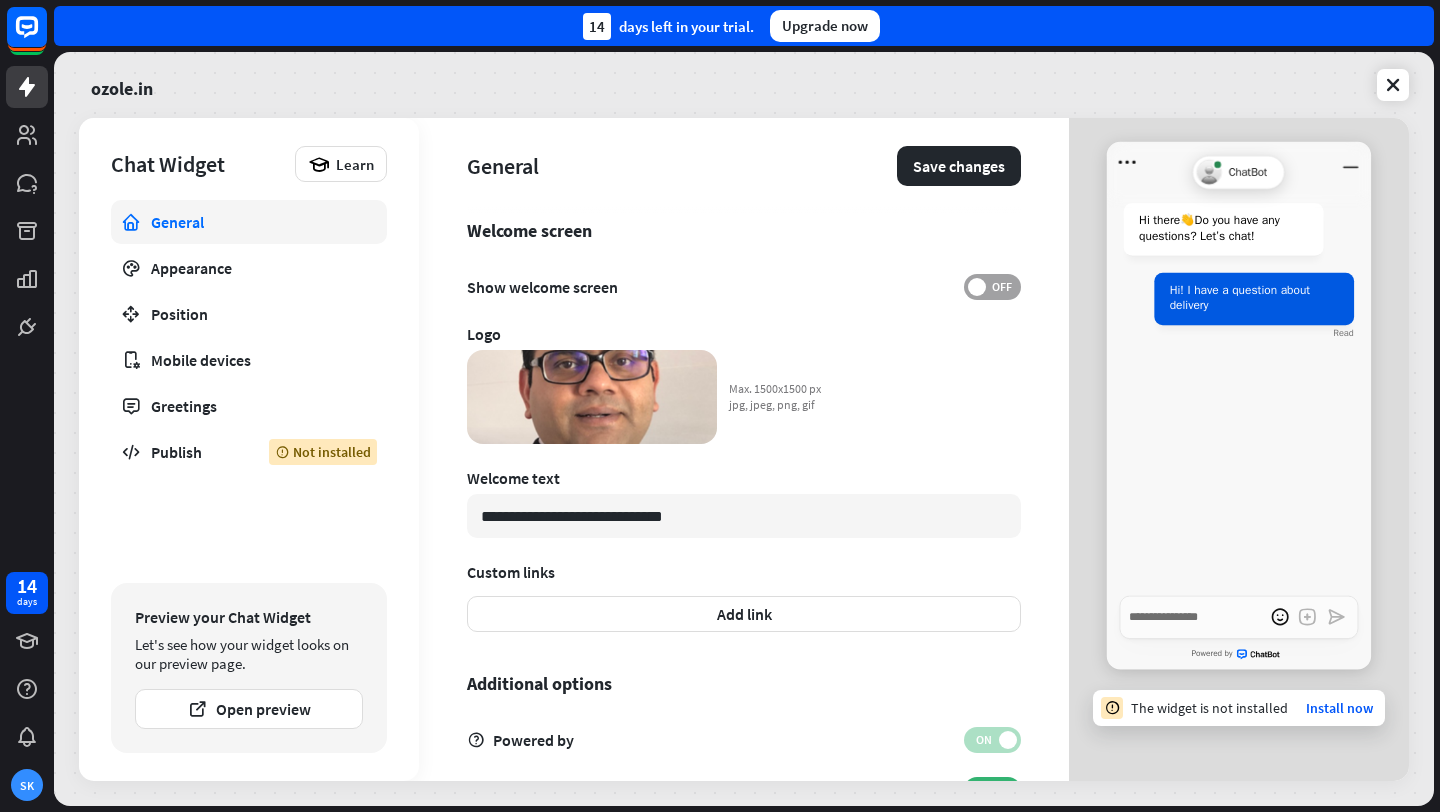 click on "OFF" at bounding box center [1001, 287] 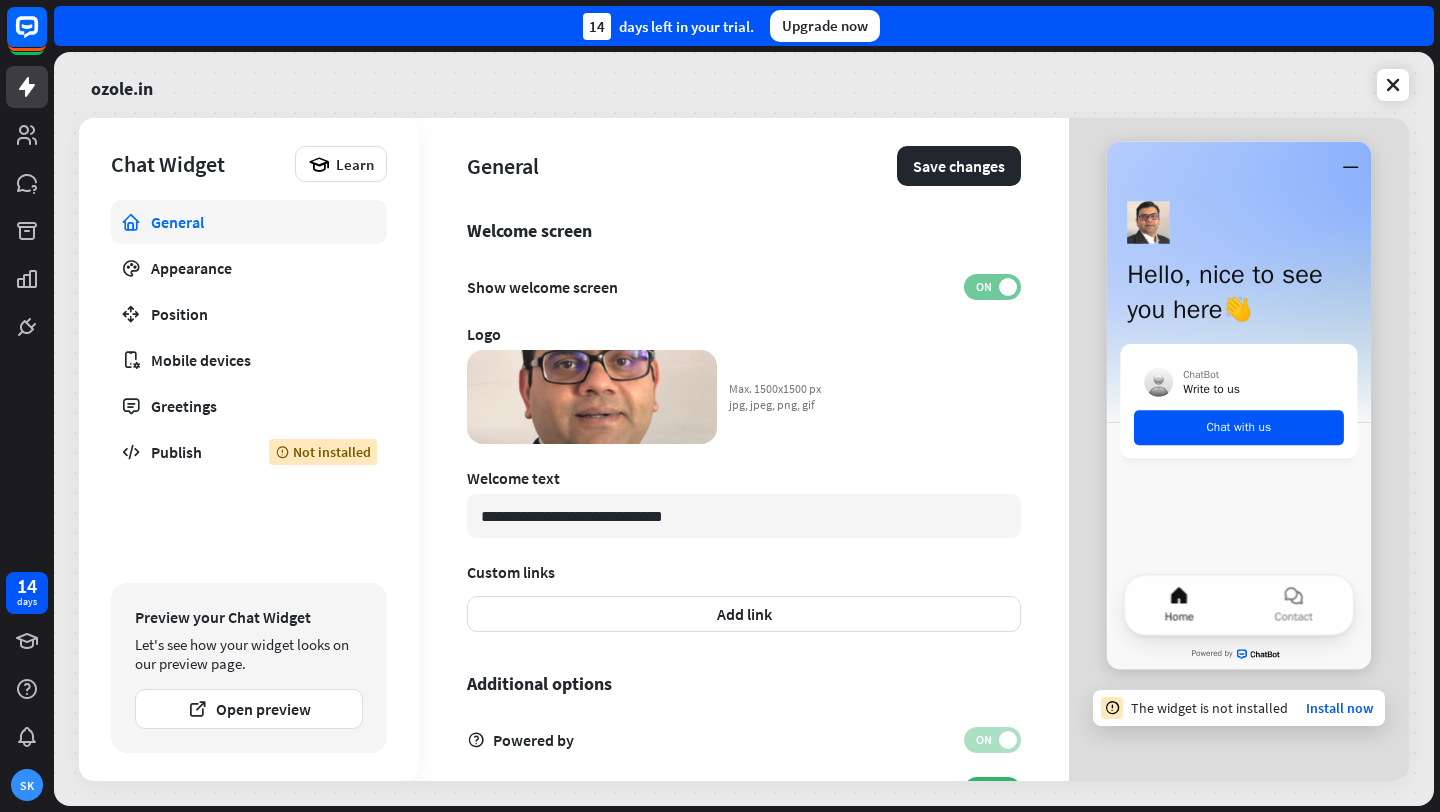 click at bounding box center (1008, 287) 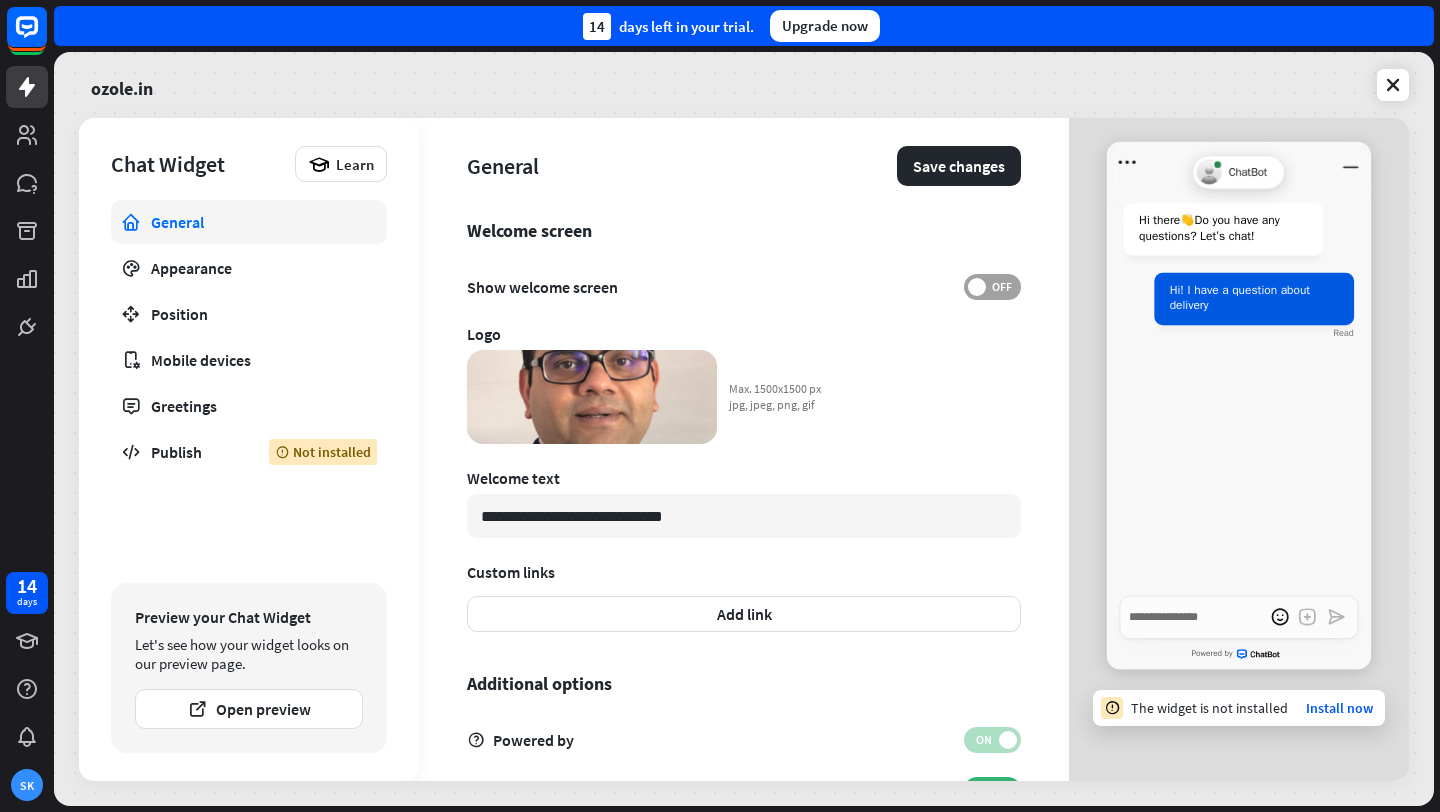 click on "OFF" at bounding box center (1001, 287) 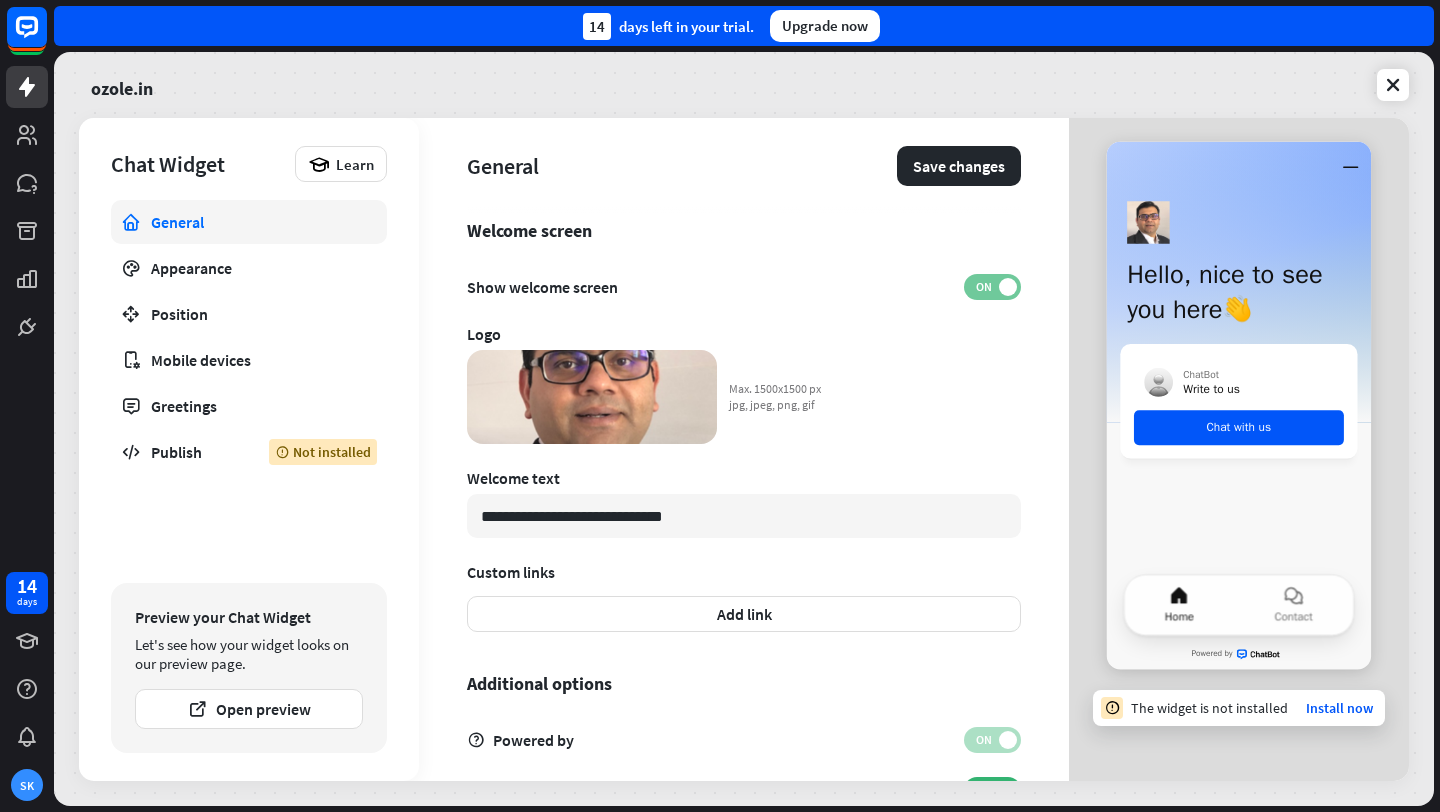 click on "ON" at bounding box center (992, 287) 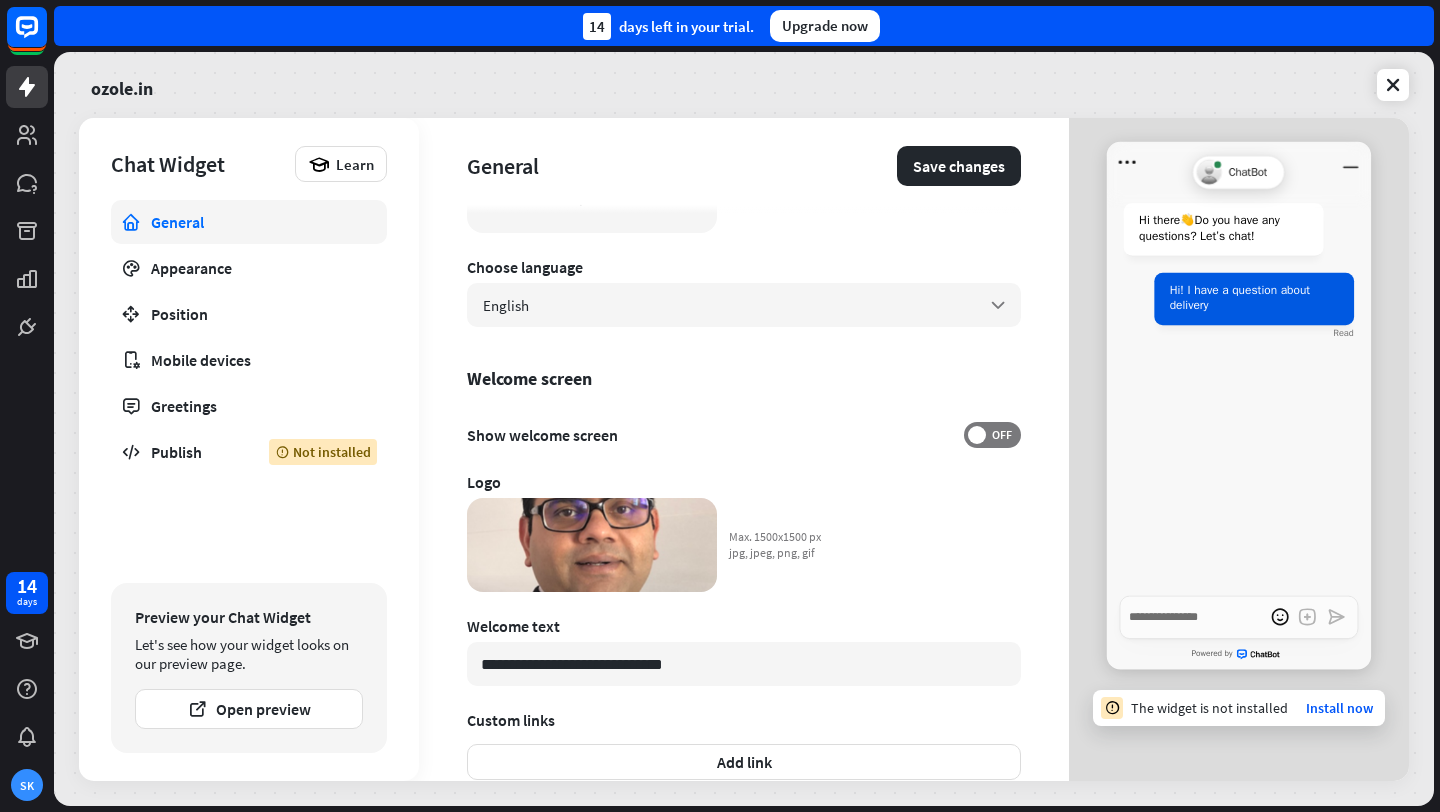 scroll, scrollTop: 261, scrollLeft: 0, axis: vertical 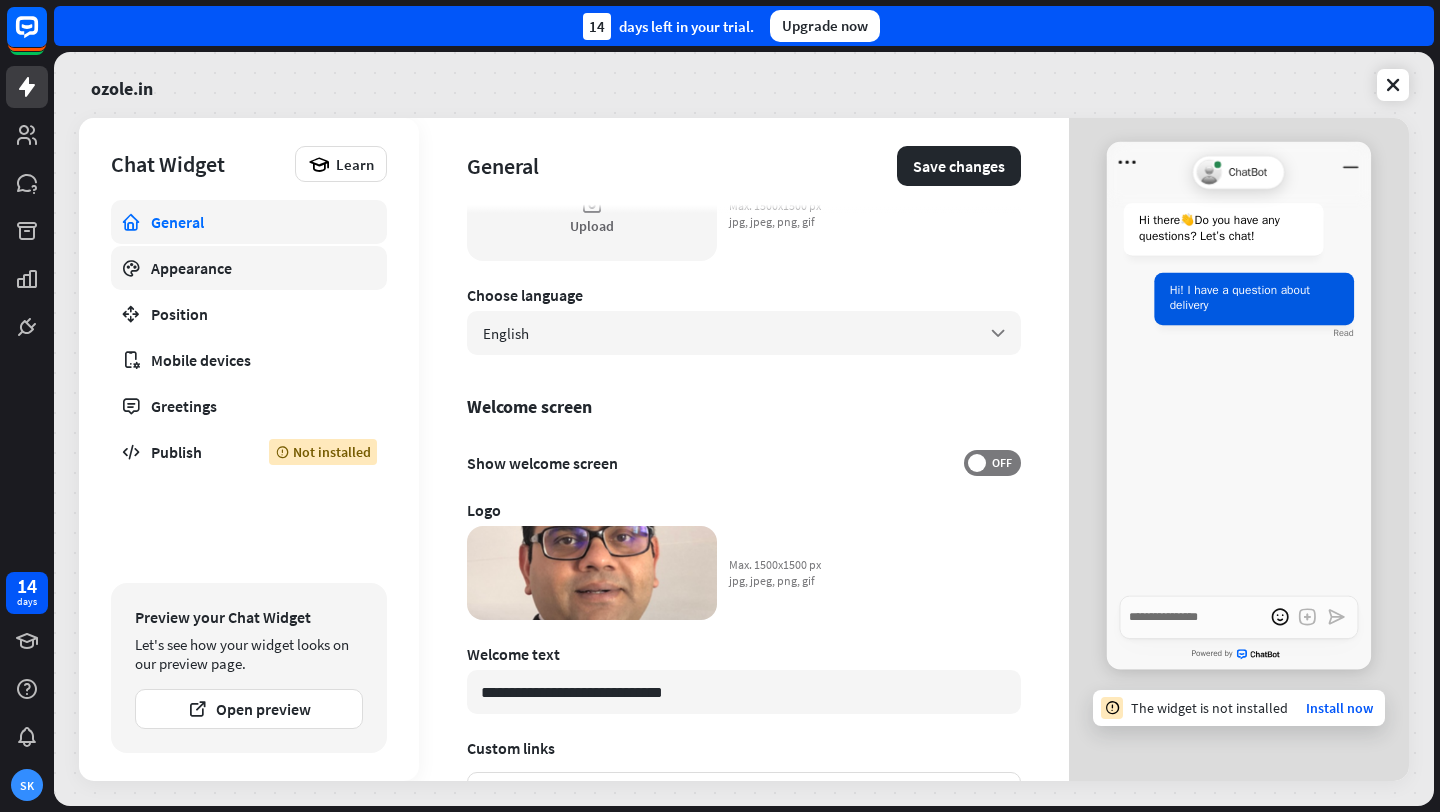 click on "Appearance" at bounding box center (249, 268) 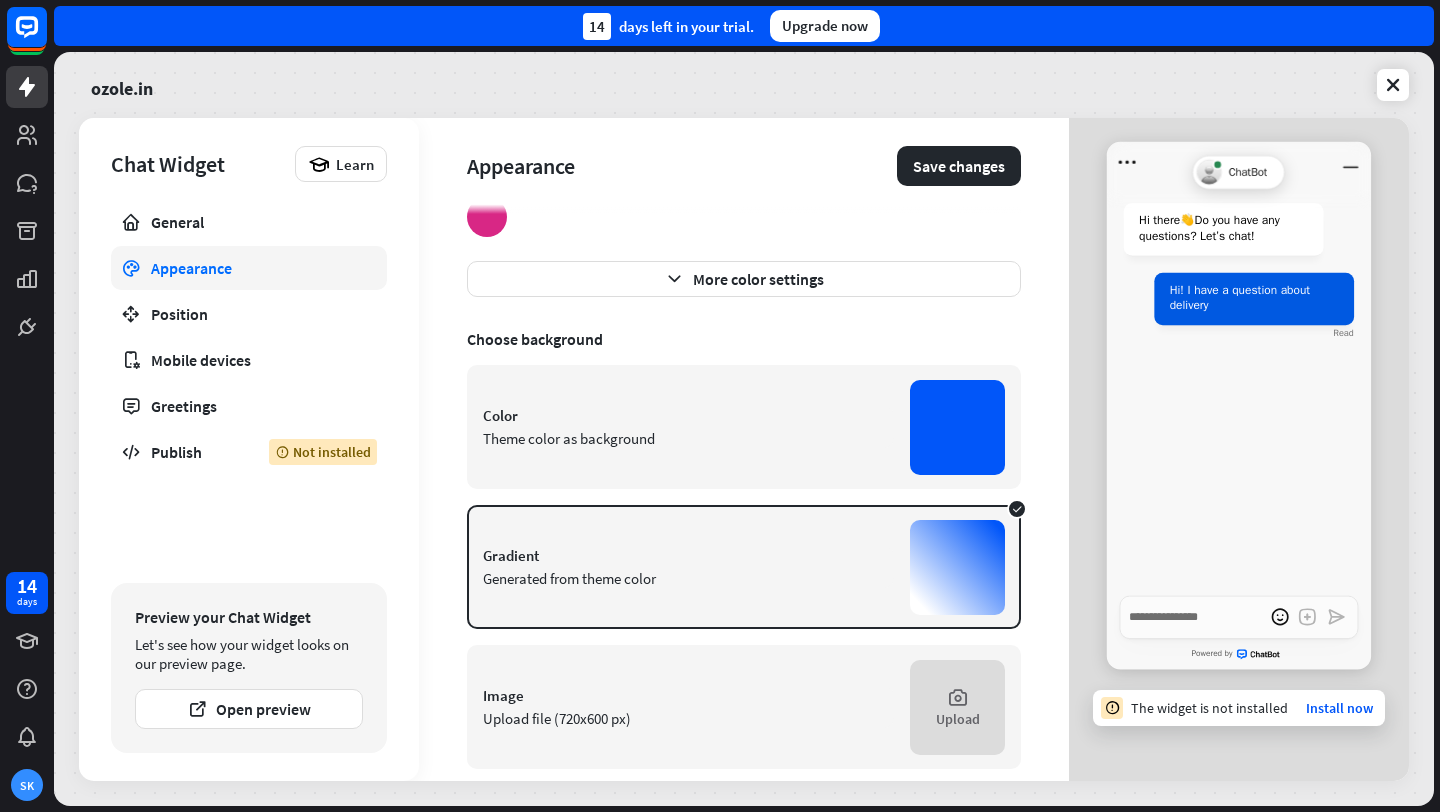 scroll, scrollTop: 0, scrollLeft: 0, axis: both 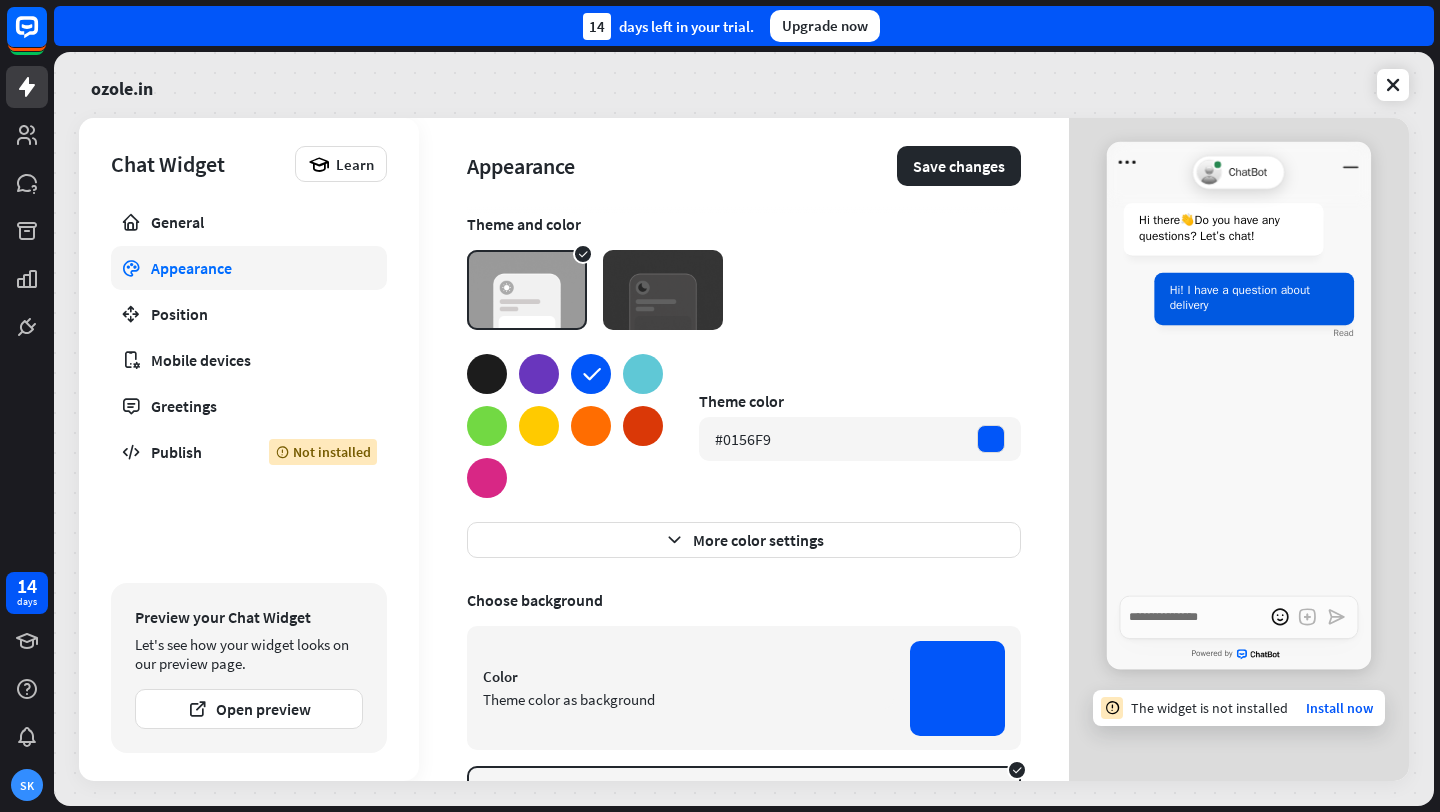 click at bounding box center [663, 290] 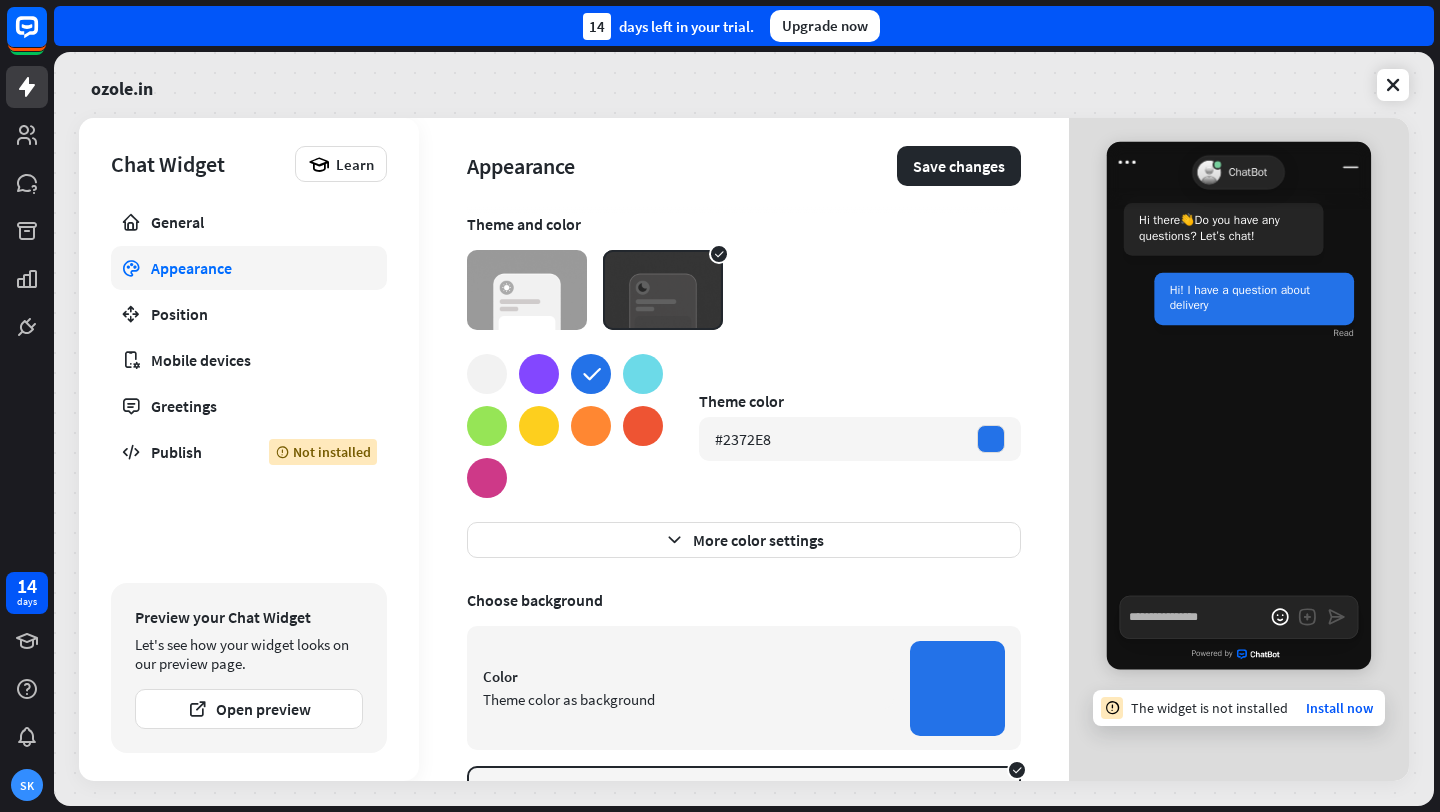click at bounding box center (527, 290) 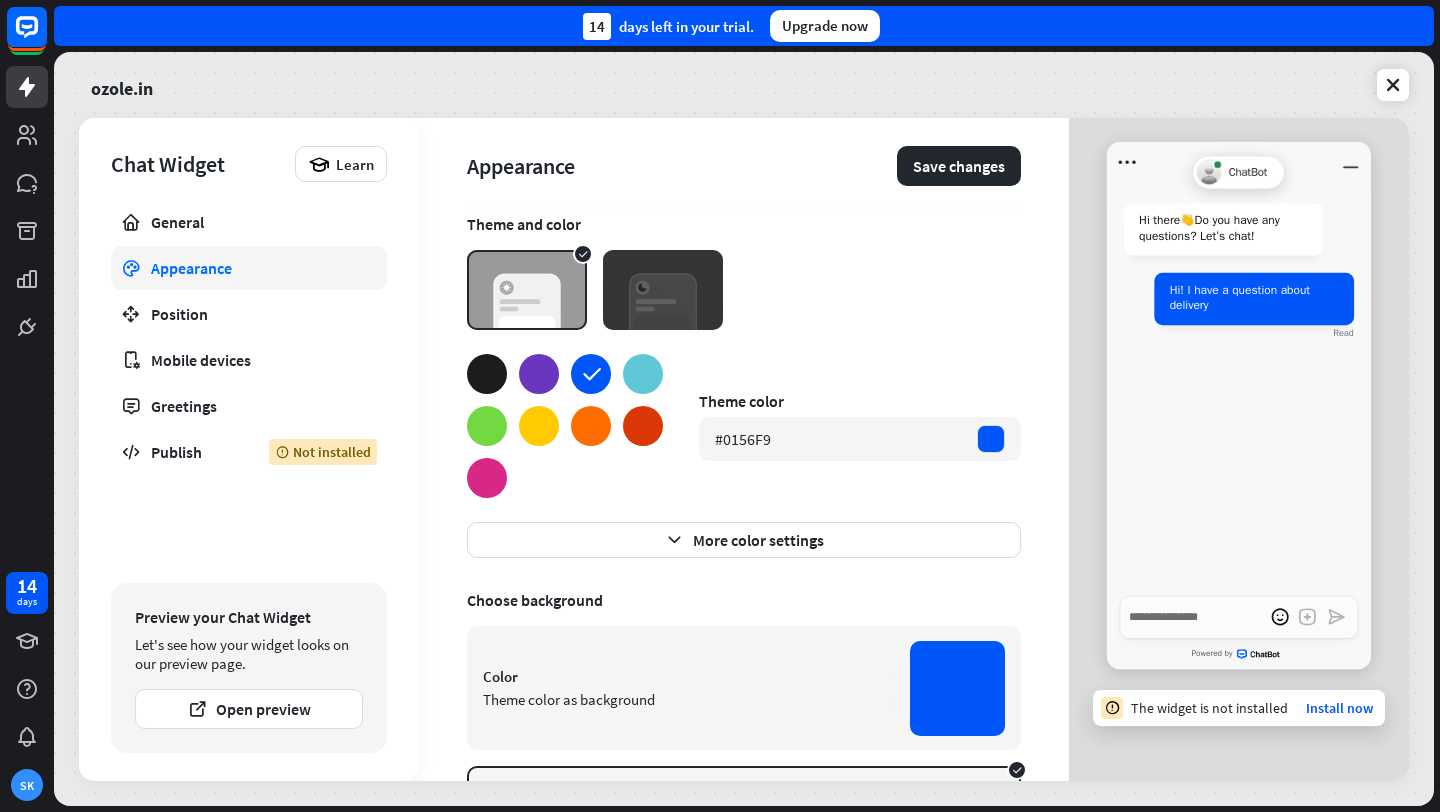 click at bounding box center [539, 374] 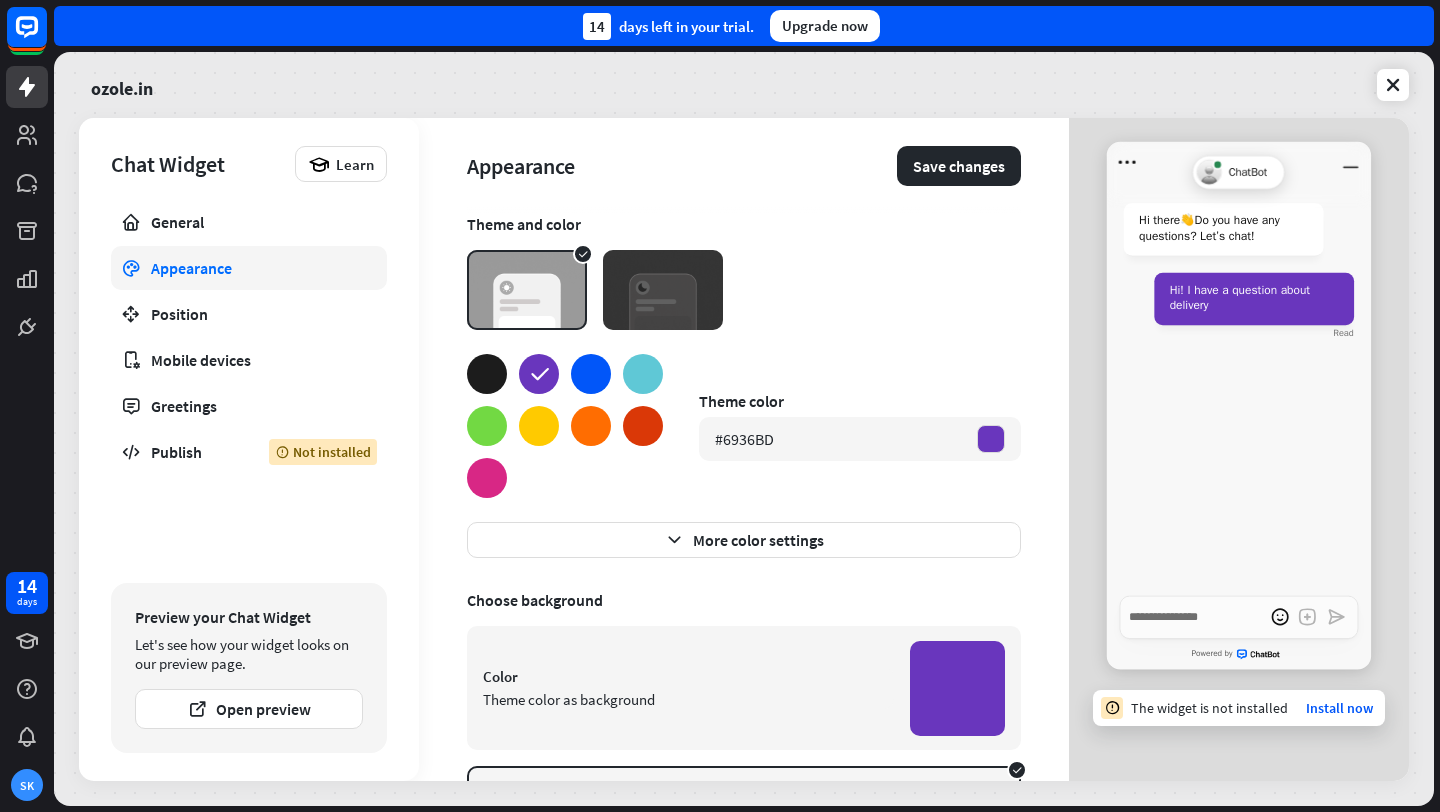 click at bounding box center (591, 374) 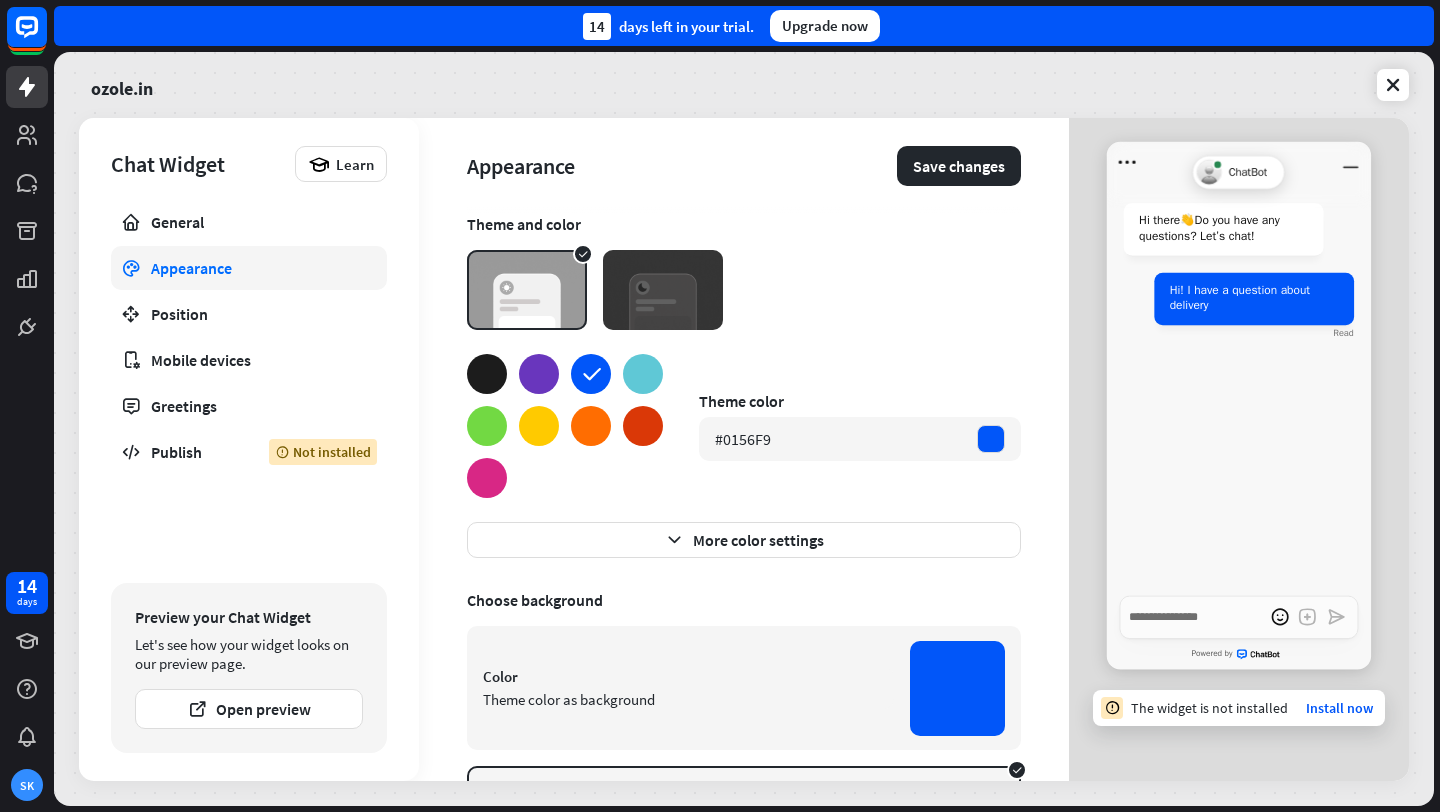 click at bounding box center (643, 426) 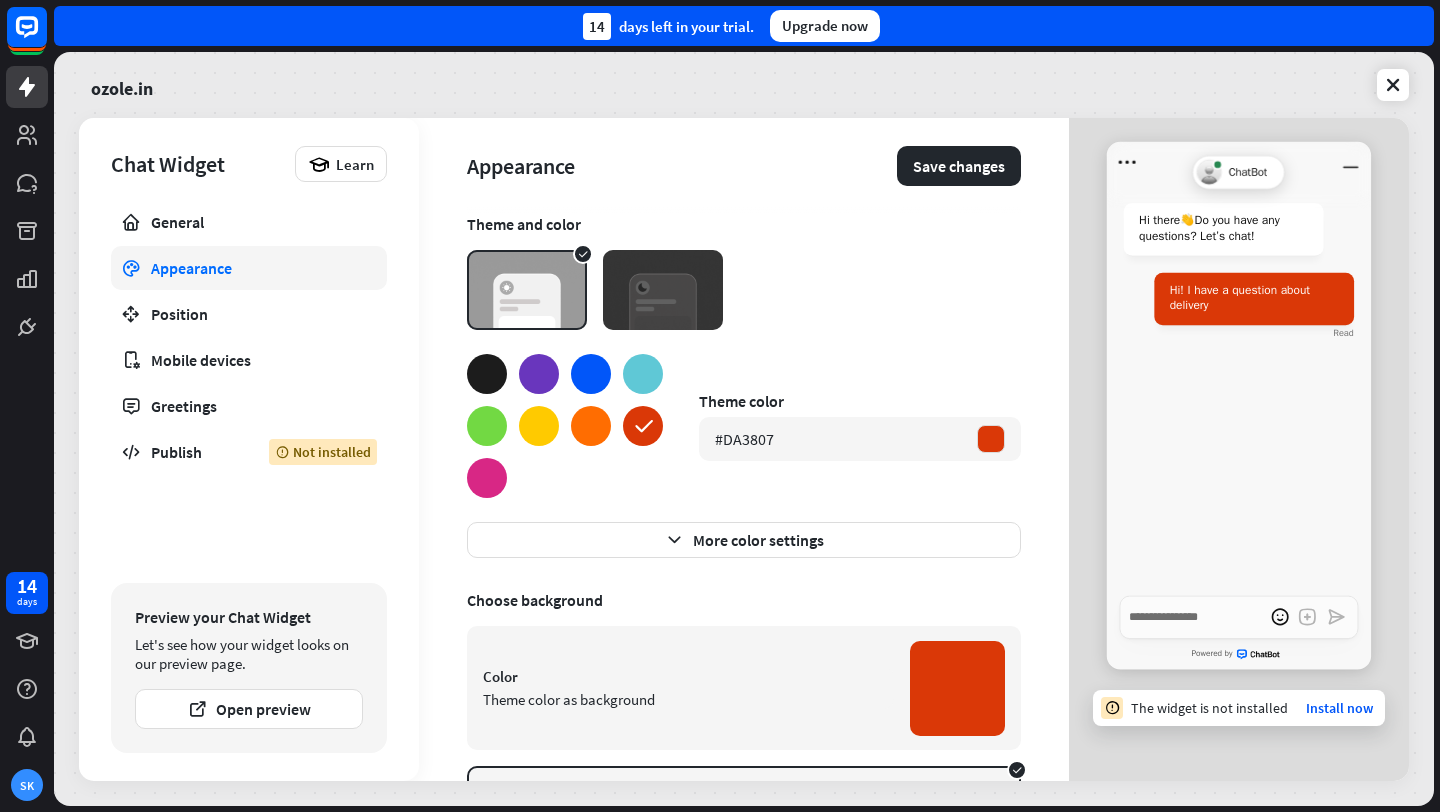 click at bounding box center [591, 374] 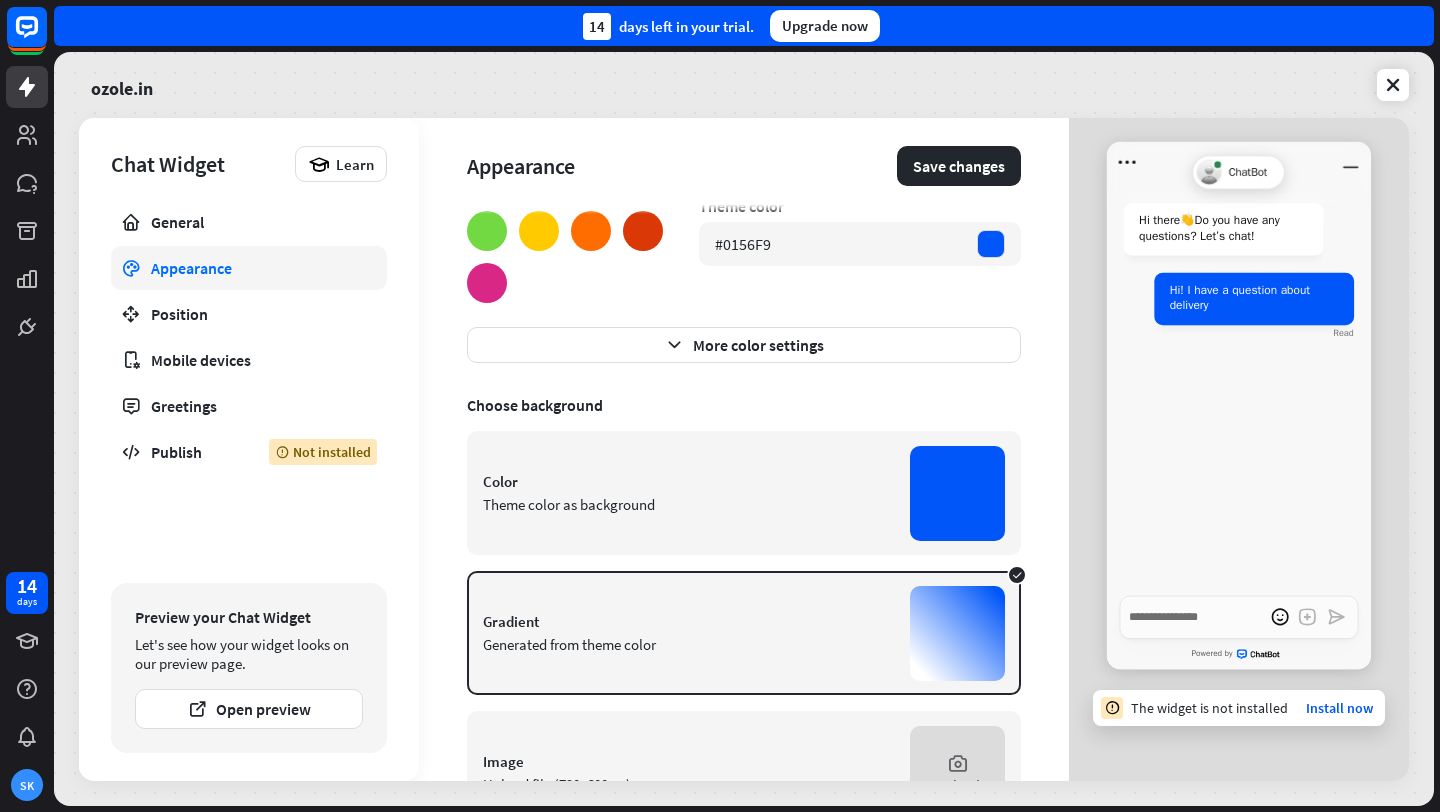 scroll, scrollTop: 196, scrollLeft: 0, axis: vertical 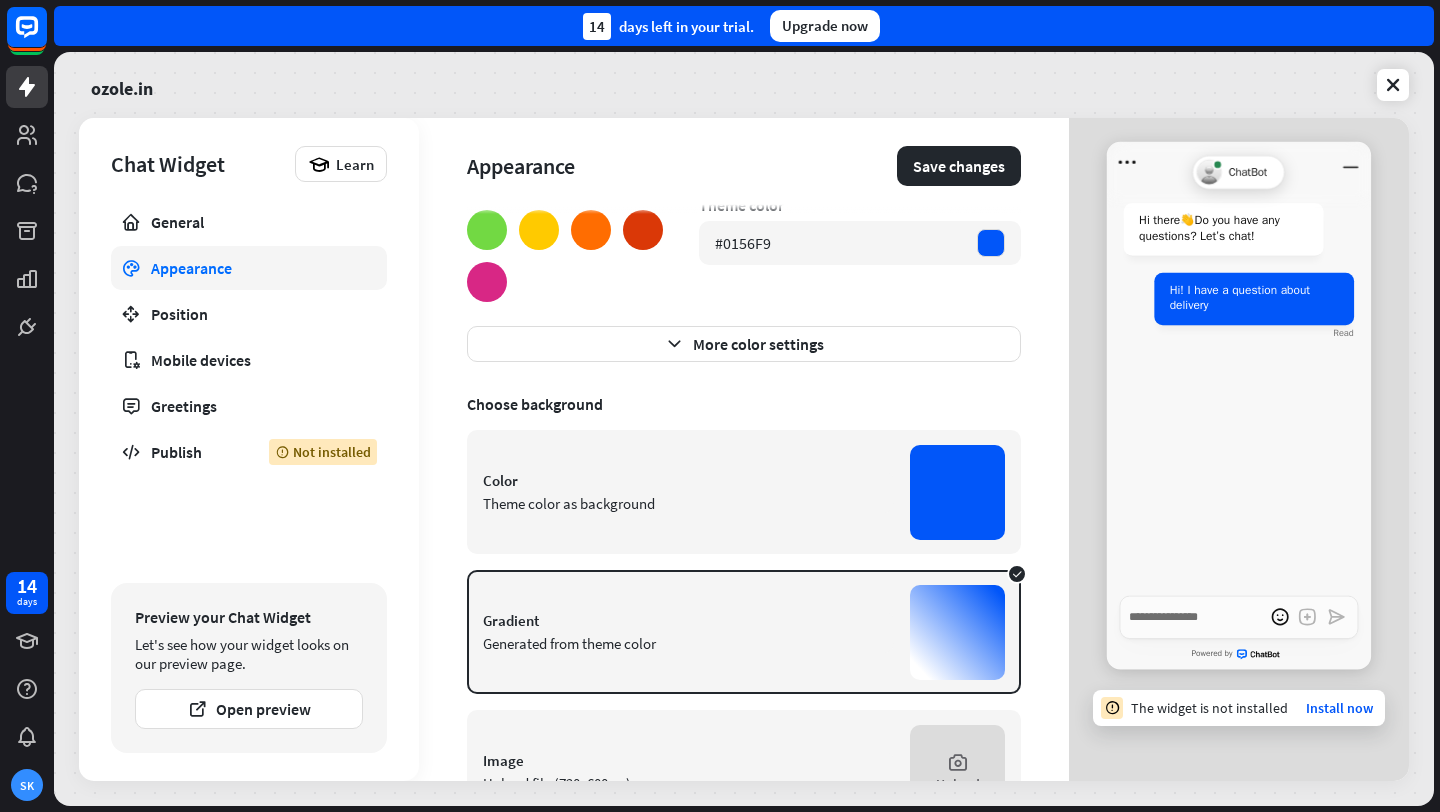 click at bounding box center (957, 632) 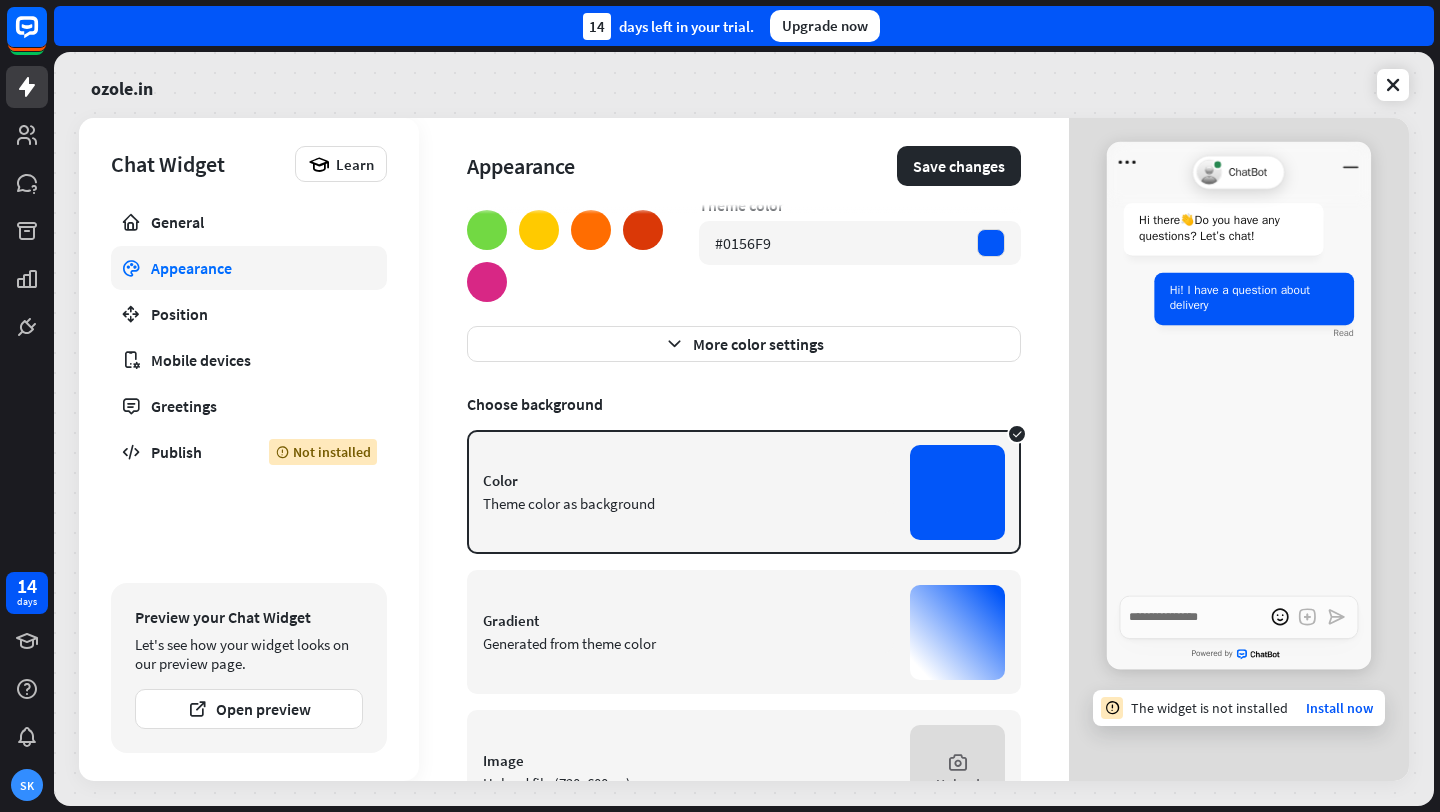 click at bounding box center (957, 632) 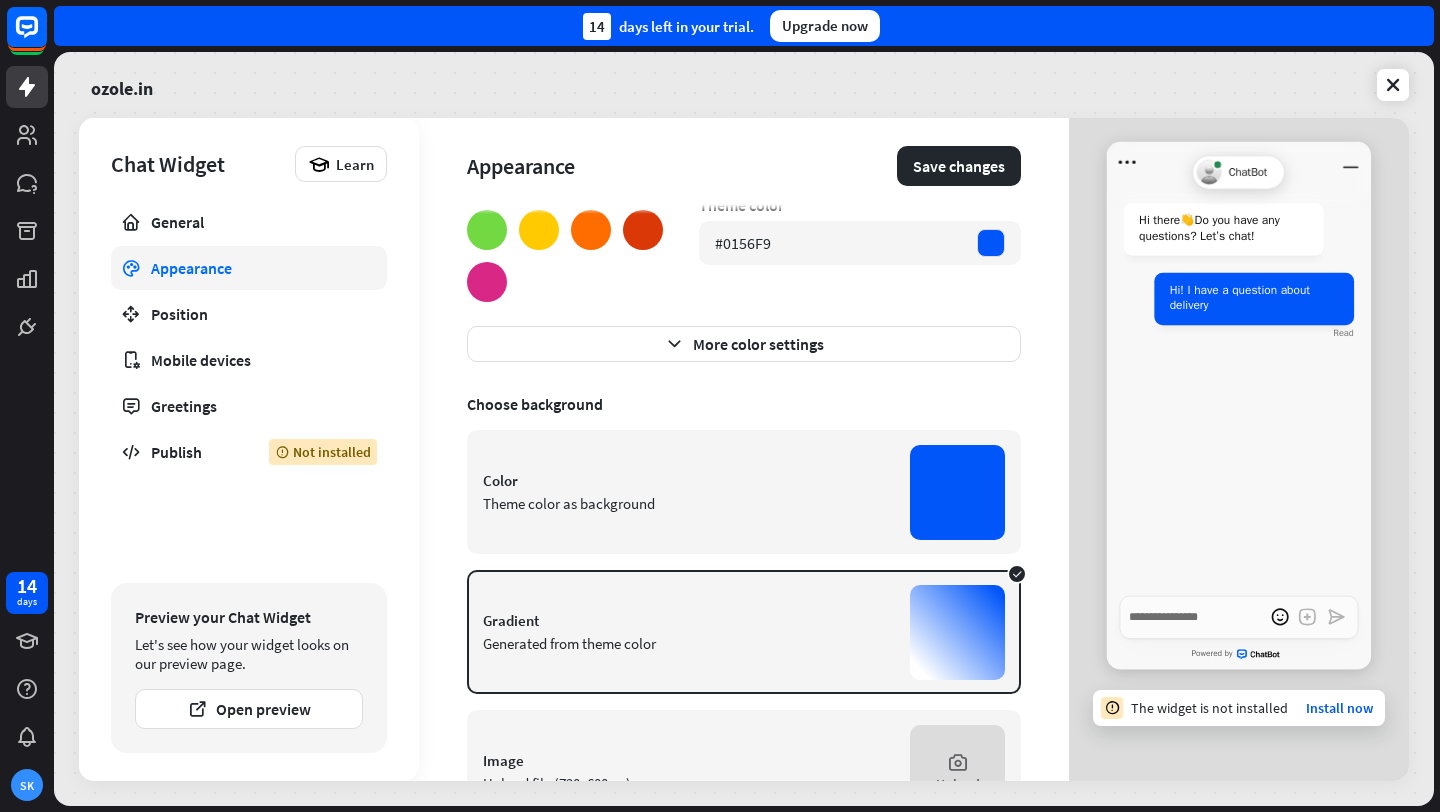 scroll, scrollTop: 289, scrollLeft: 0, axis: vertical 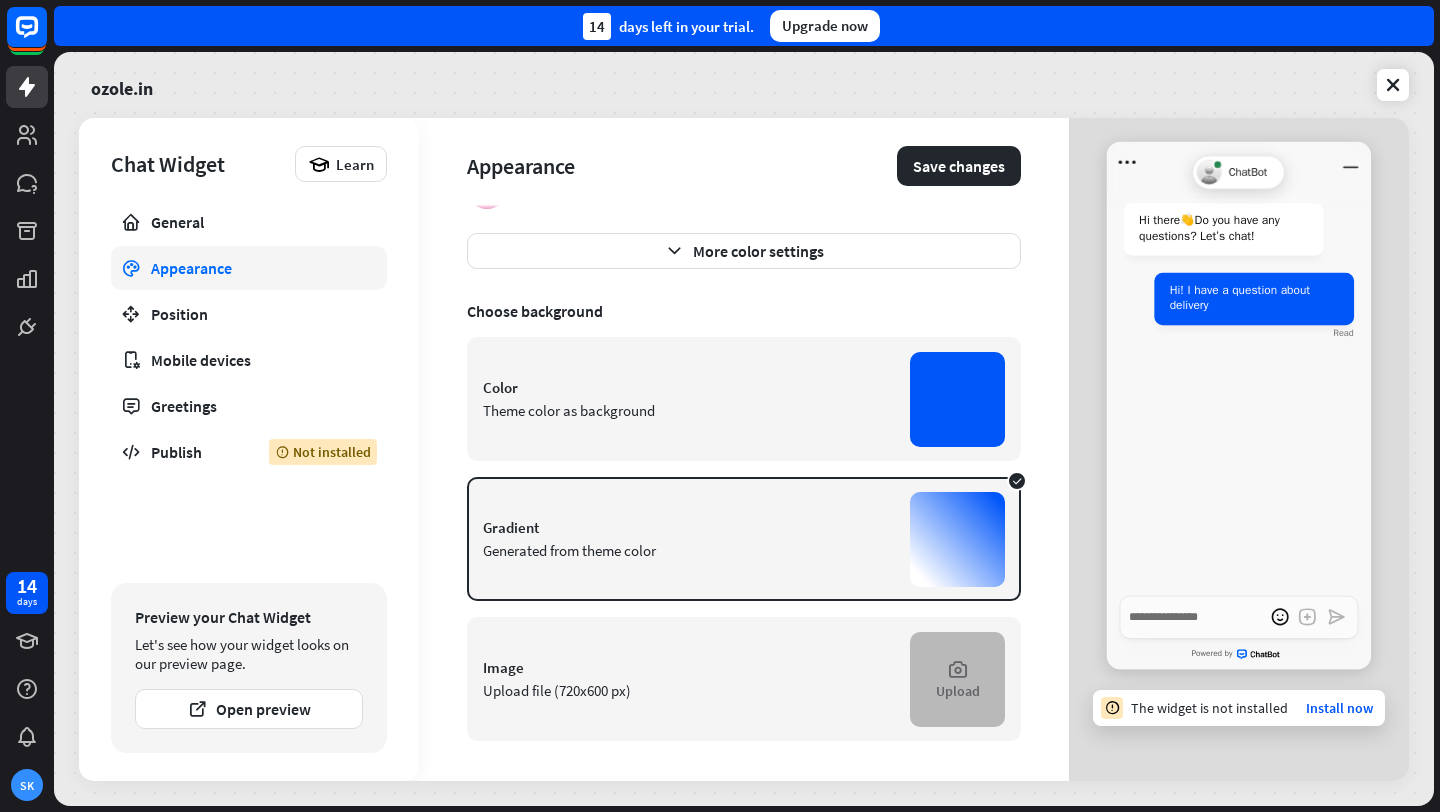 click on "Upload" at bounding box center (958, 691) 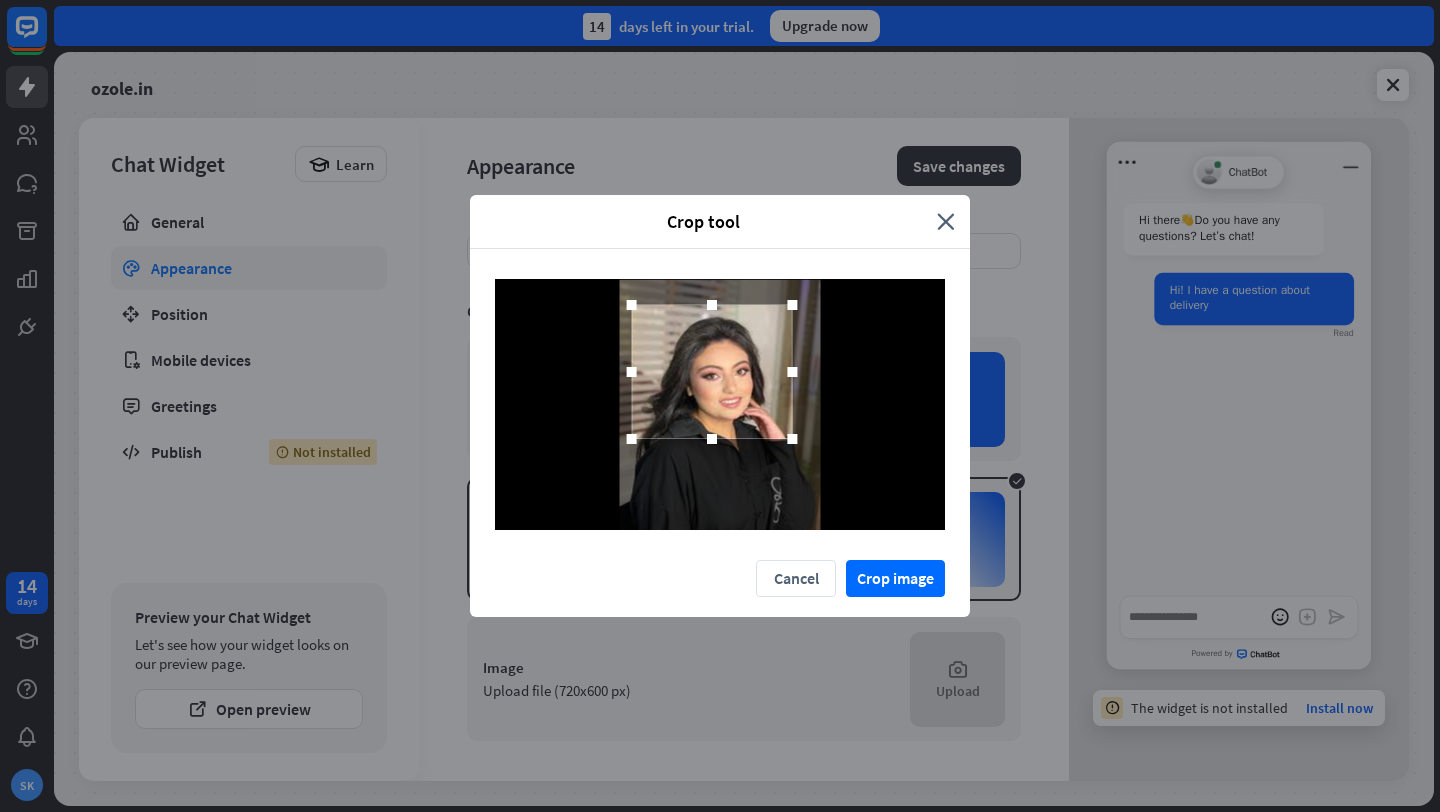 drag, startPoint x: 686, startPoint y: 348, endPoint x: 678, endPoint y: 315, distance: 33.955853 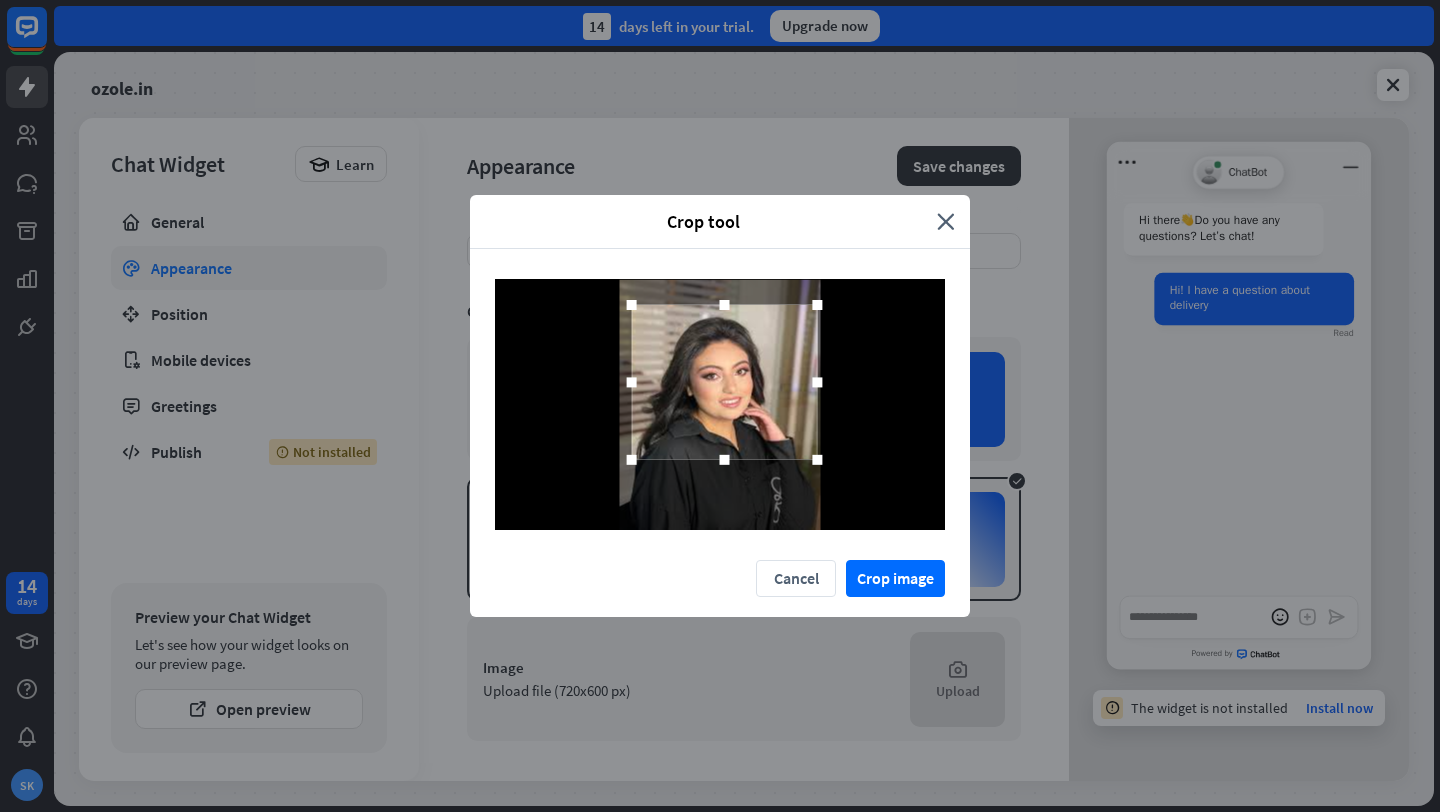 drag, startPoint x: 790, startPoint y: 437, endPoint x: 818, endPoint y: 472, distance: 44.82187 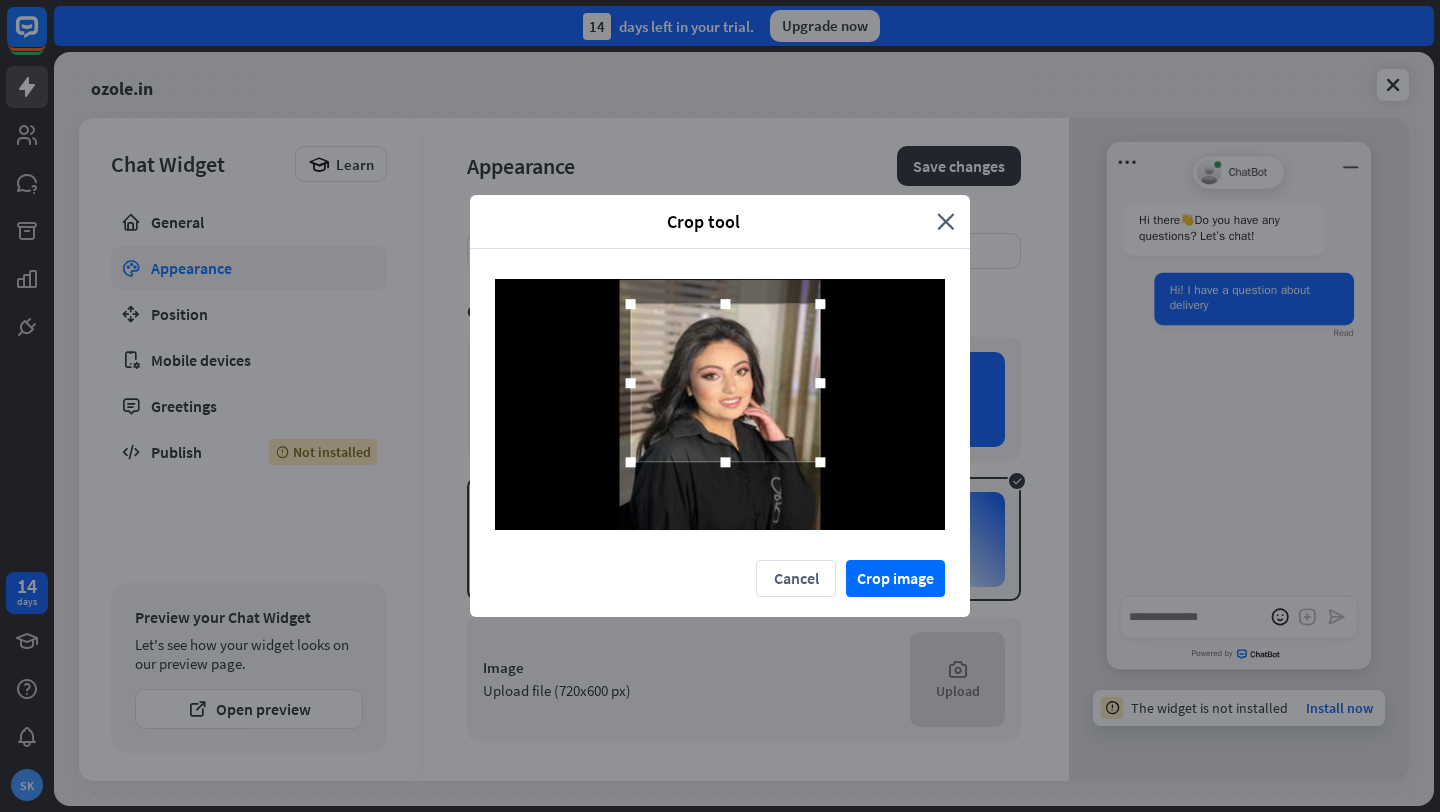 click at bounding box center (631, 304) 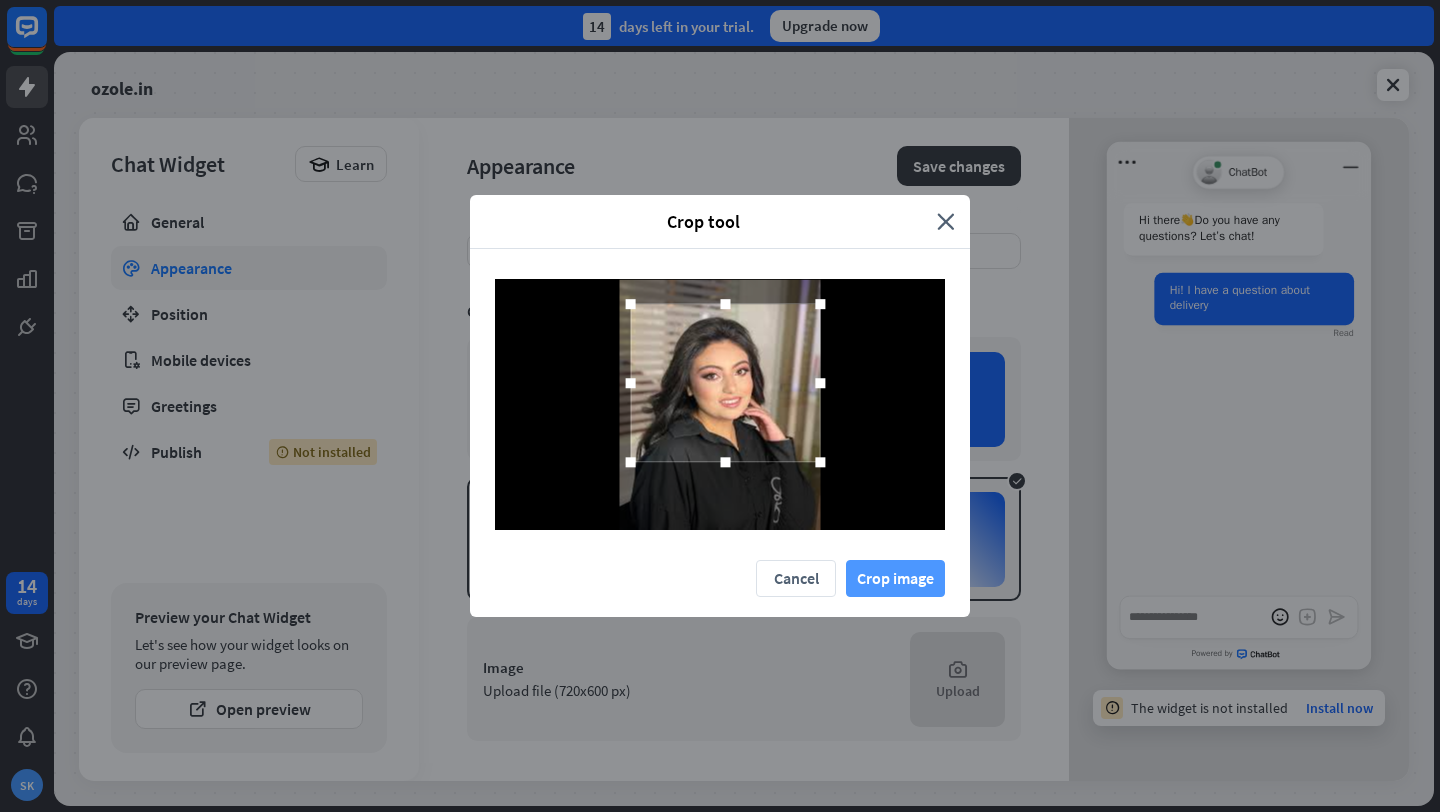 click on "Crop image" at bounding box center [895, 578] 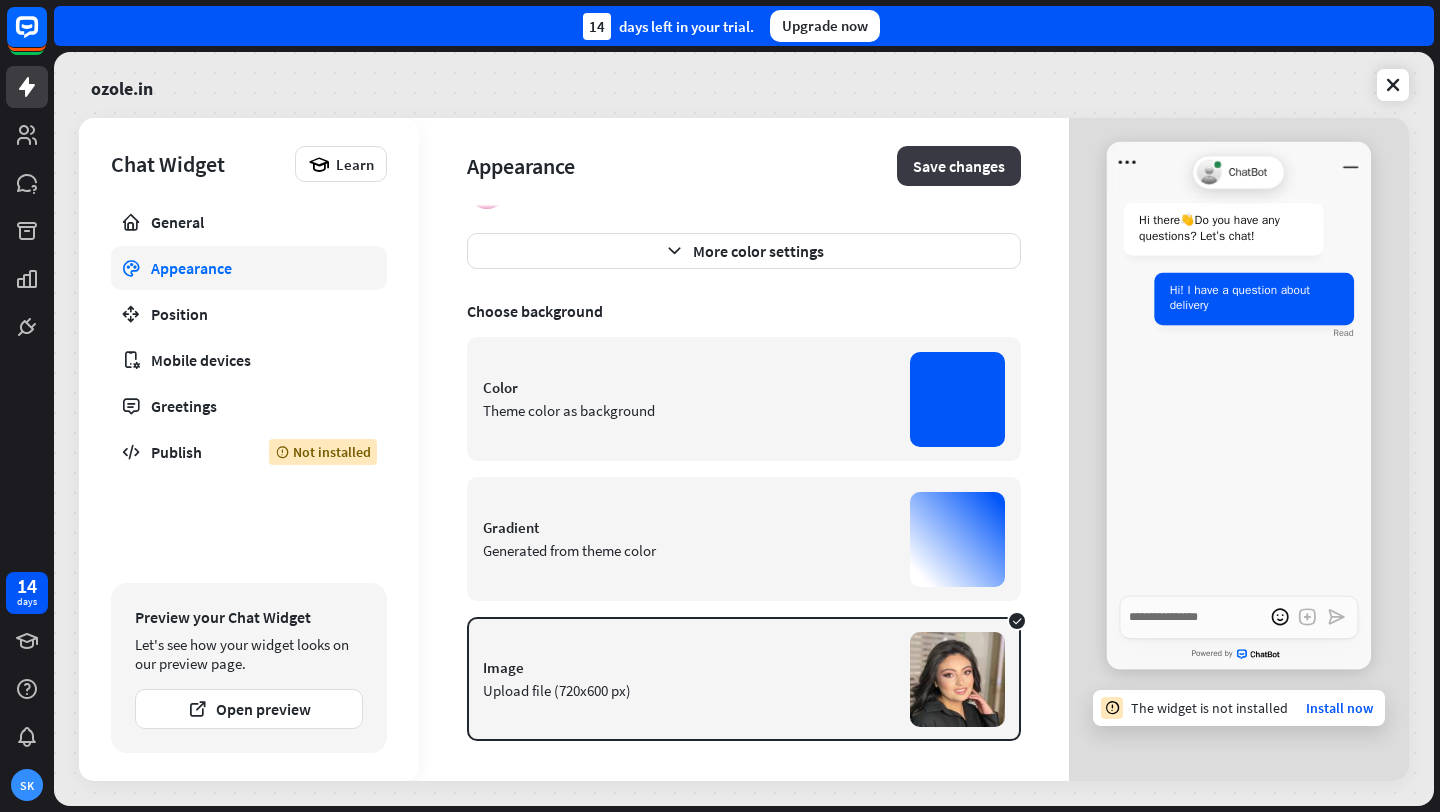 click on "Save changes" at bounding box center (959, 166) 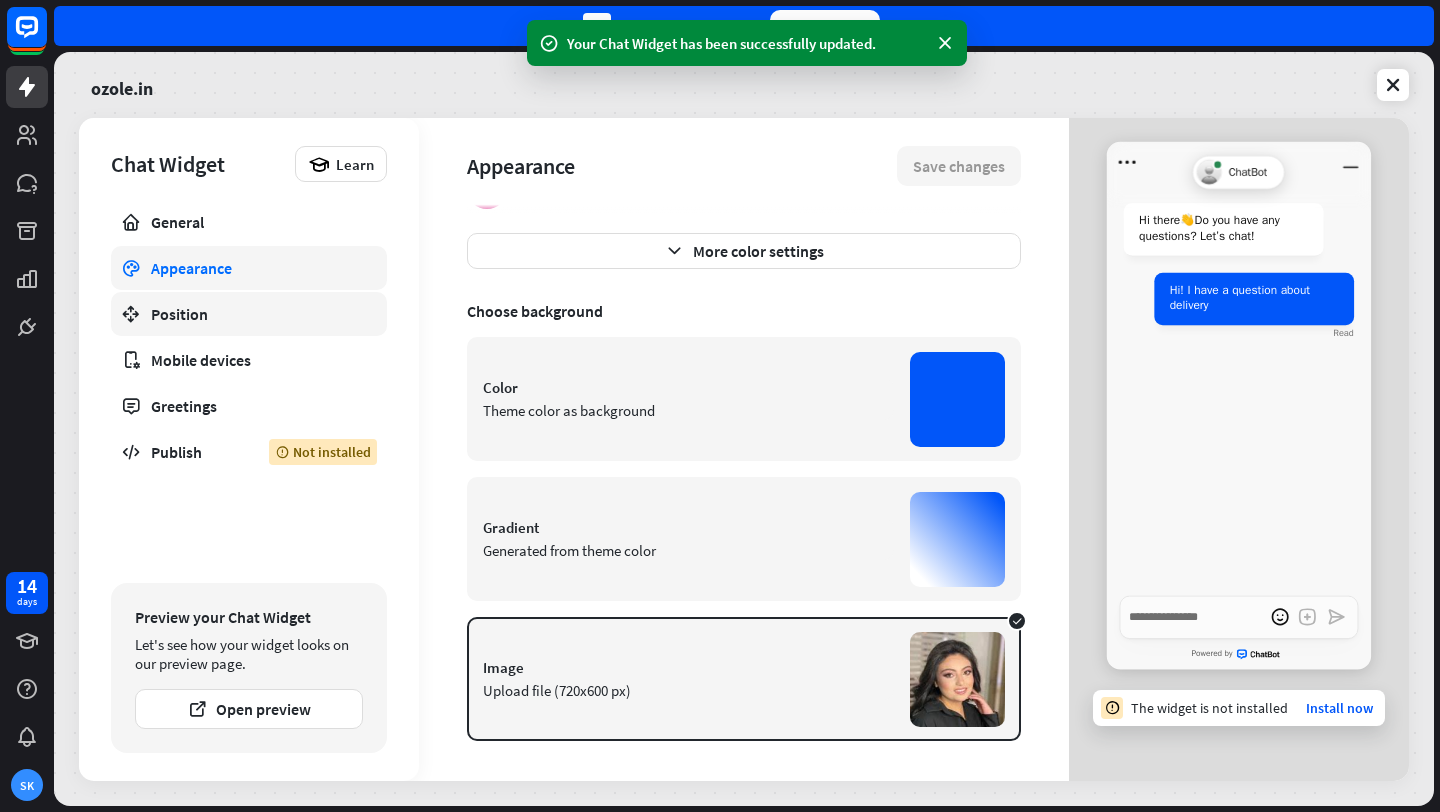 click on "Position" at bounding box center (249, 314) 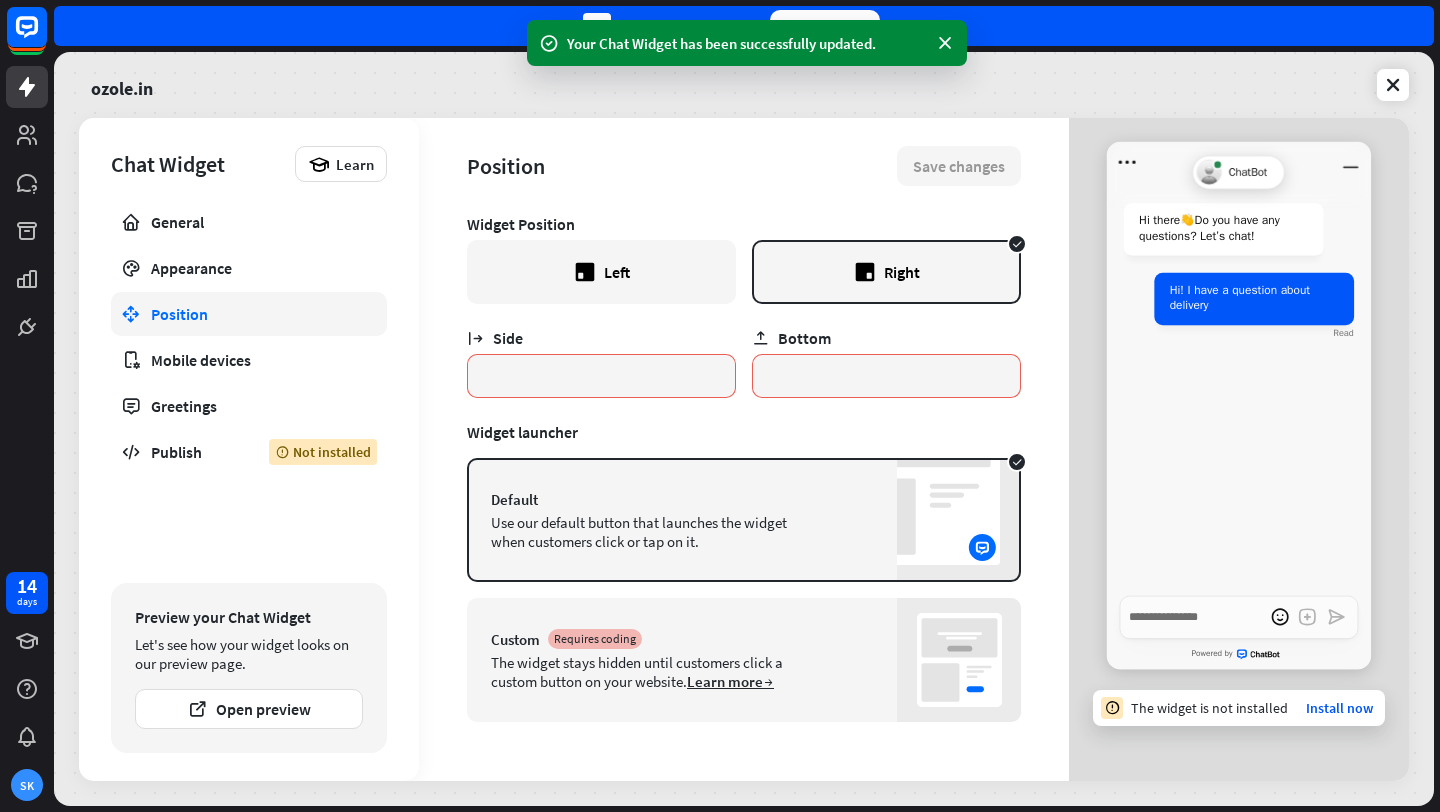 scroll, scrollTop: 0, scrollLeft: 0, axis: both 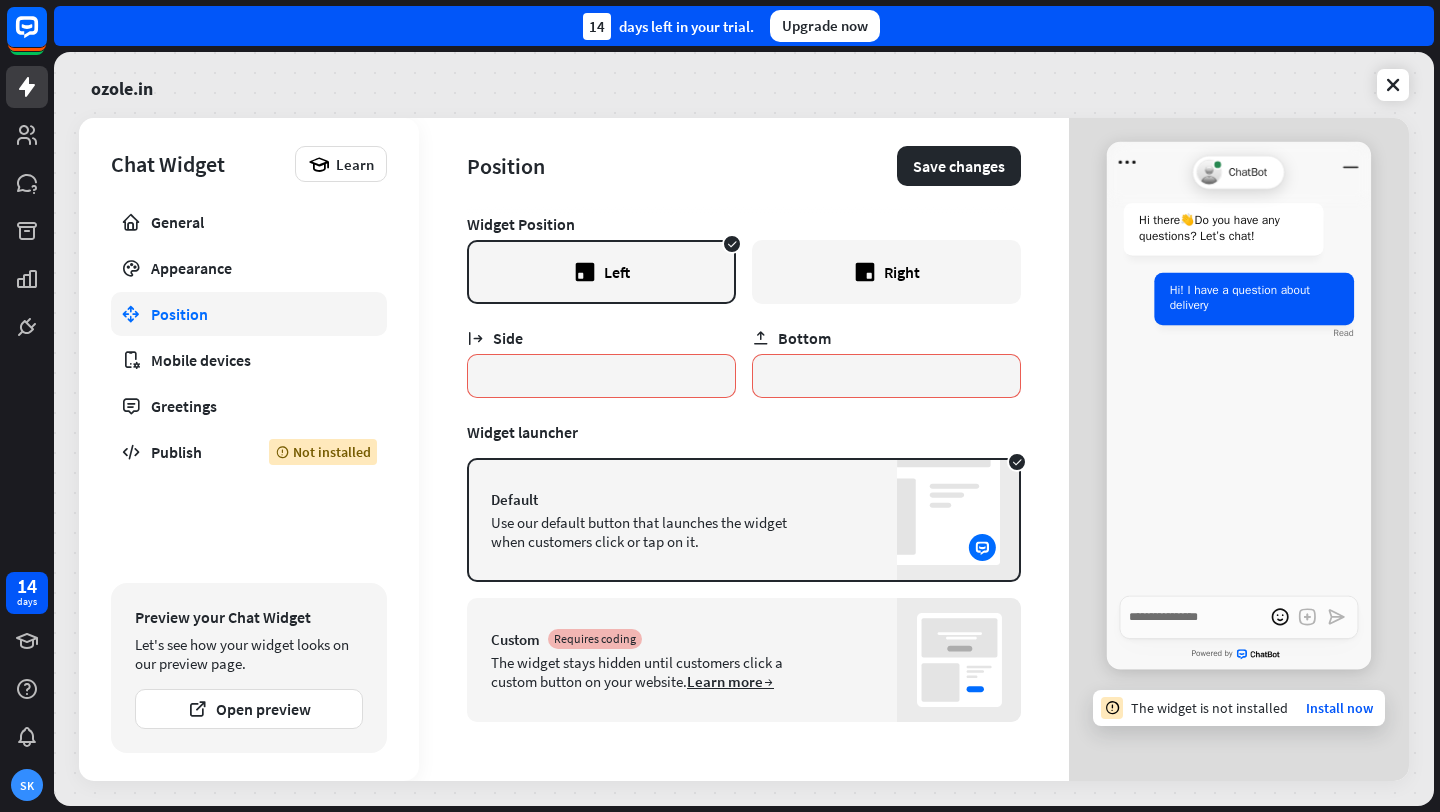 click on "Right" at bounding box center [886, 272] 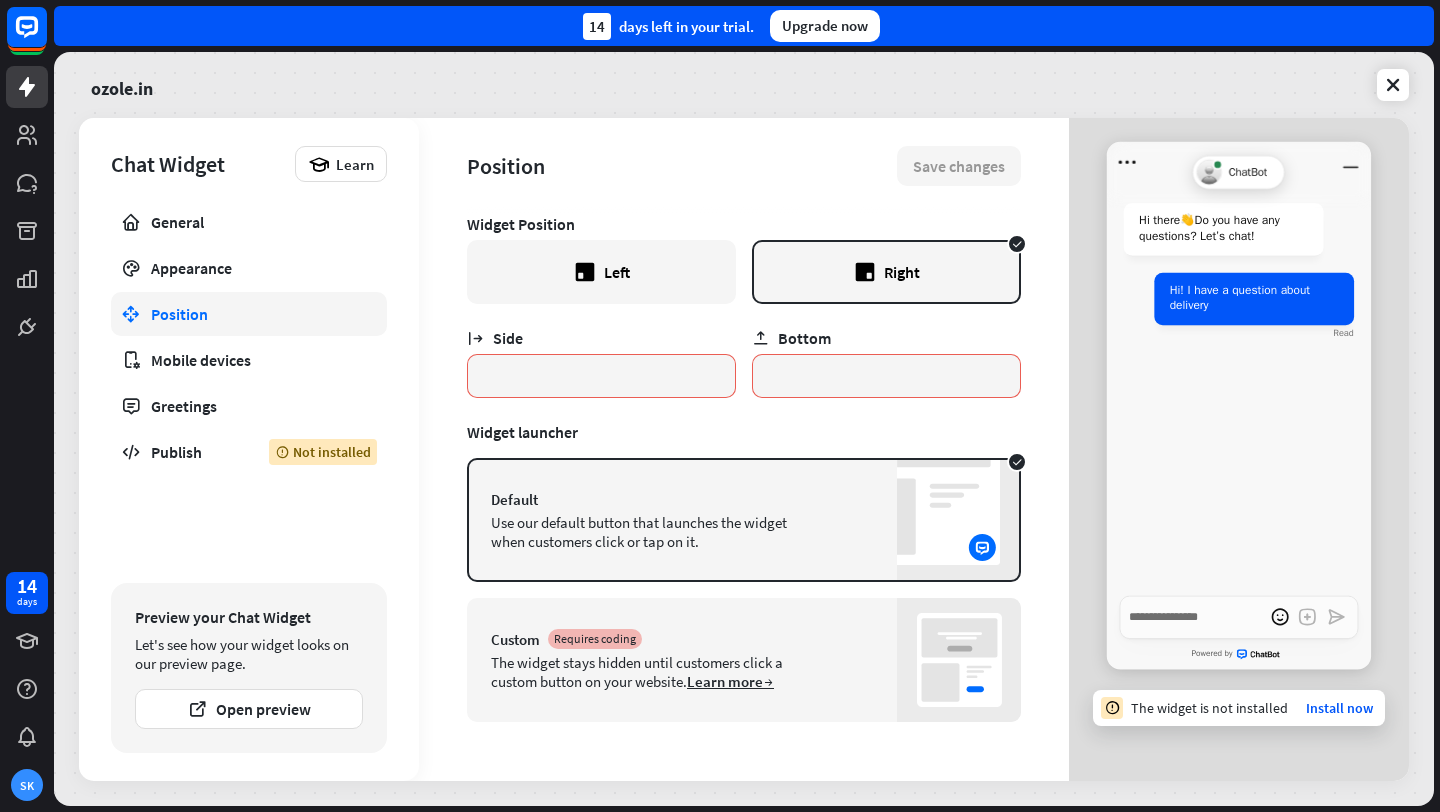 click on "Left" at bounding box center (601, 272) 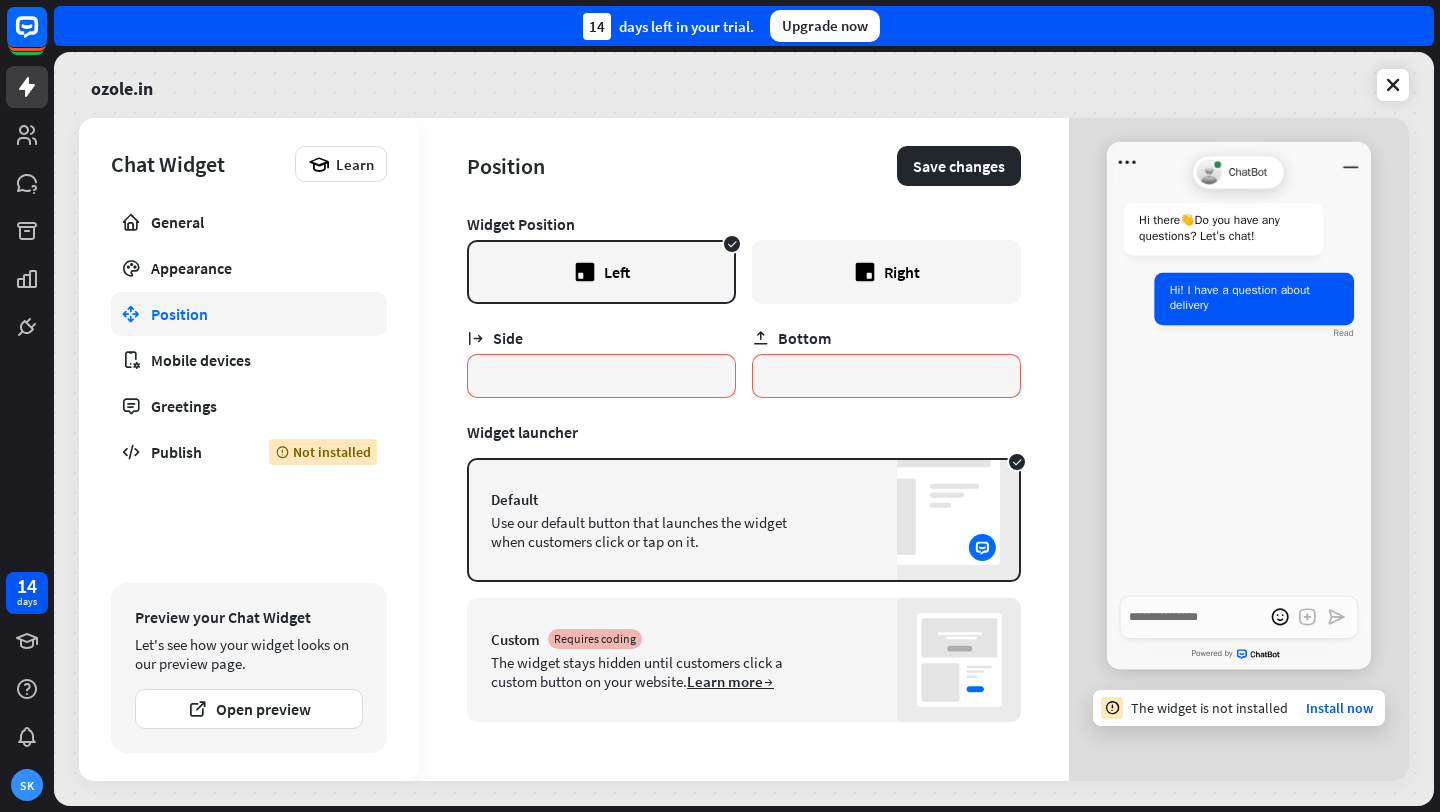click on "Right" at bounding box center [886, 272] 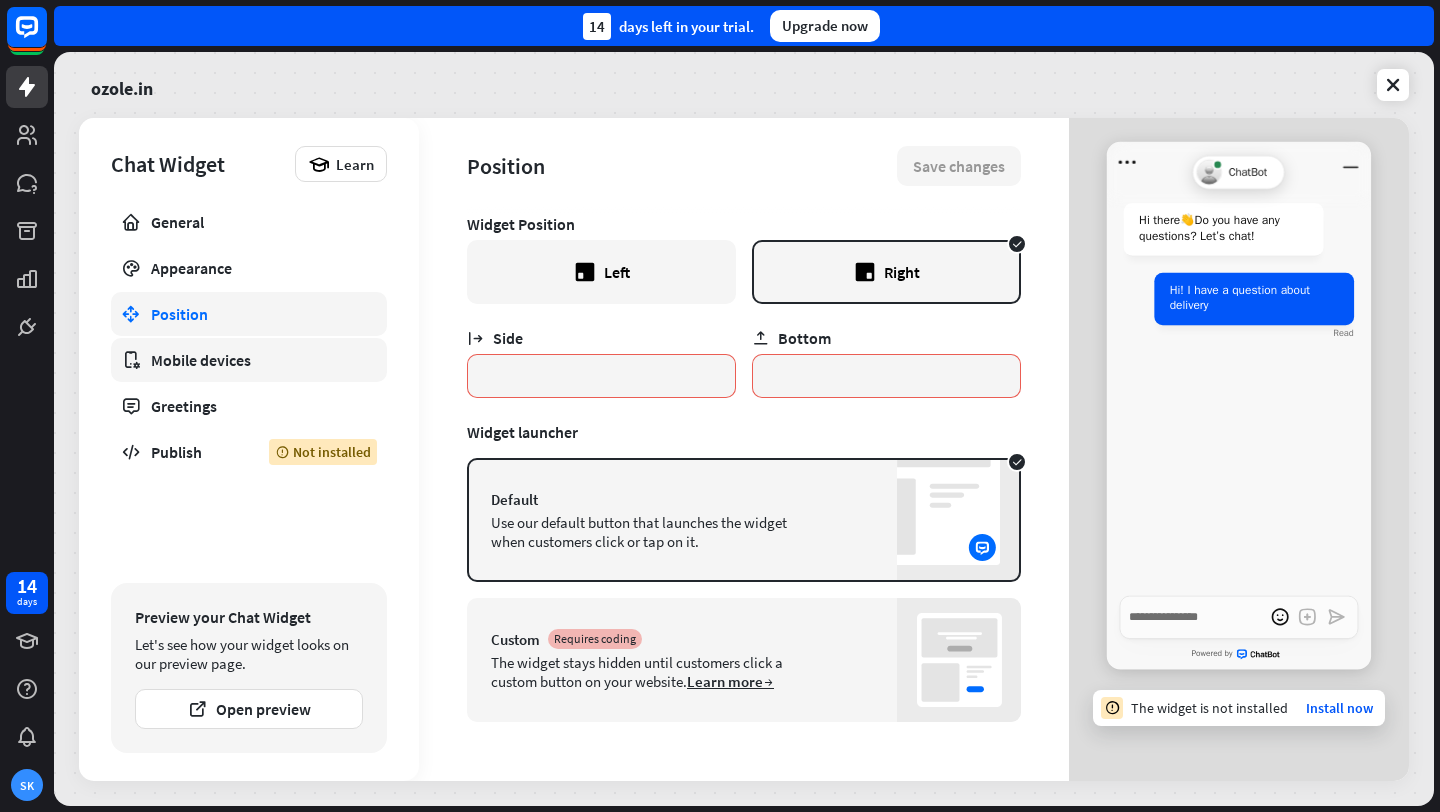 click on "Mobile devices" at bounding box center [249, 360] 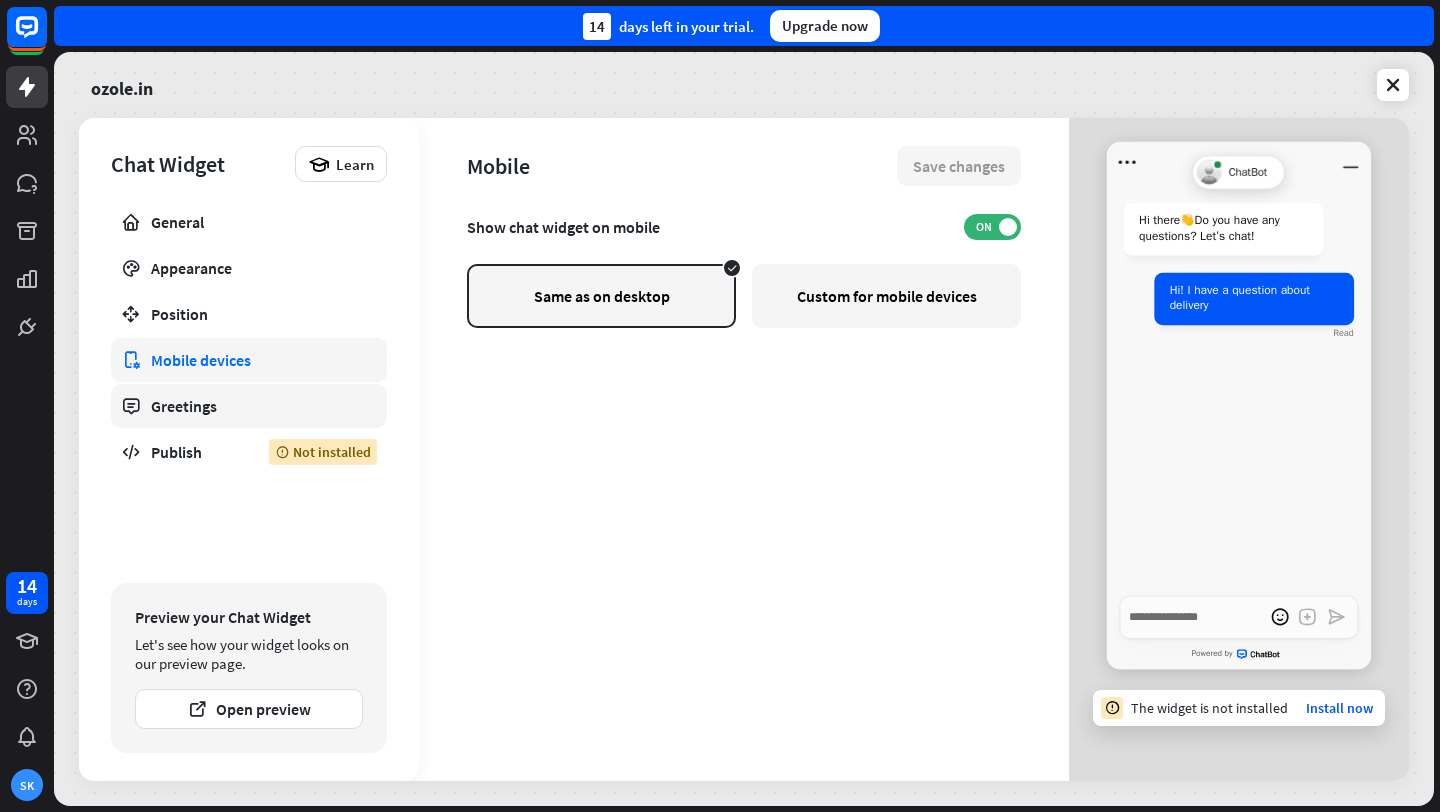 click on "Greetings" at bounding box center (249, 406) 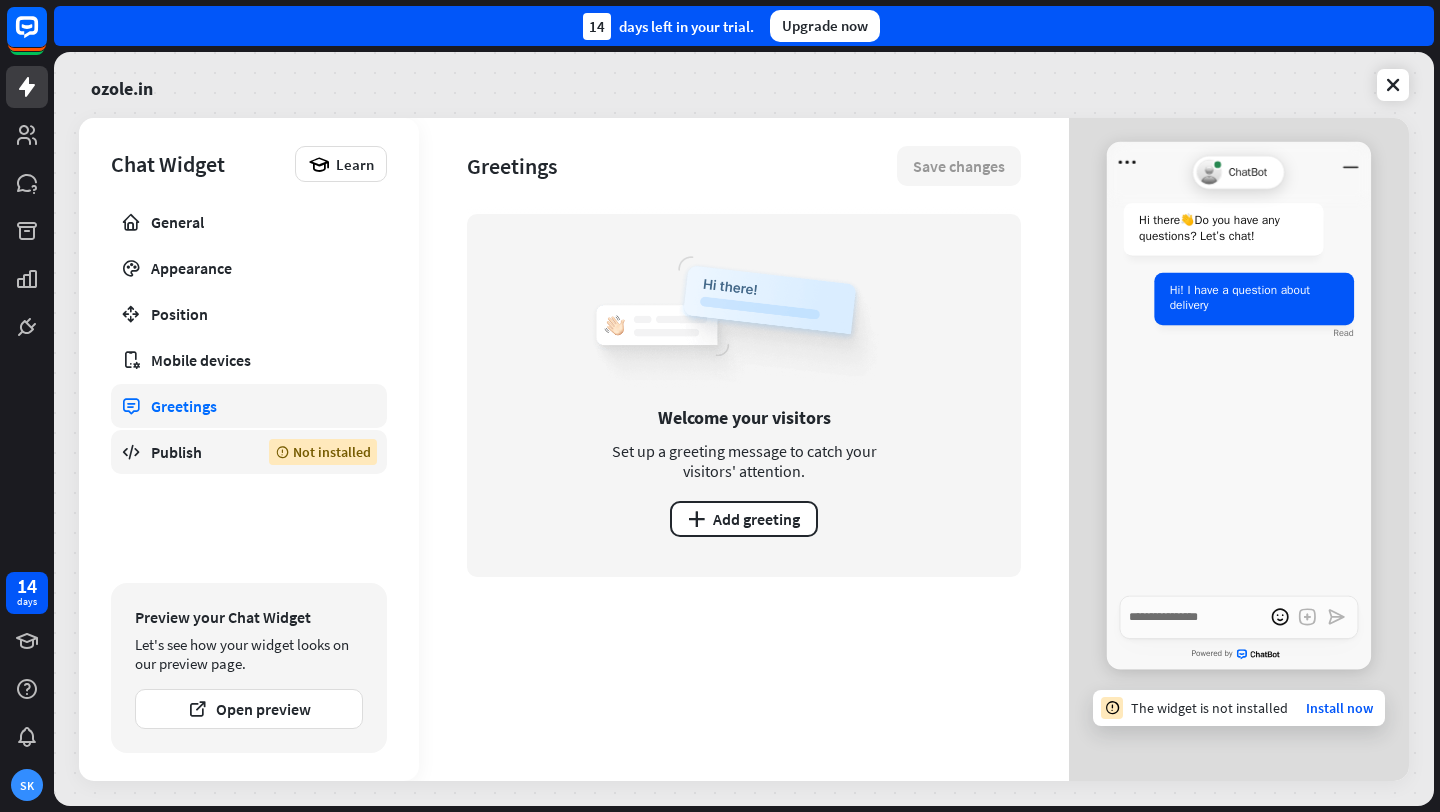 click on "Publish" at bounding box center [195, 452] 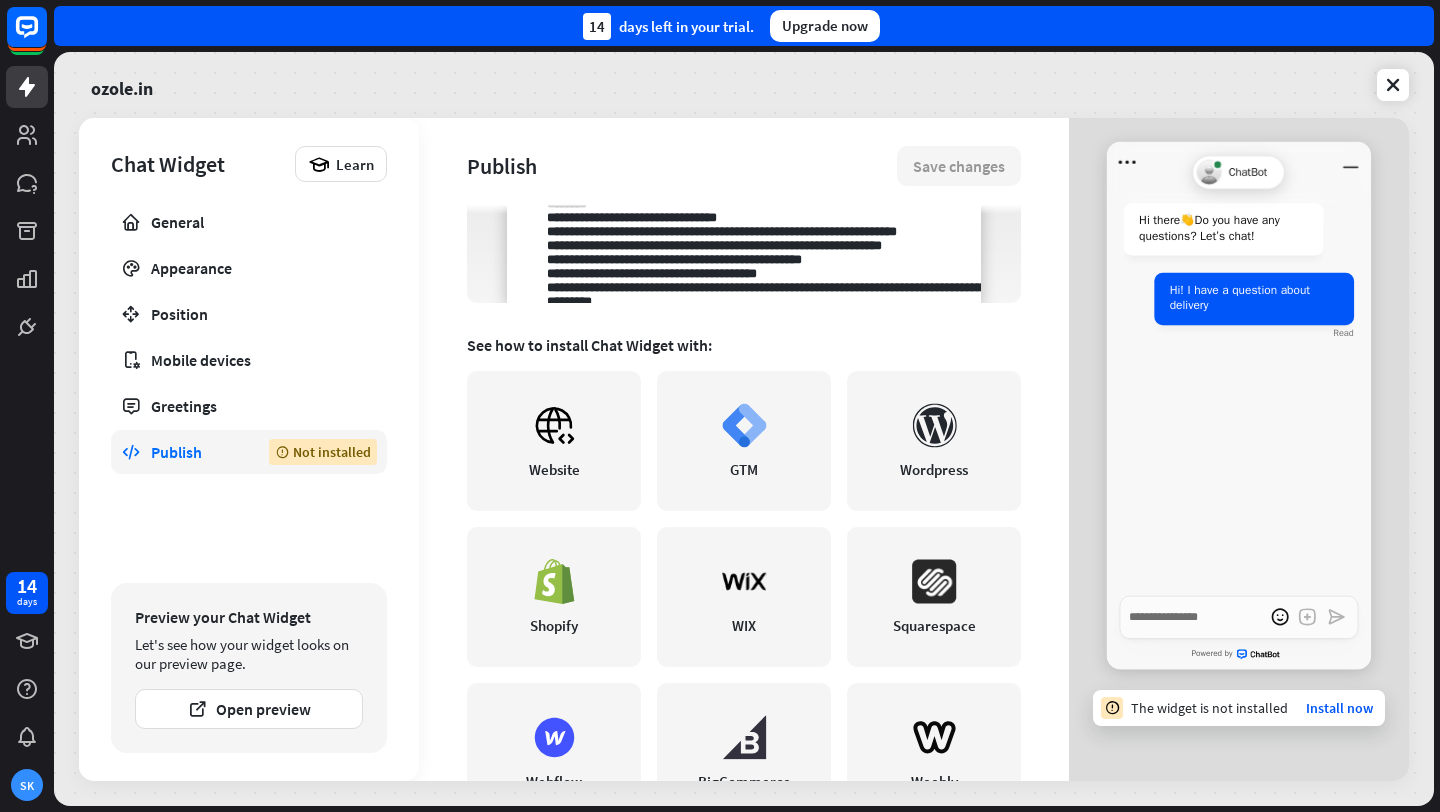 scroll, scrollTop: 342, scrollLeft: 0, axis: vertical 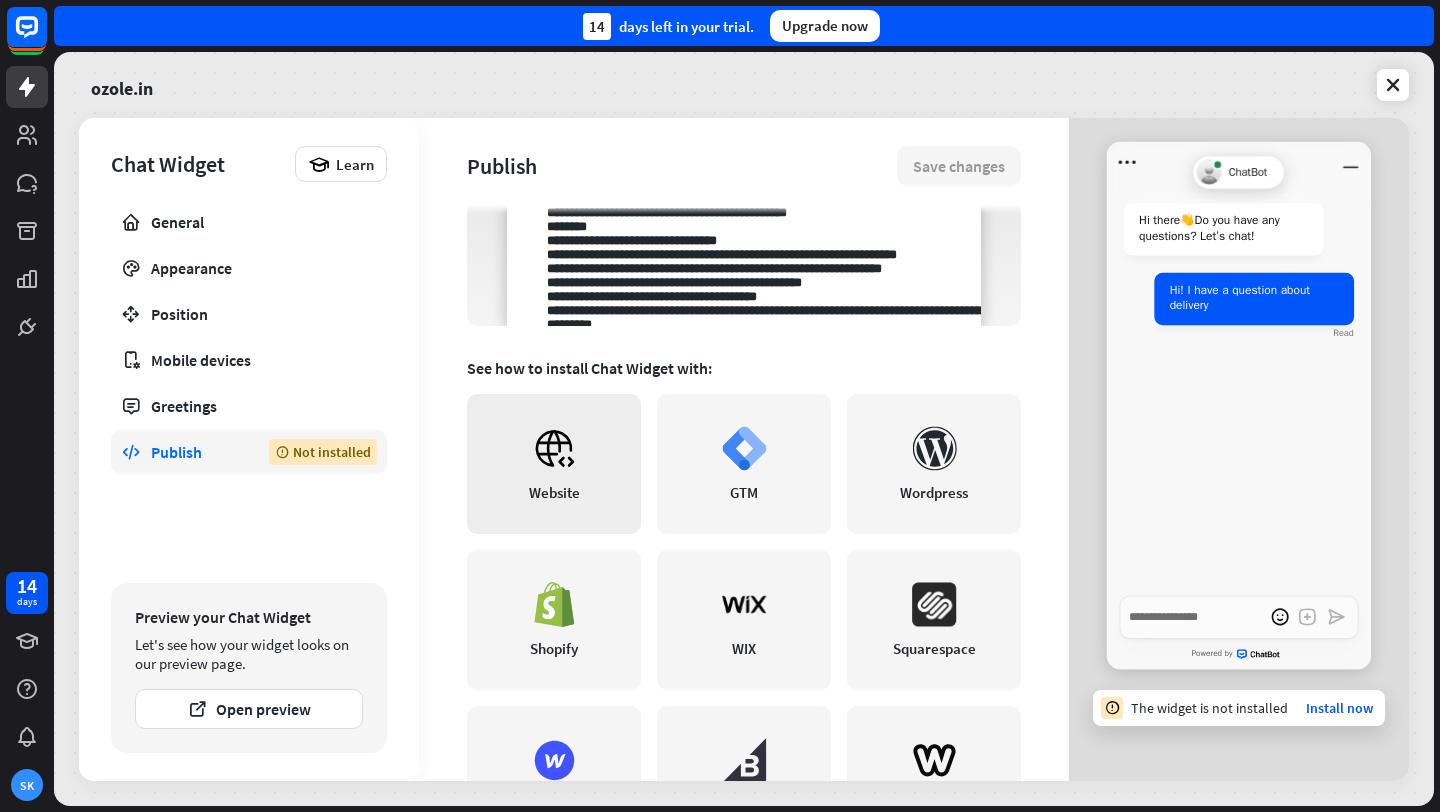 click on "Website" at bounding box center (554, 464) 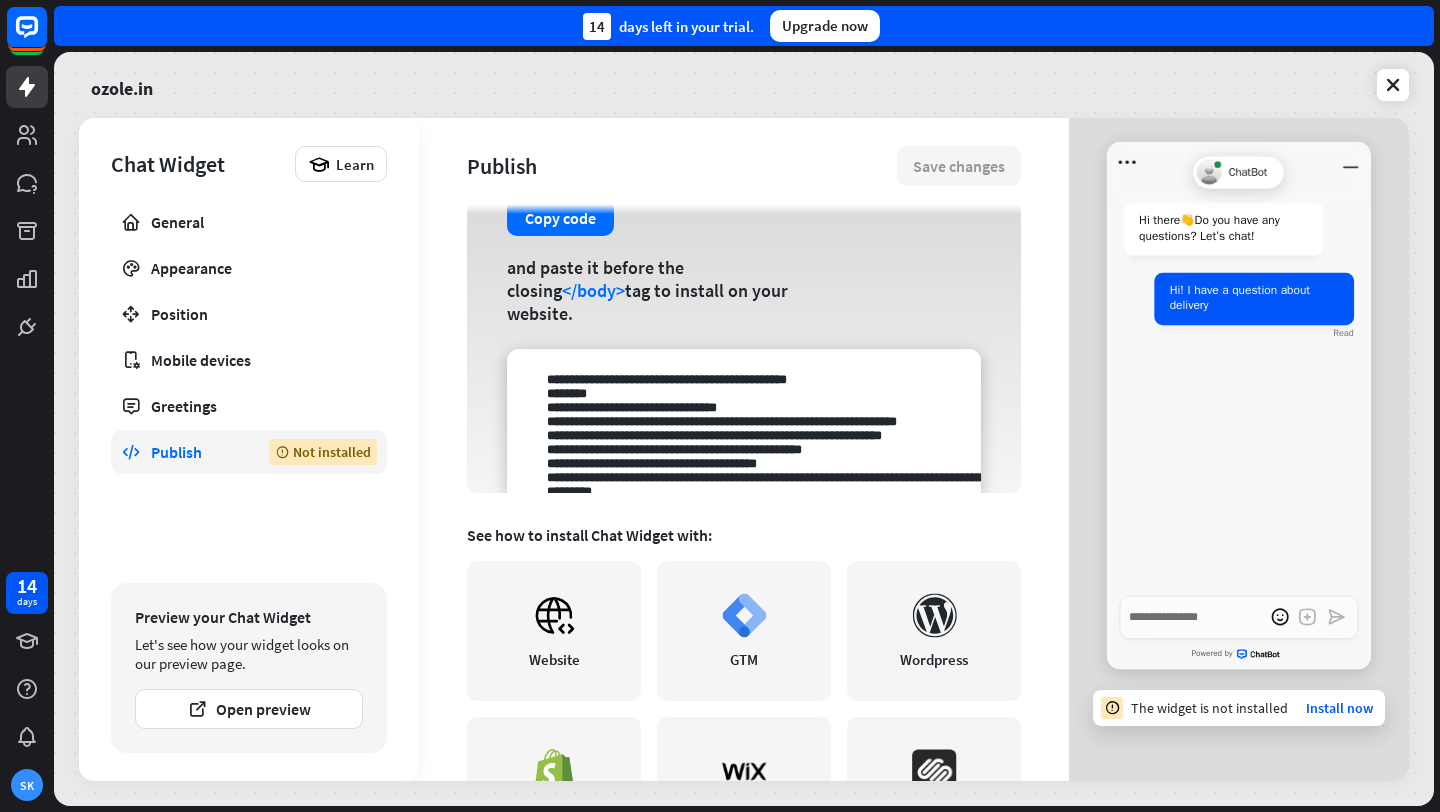 scroll, scrollTop: 0, scrollLeft: 0, axis: both 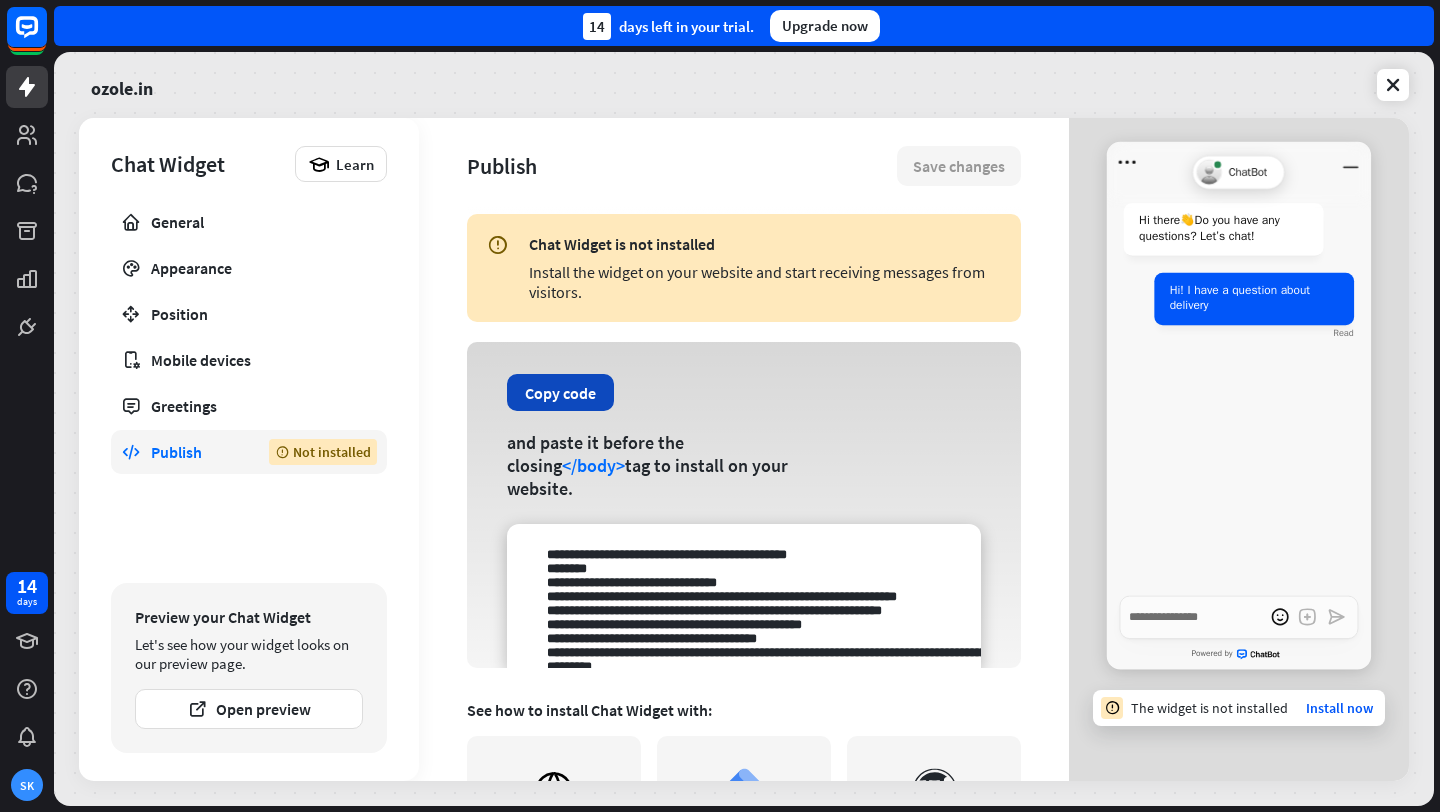 click on "Copy code" at bounding box center [560, 392] 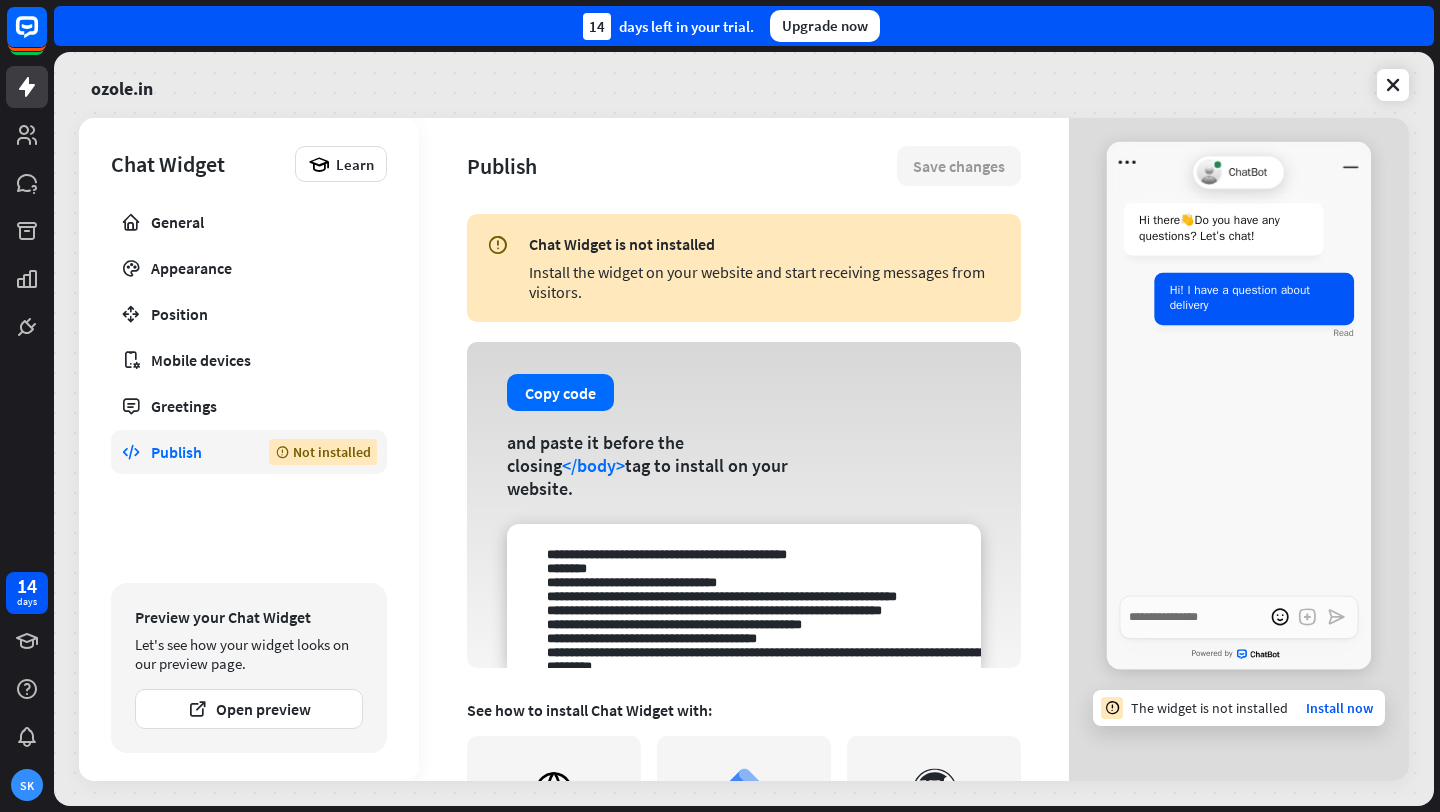 click at bounding box center [744, 596] 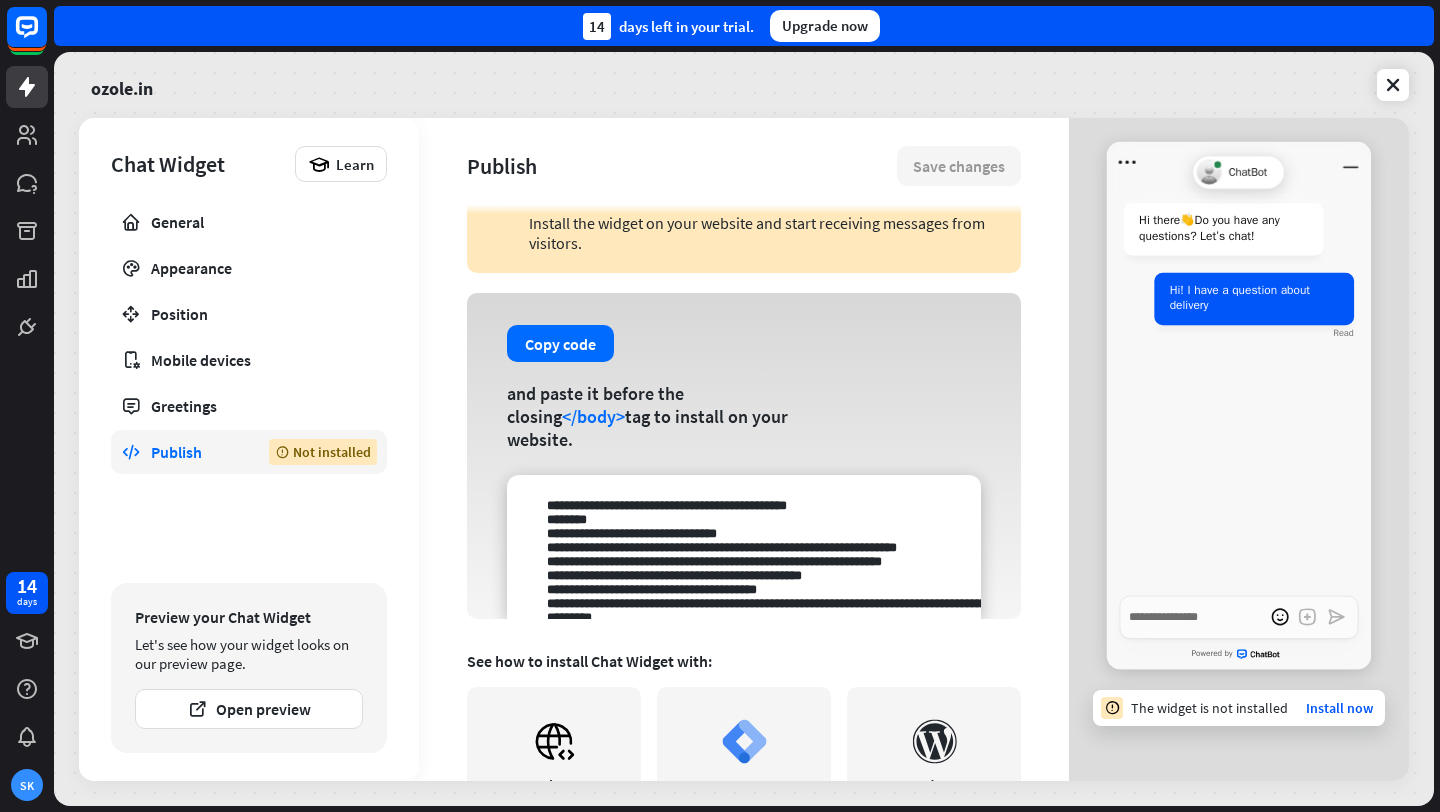 scroll, scrollTop: 86, scrollLeft: 0, axis: vertical 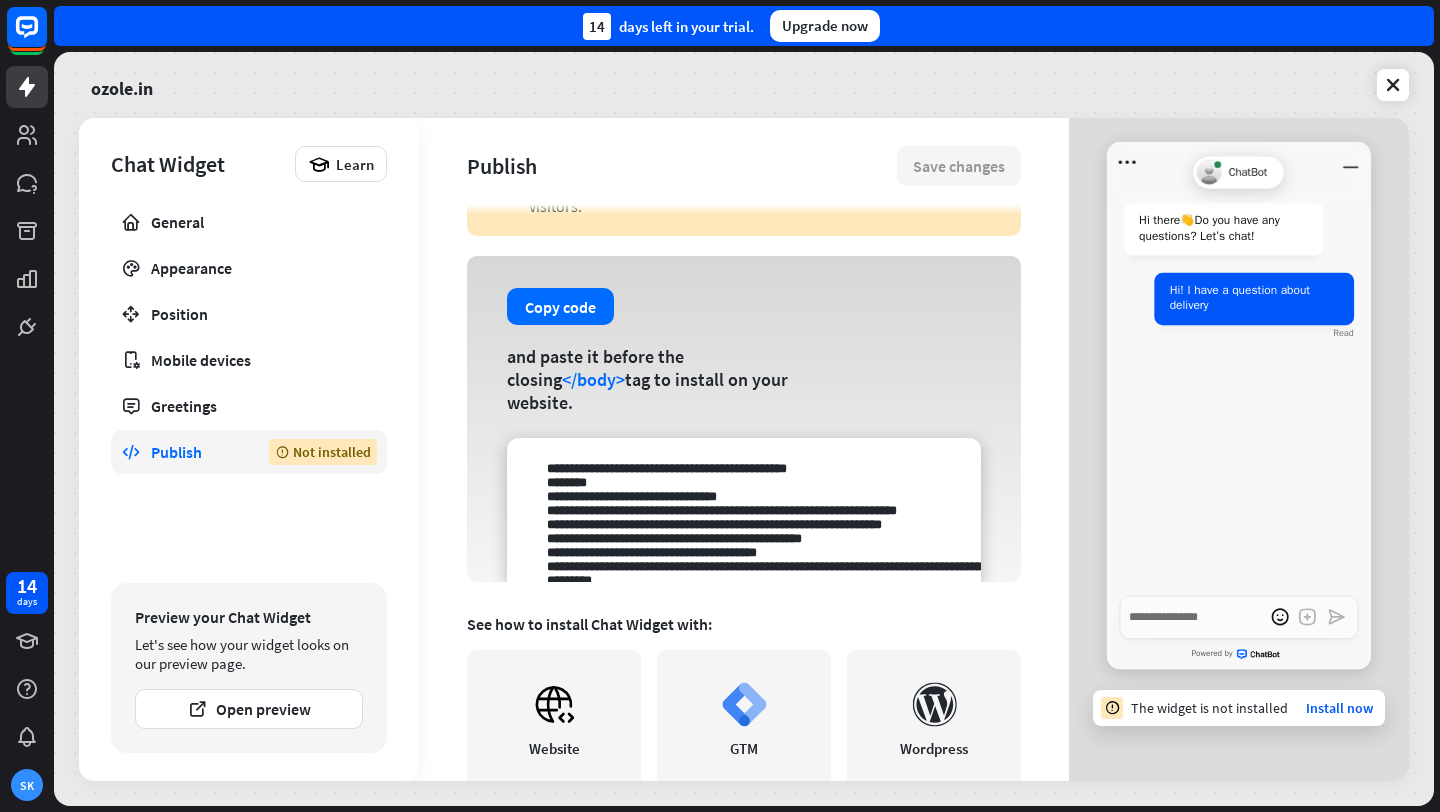 drag, startPoint x: 727, startPoint y: 513, endPoint x: 827, endPoint y: 552, distance: 107.33592 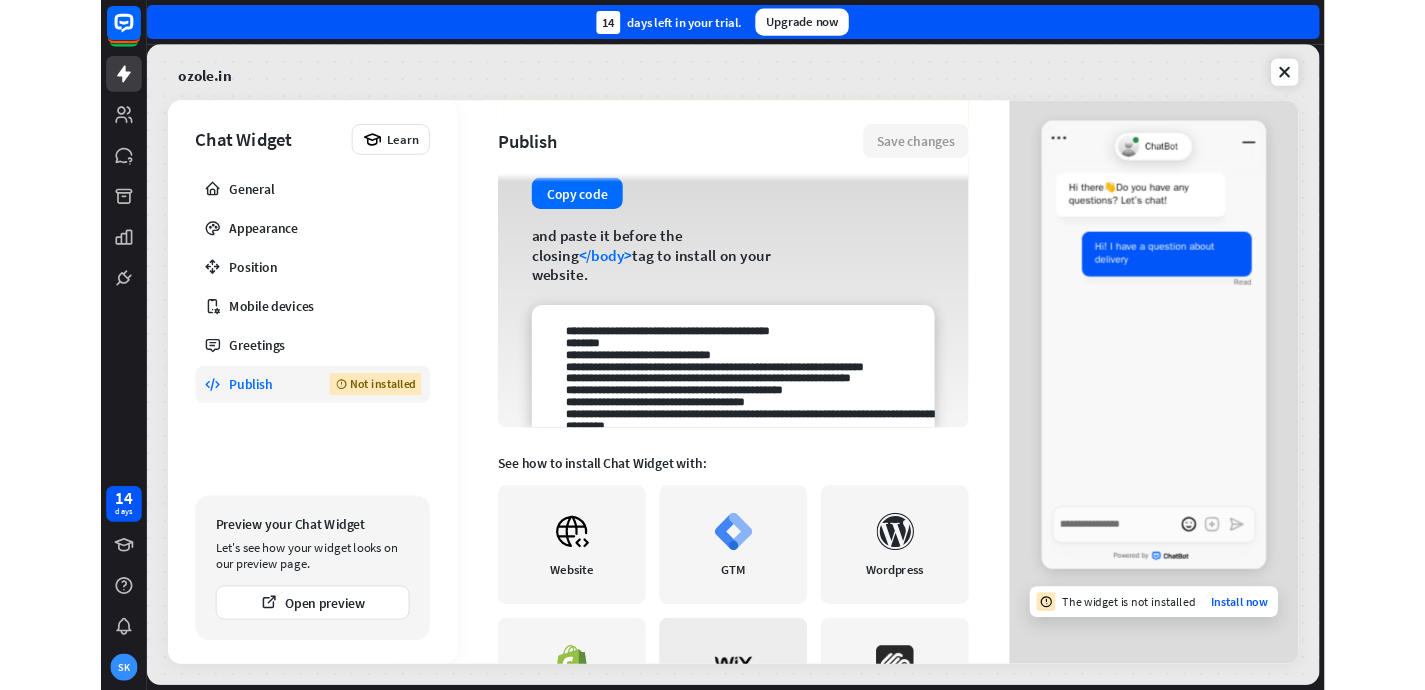 scroll, scrollTop: 0, scrollLeft: 0, axis: both 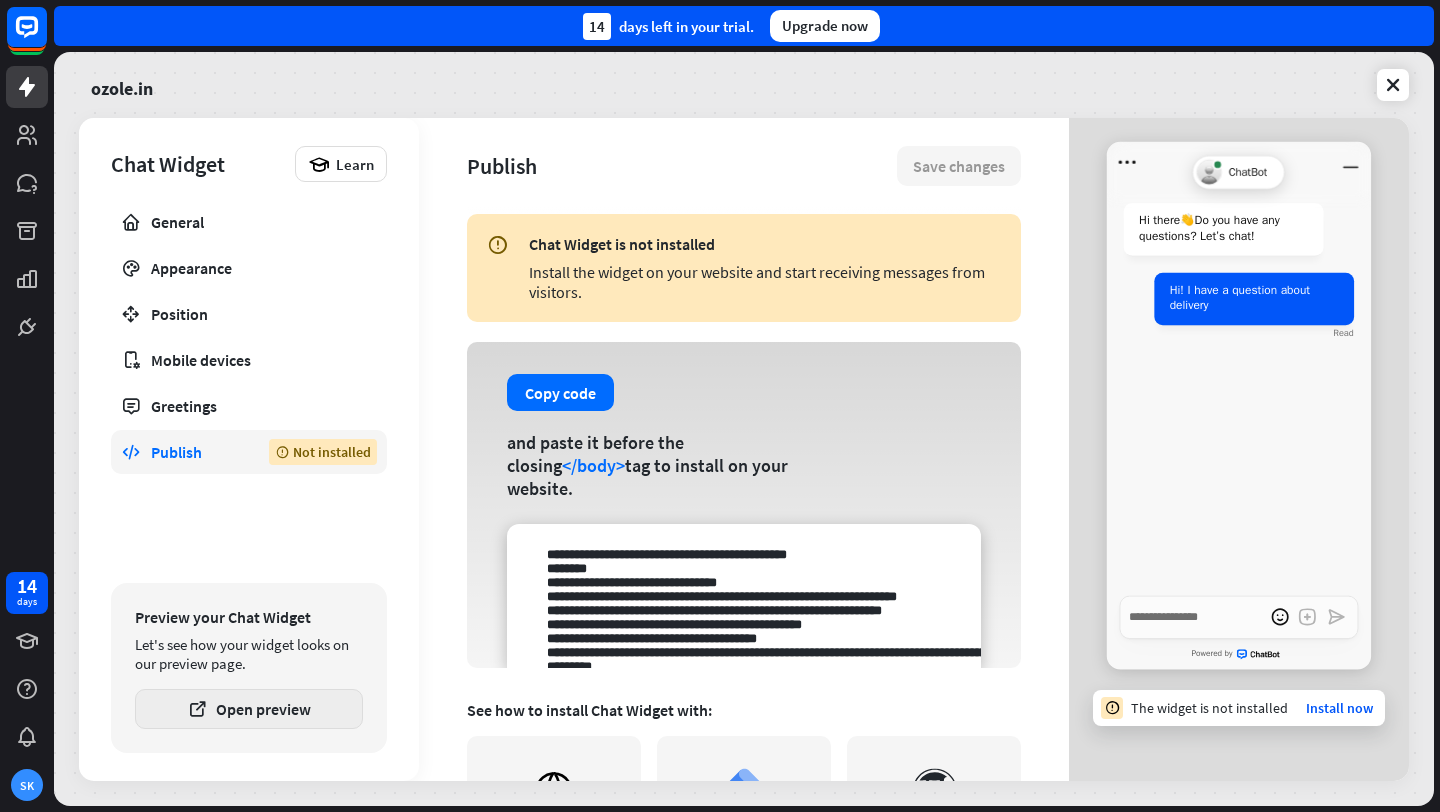 click on "Open preview" at bounding box center [249, 709] 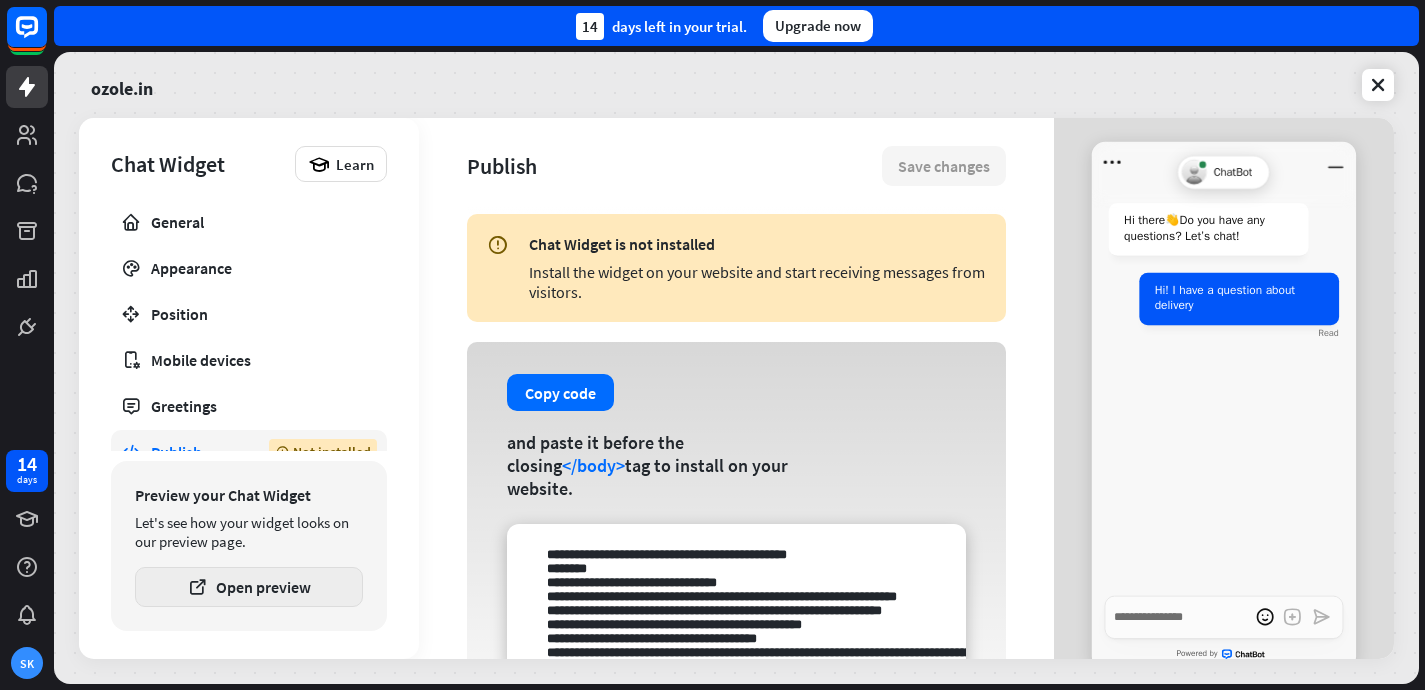 type on "*" 